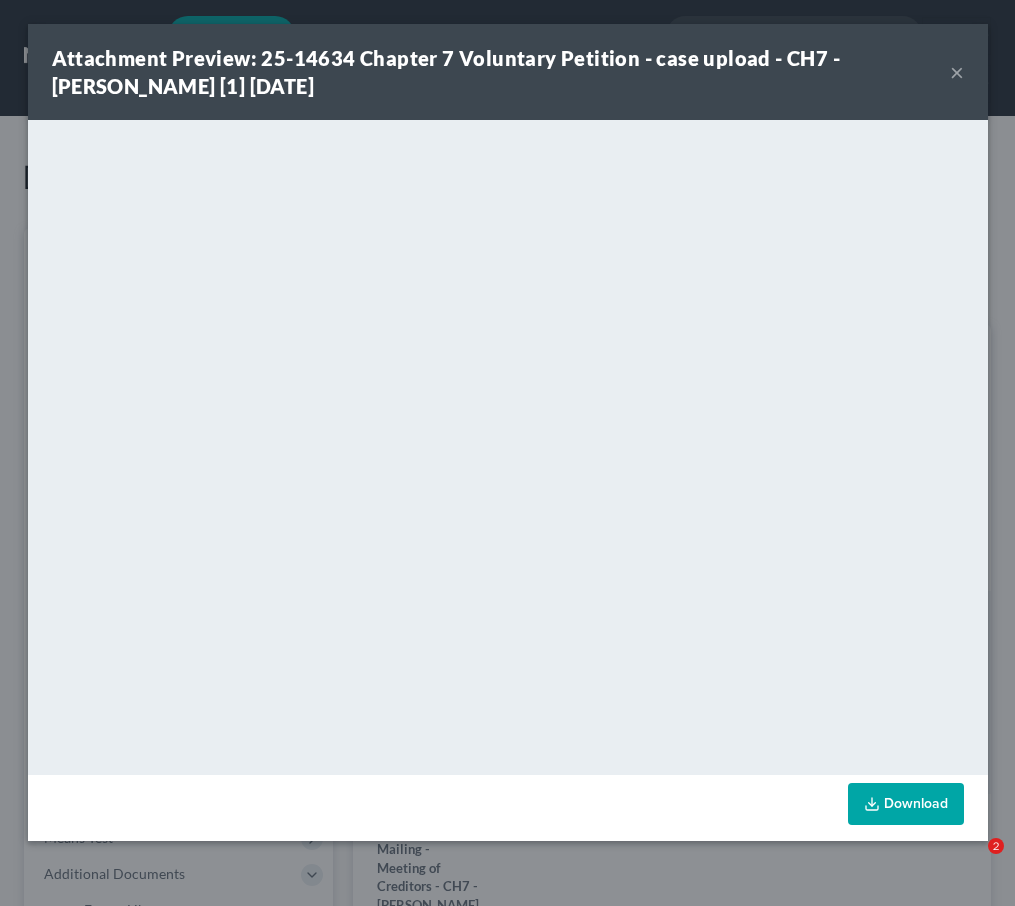 scroll, scrollTop: 1351, scrollLeft: 0, axis: vertical 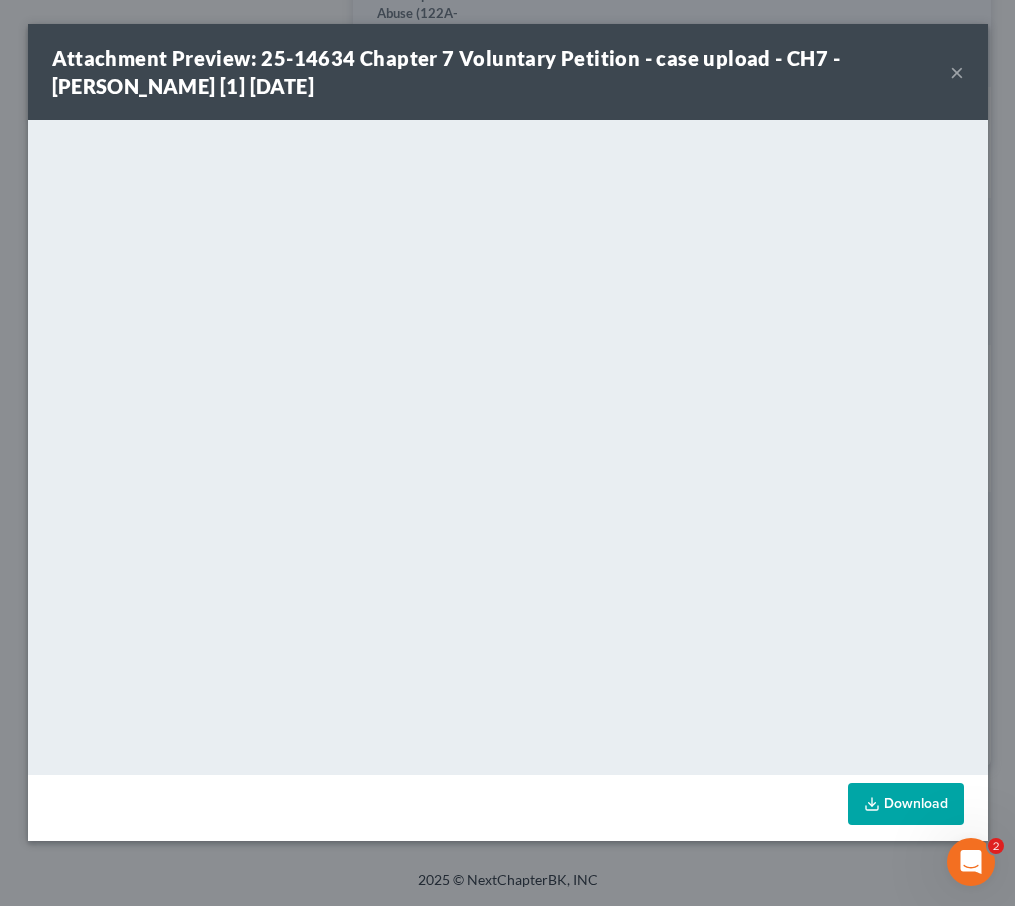 click on "×" at bounding box center (957, 72) 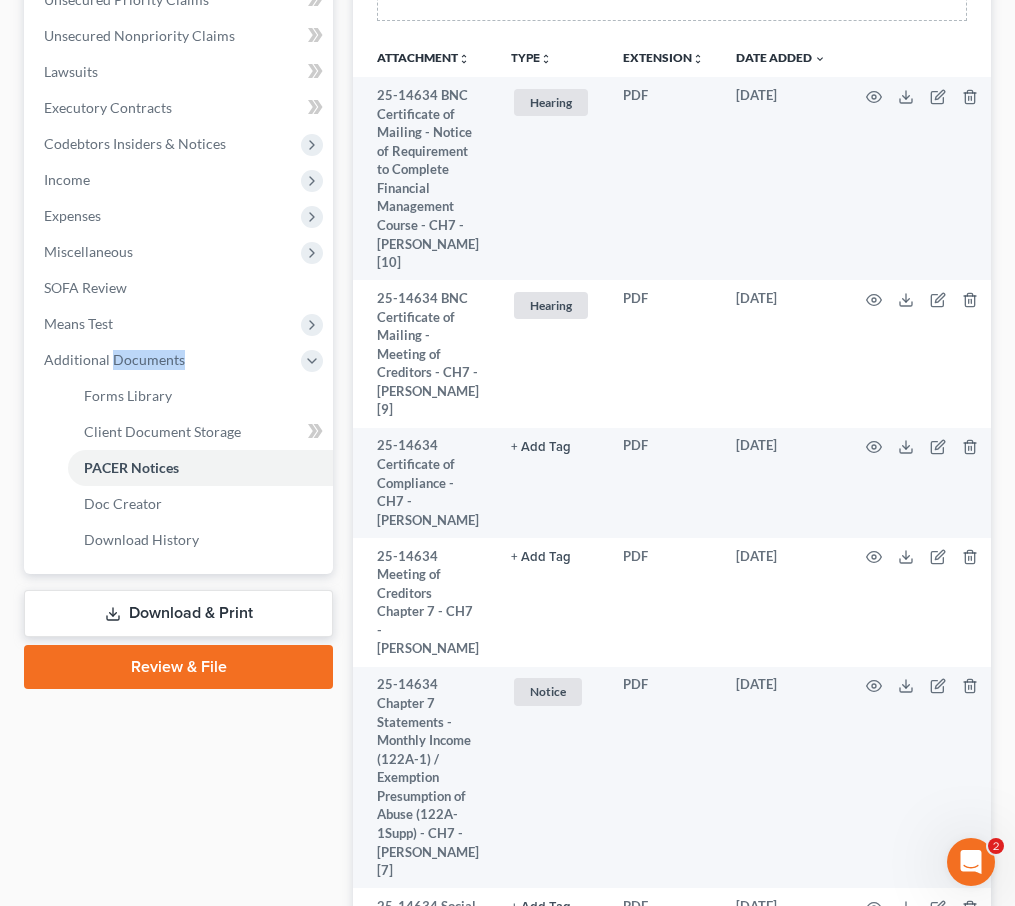 scroll, scrollTop: 0, scrollLeft: 0, axis: both 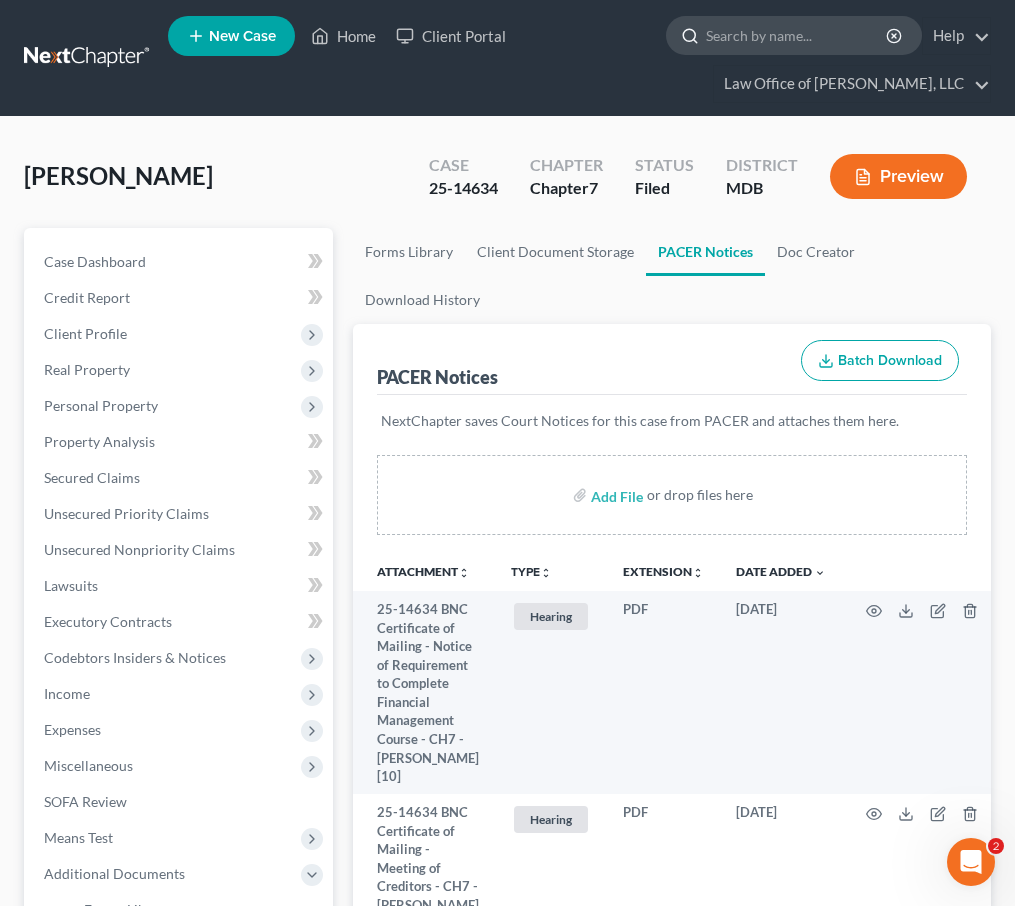 click at bounding box center (797, 35) 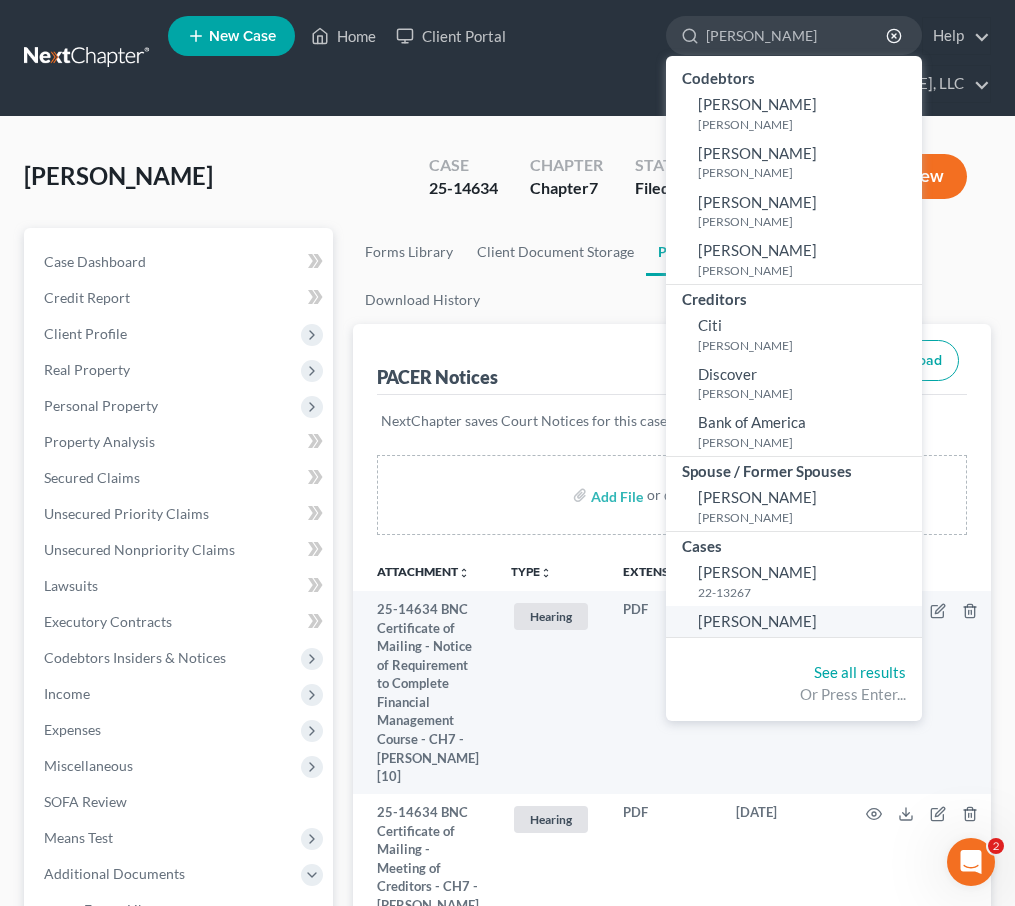 type on "kenney" 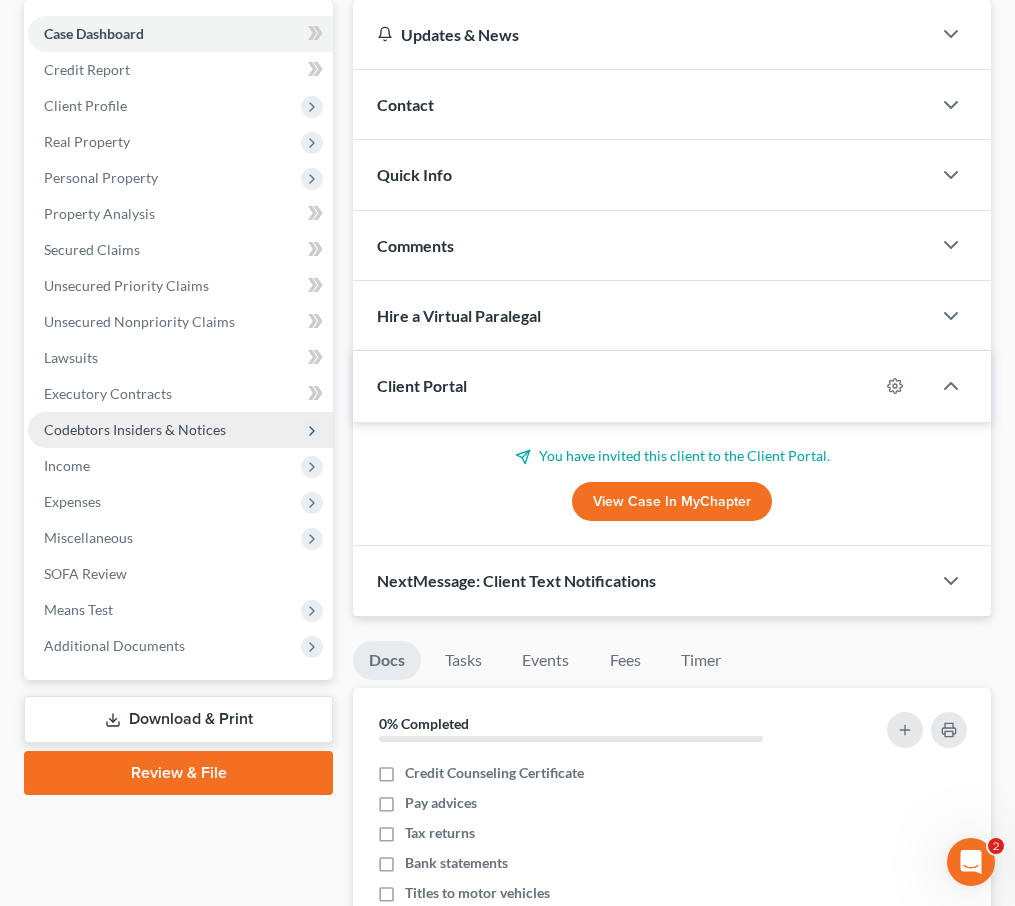 scroll, scrollTop: 367, scrollLeft: 0, axis: vertical 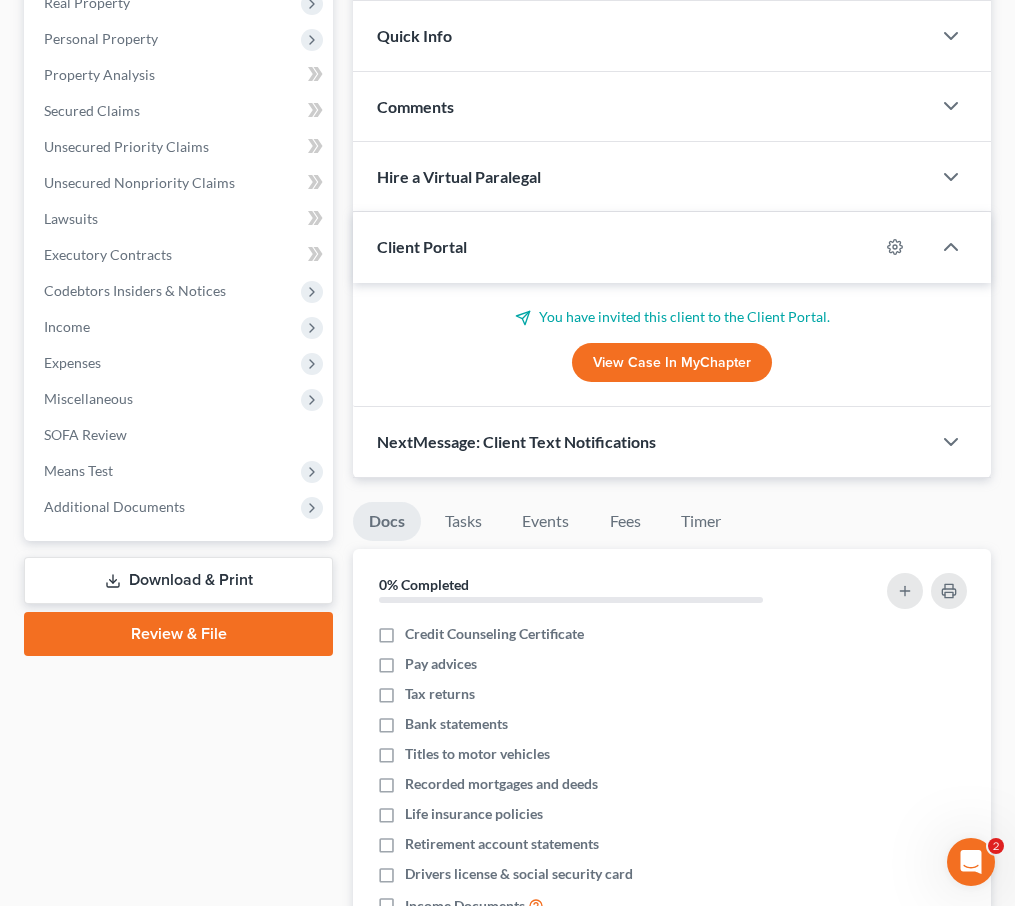 click on "Review & File" at bounding box center [178, 634] 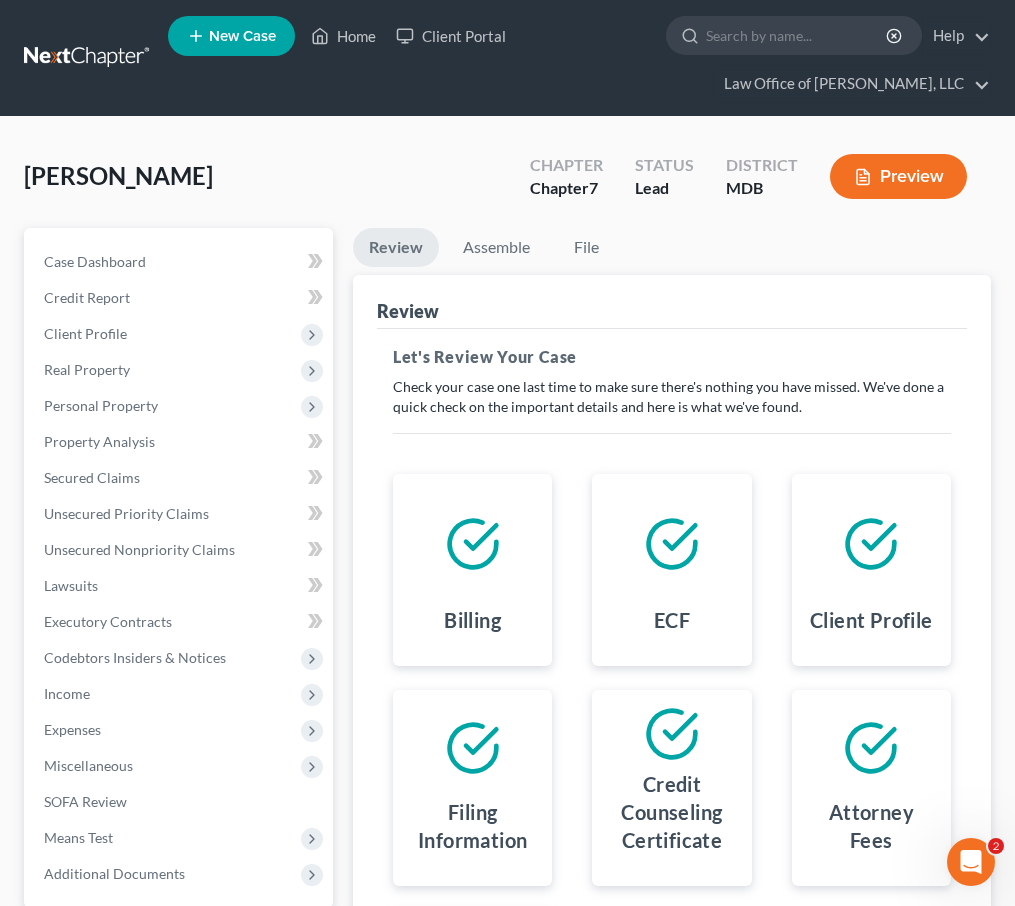 scroll, scrollTop: 382, scrollLeft: 0, axis: vertical 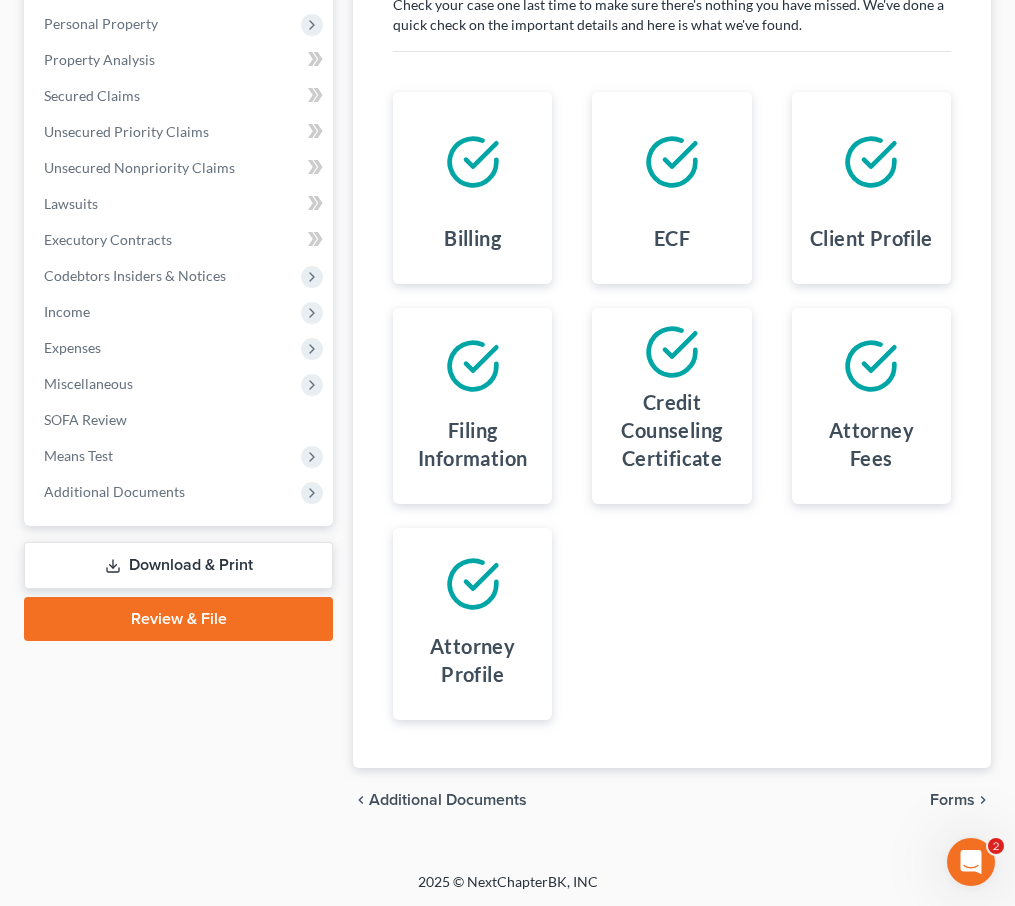 click on "Forms" at bounding box center [952, 800] 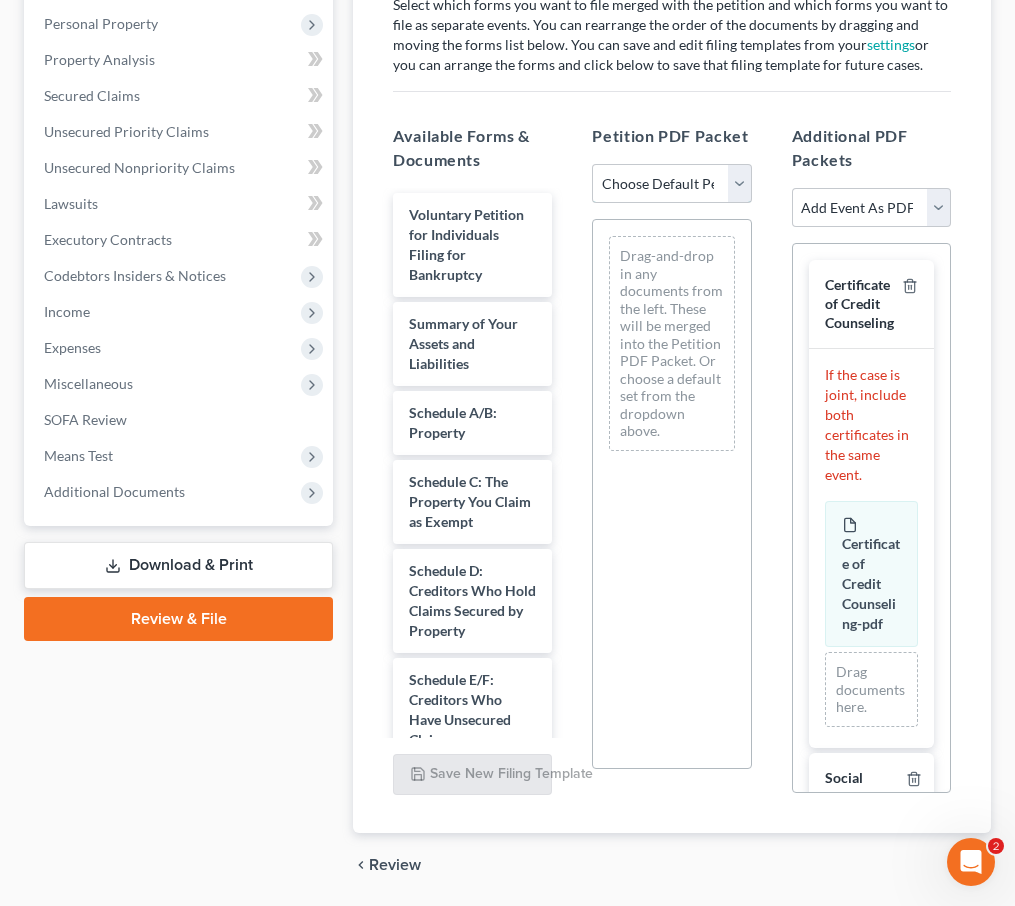 click on "Choose Default Petition PDF Packet Emergency Filing (Voluntary Petition and Creditor List Only) Chapter 7 Template" at bounding box center [671, 184] 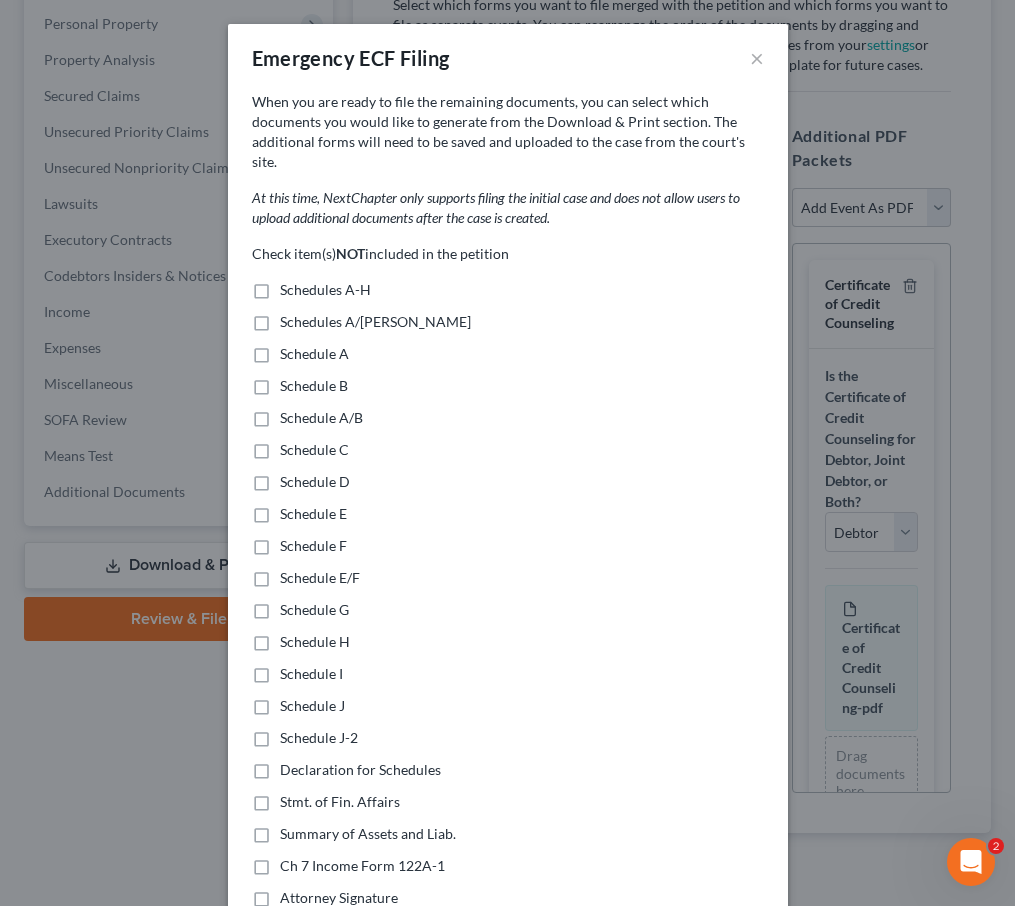scroll, scrollTop: 269, scrollLeft: 0, axis: vertical 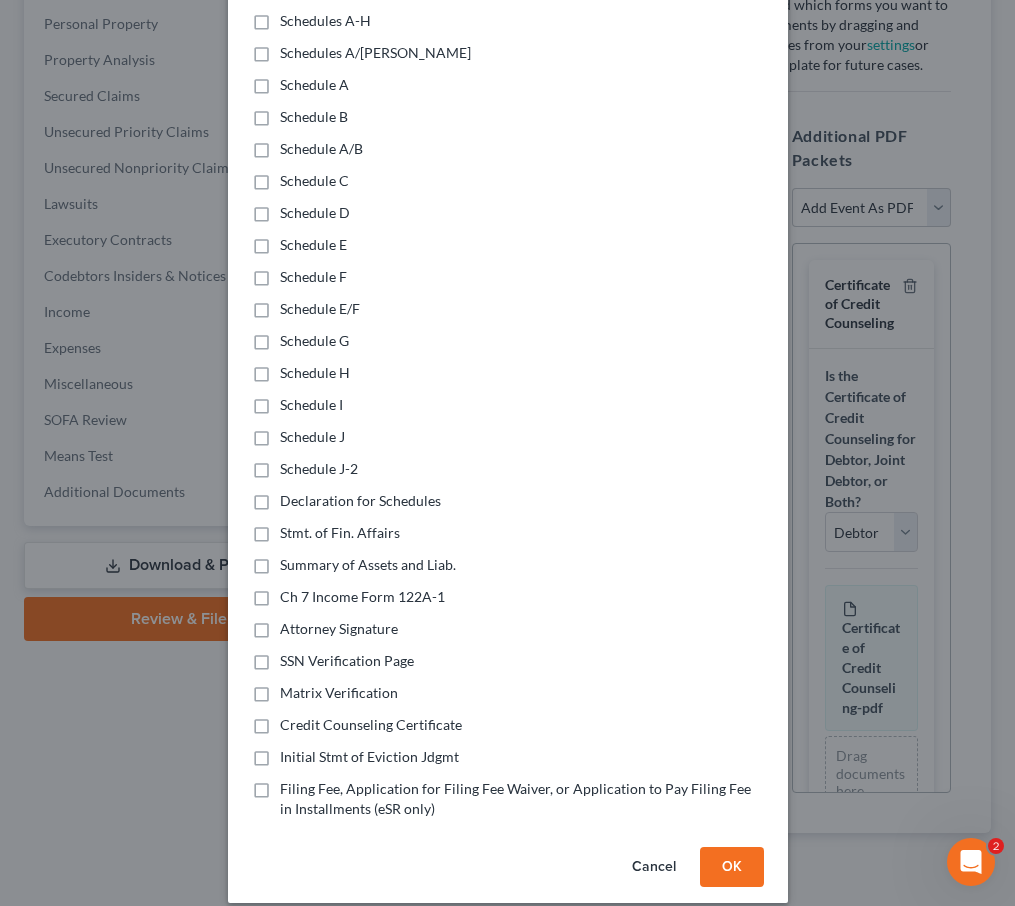 click on "Attorney Signature" at bounding box center (339, 629) 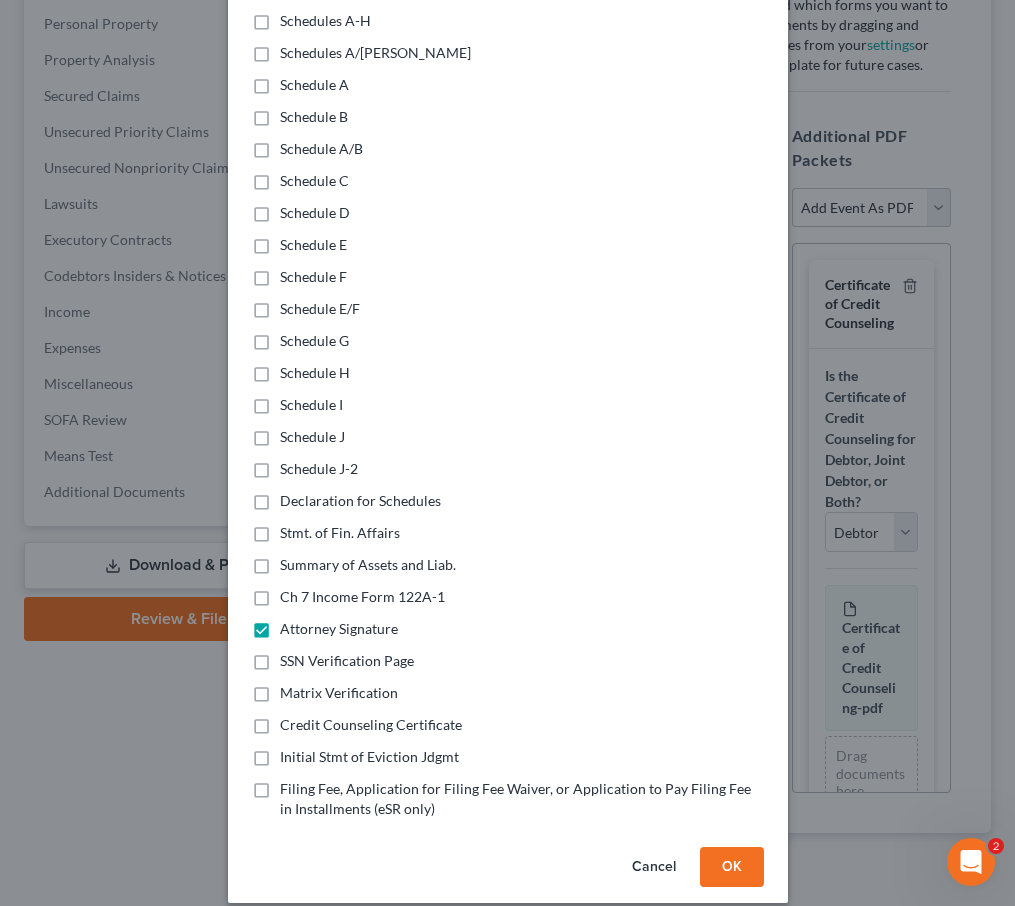 click on "Attorney Signature" at bounding box center (339, 629) 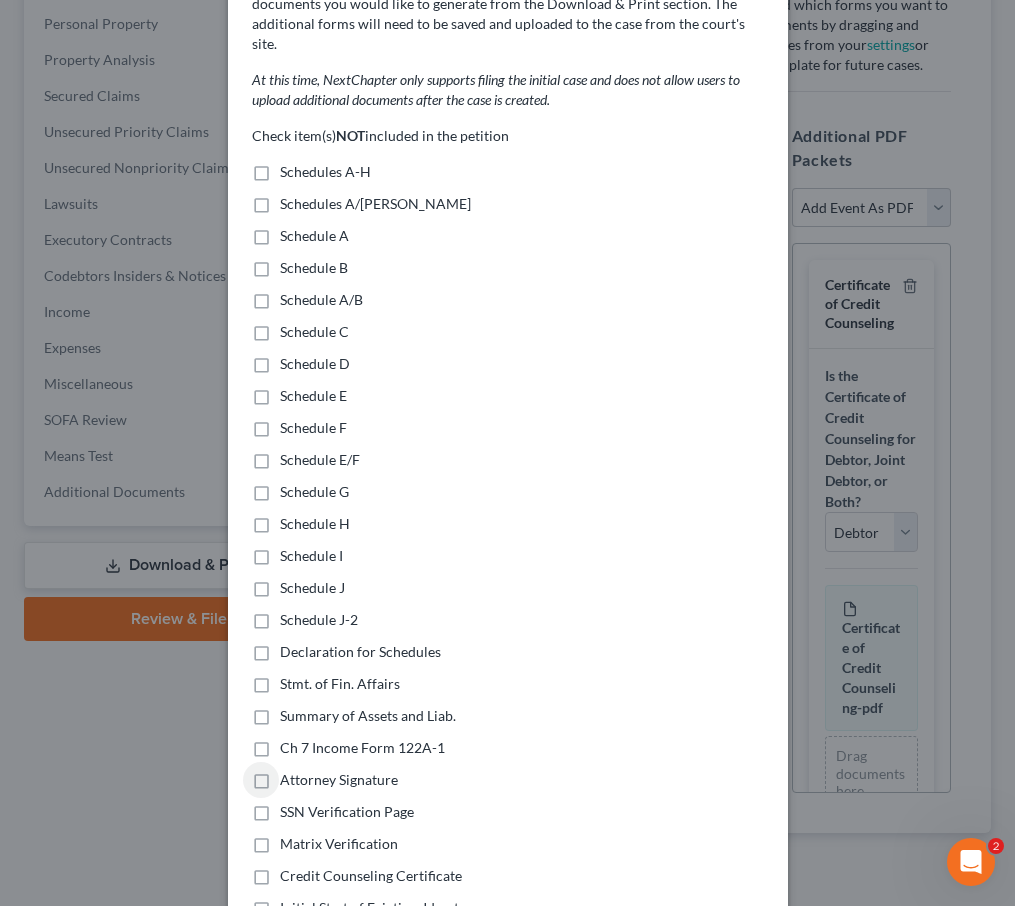 scroll, scrollTop: 122, scrollLeft: 0, axis: vertical 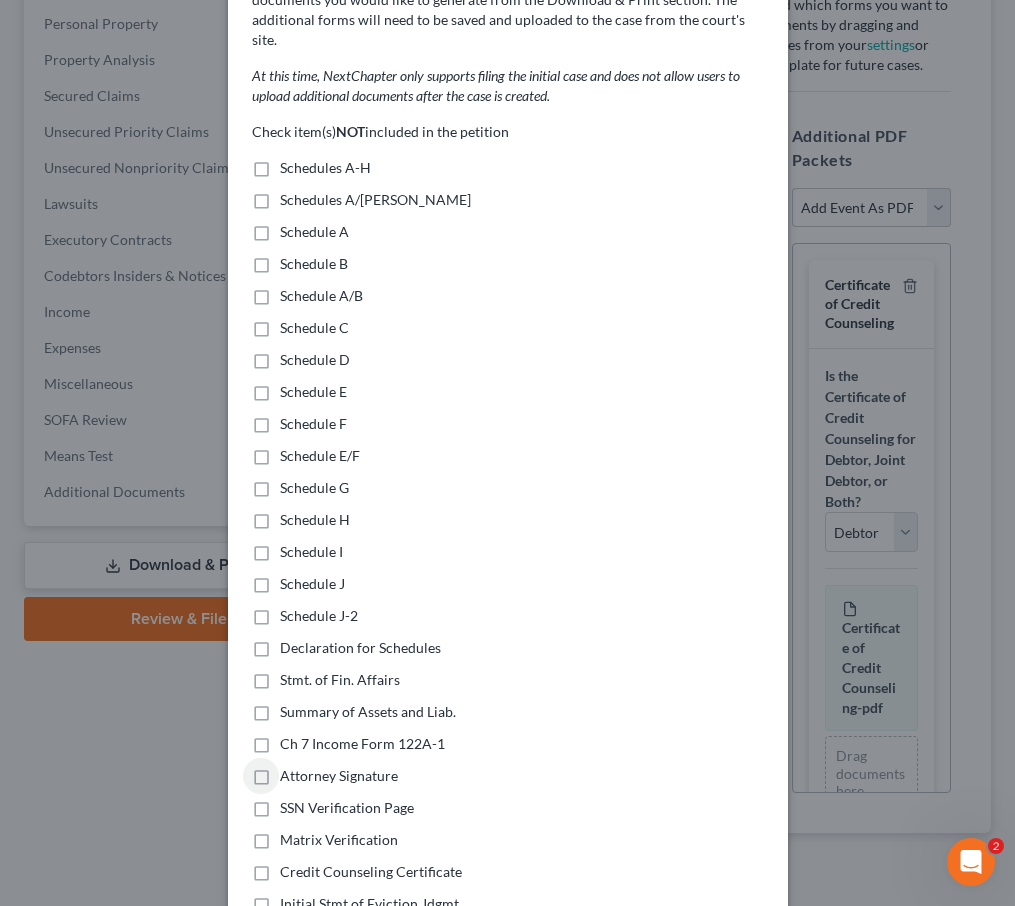 click on "Schedules A/B-J" at bounding box center (375, 200) 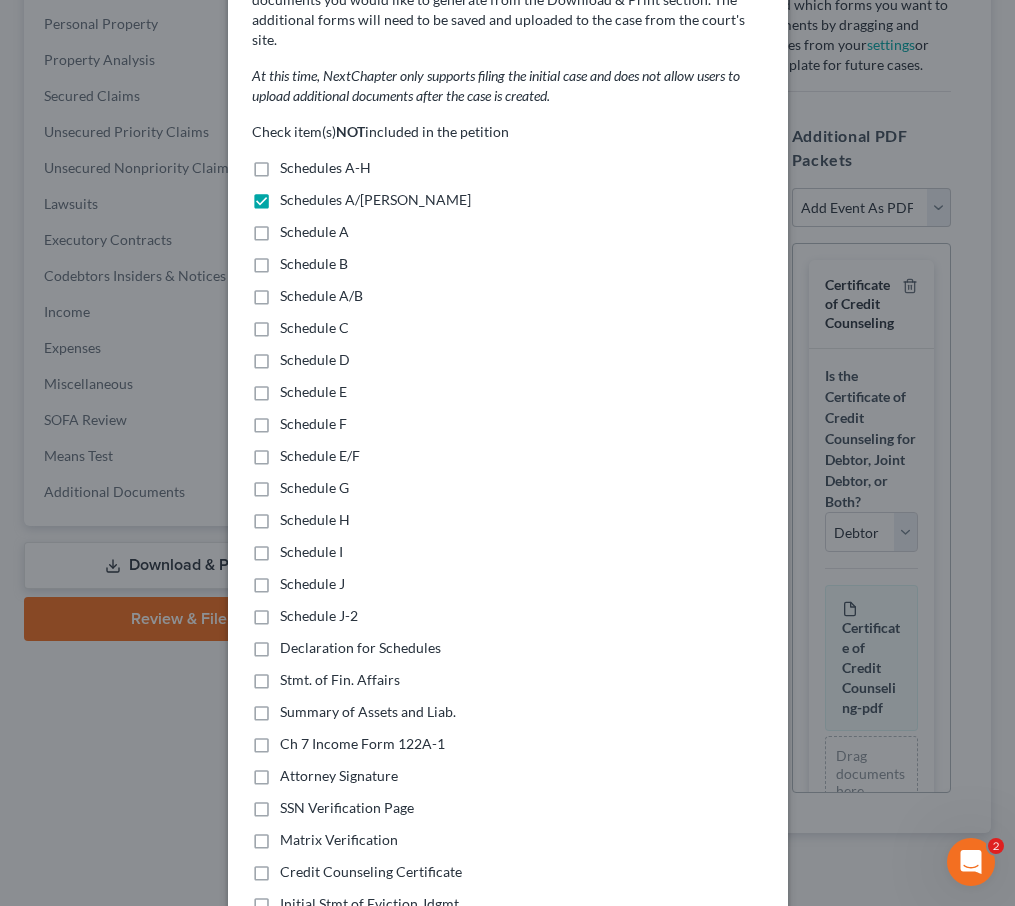 click on "Declaration for Schedules" at bounding box center (360, 648) 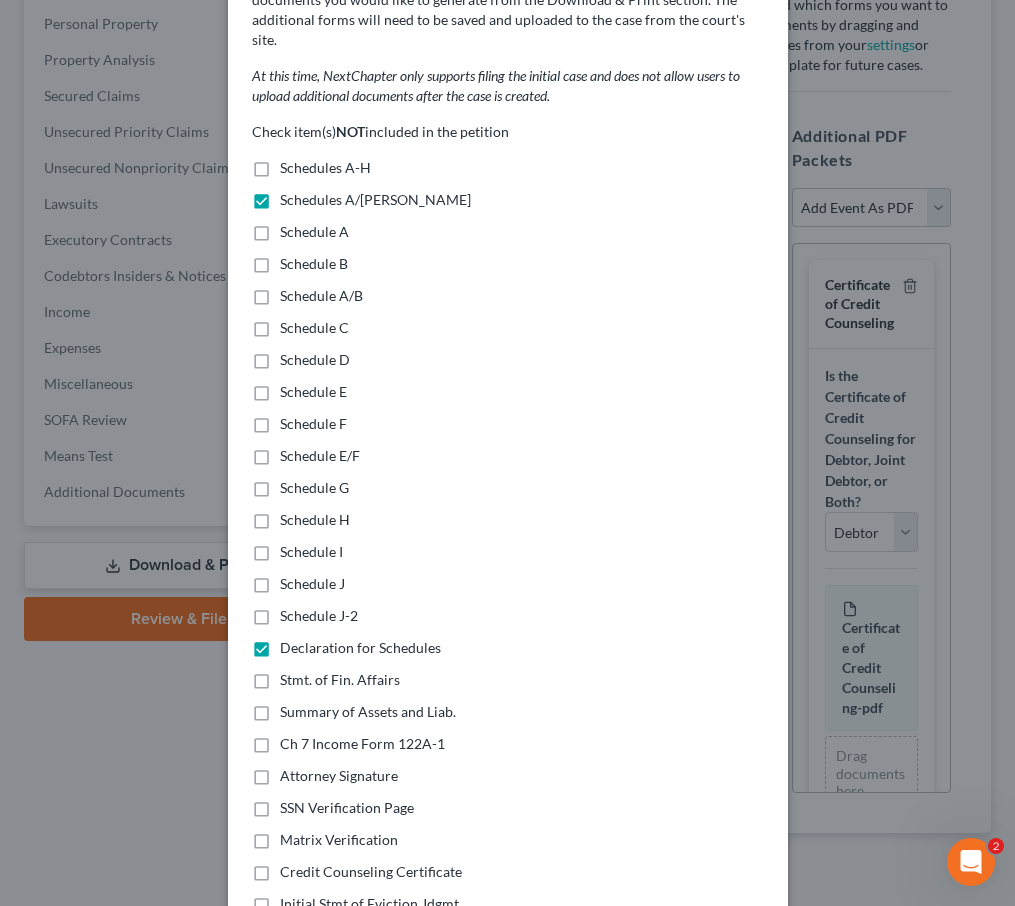 click on "Stmt. of Fin. Affairs" at bounding box center [340, 680] 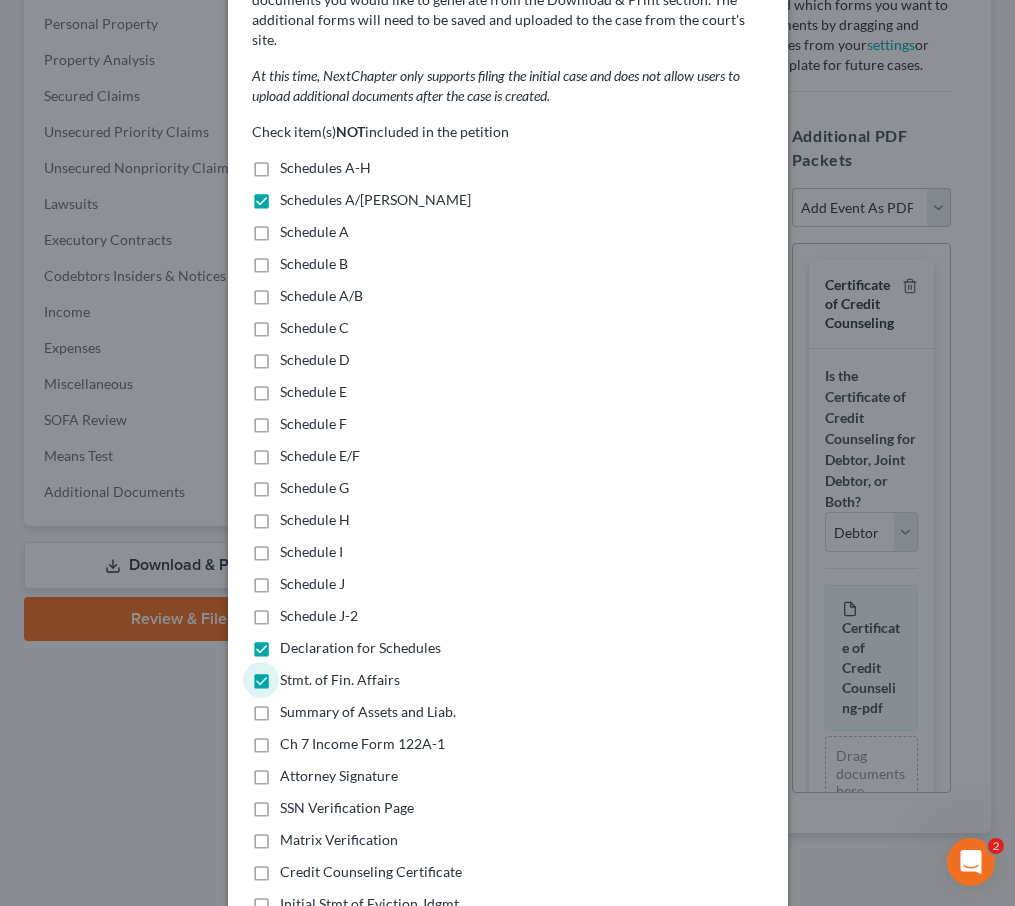click on "Summary of Assets and Liab." at bounding box center (368, 712) 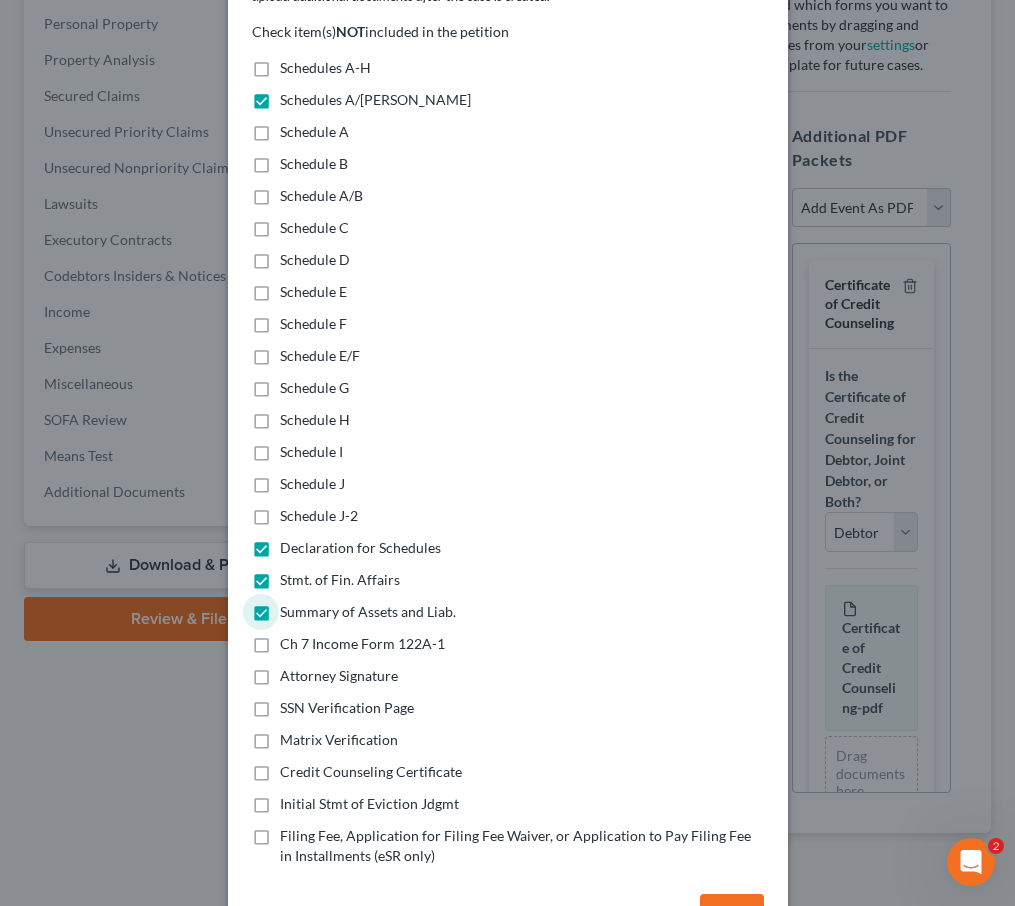 scroll, scrollTop: 269, scrollLeft: 0, axis: vertical 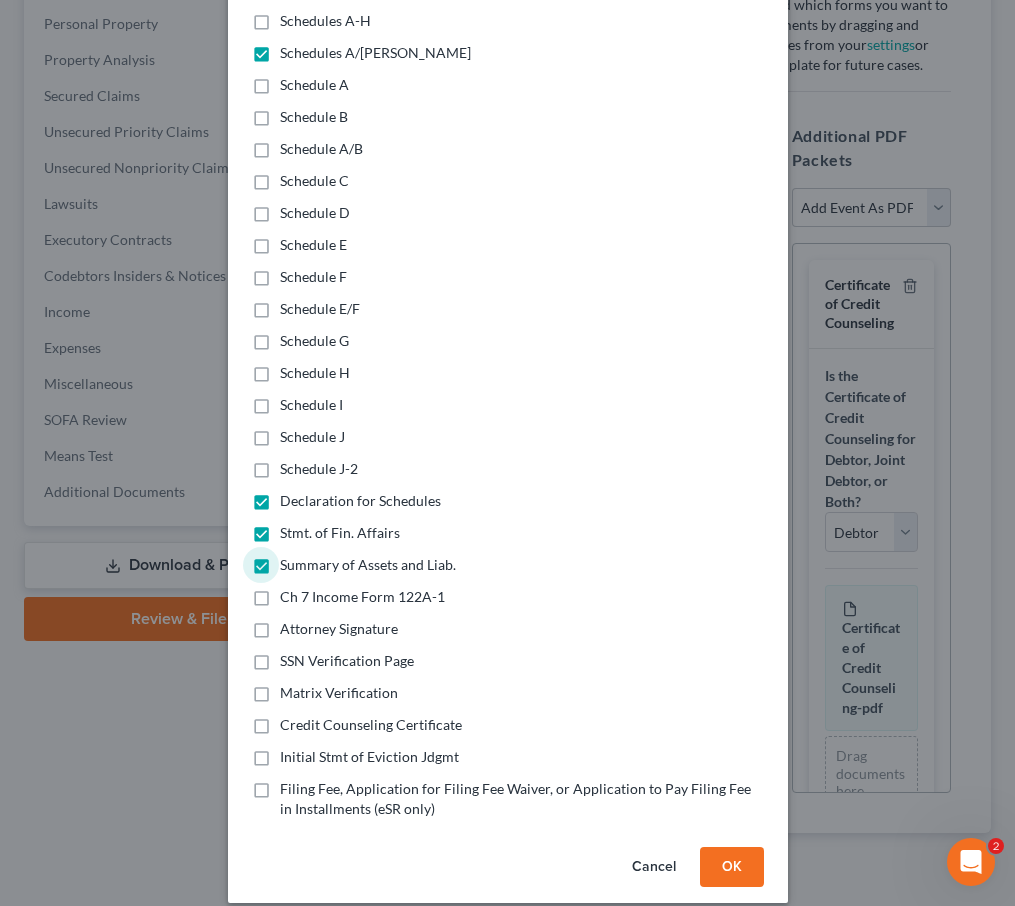 click on "Ch 7 Income Form 122A-1" at bounding box center [362, 597] 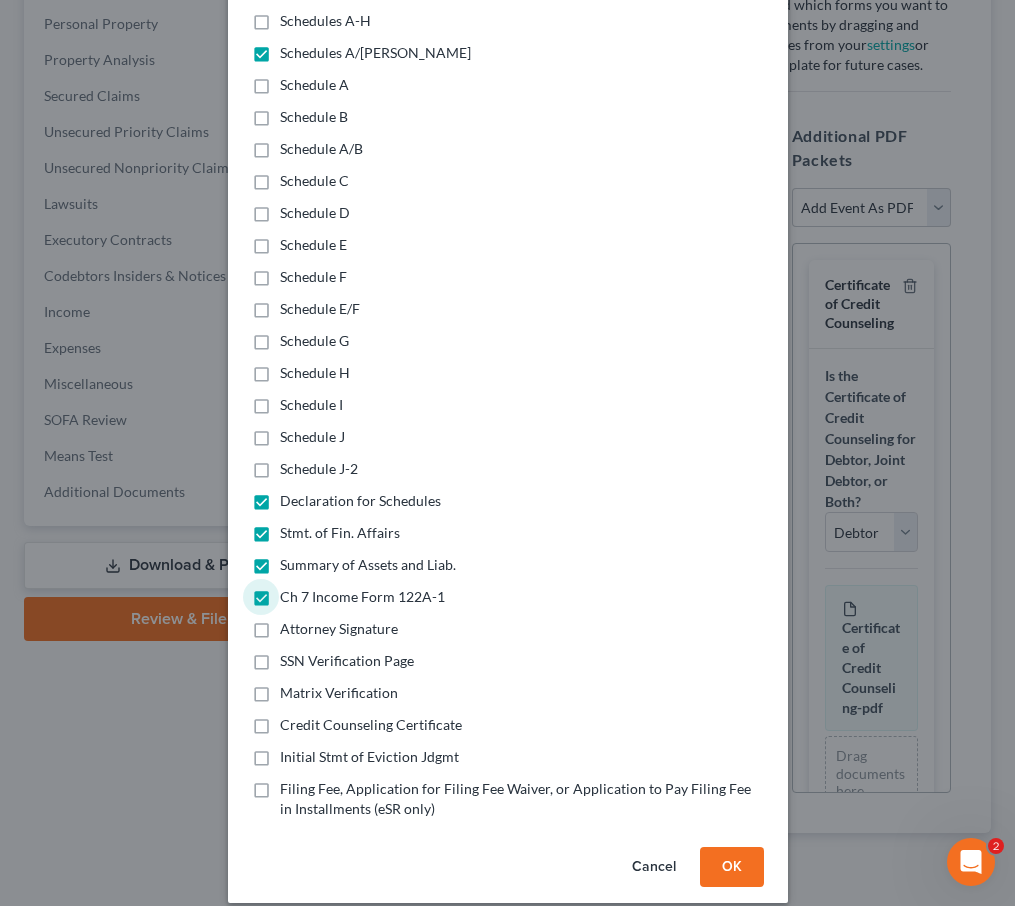click on "OK" at bounding box center [732, 867] 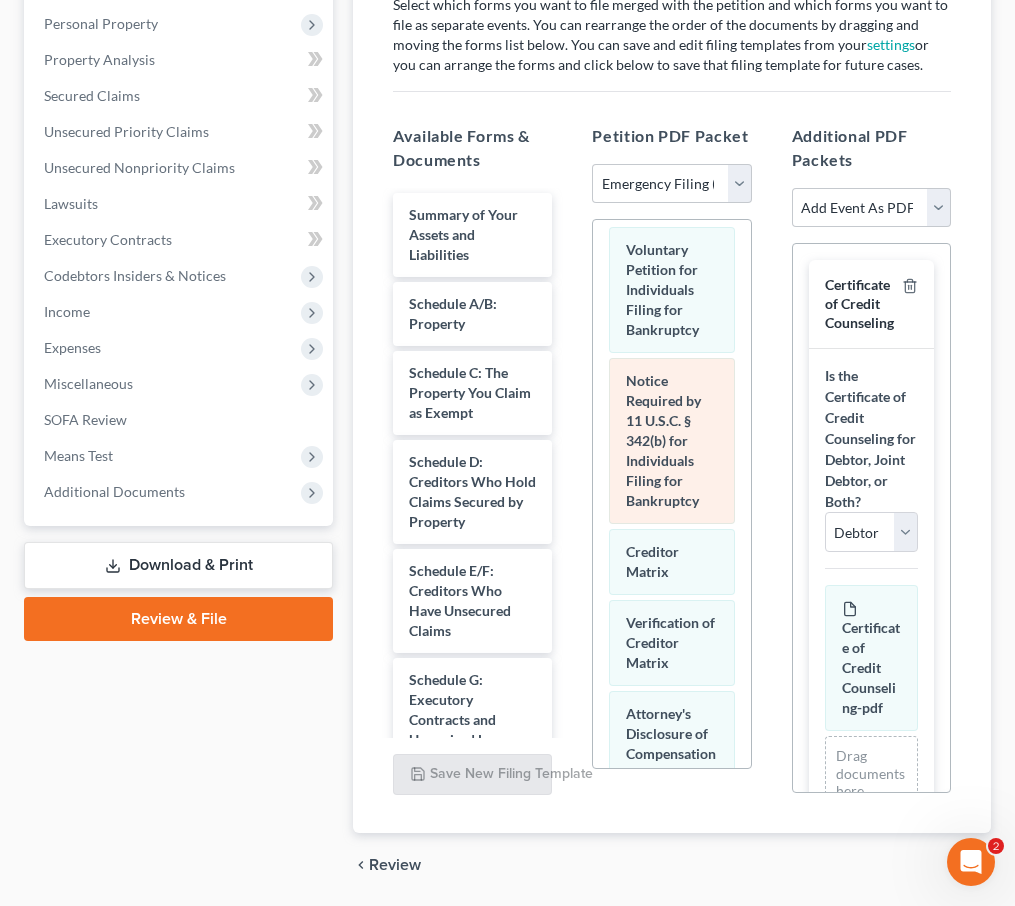 scroll, scrollTop: 0, scrollLeft: 0, axis: both 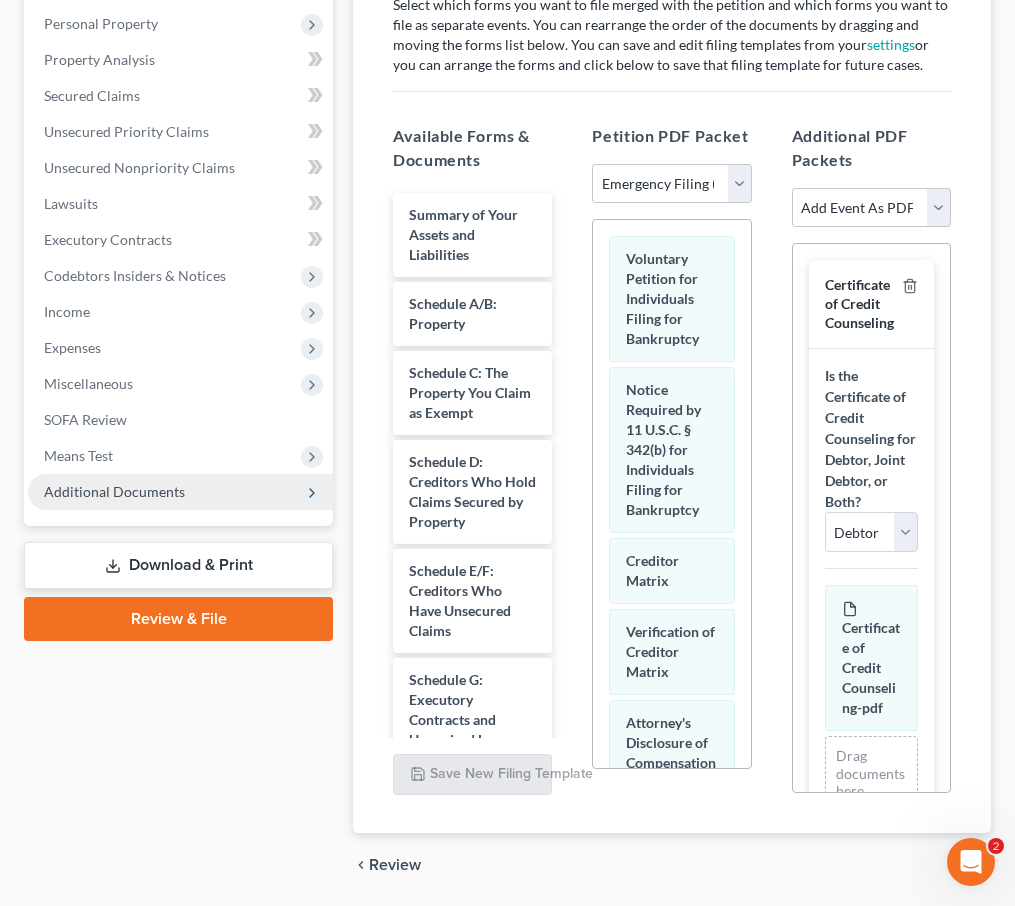 click on "Additional Documents" at bounding box center (114, 491) 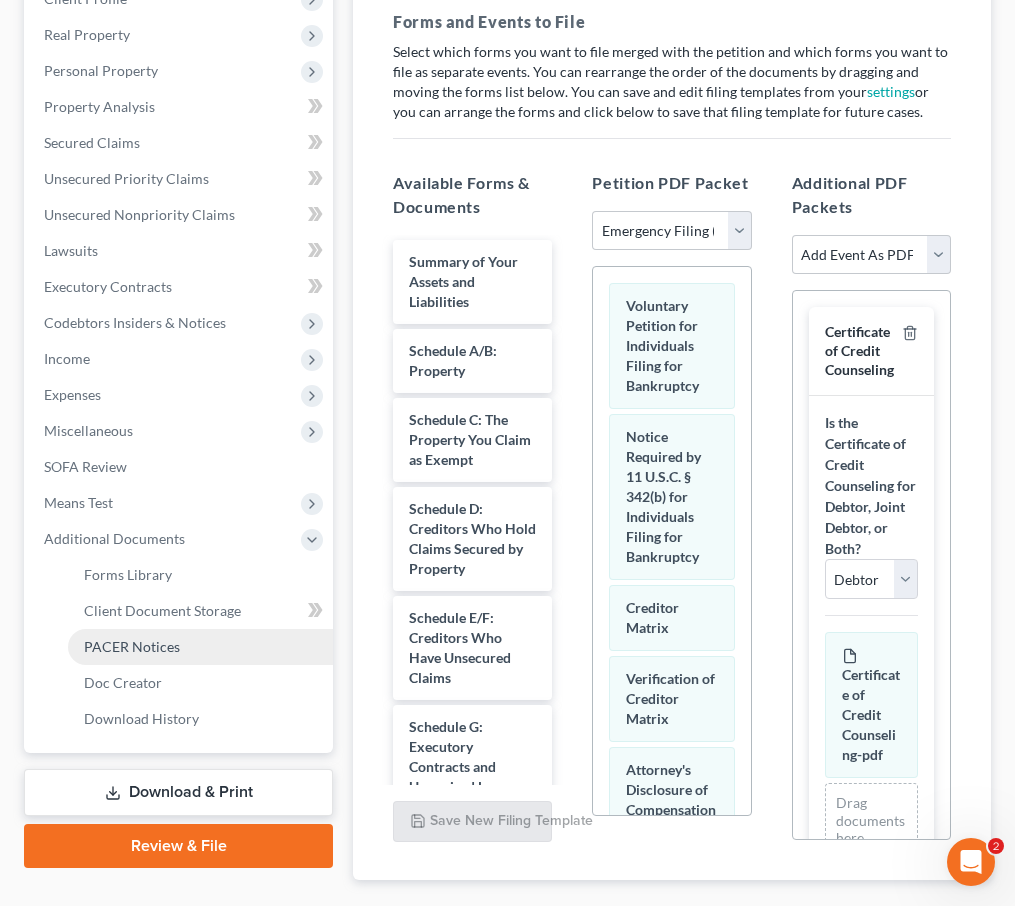 scroll, scrollTop: 333, scrollLeft: 0, axis: vertical 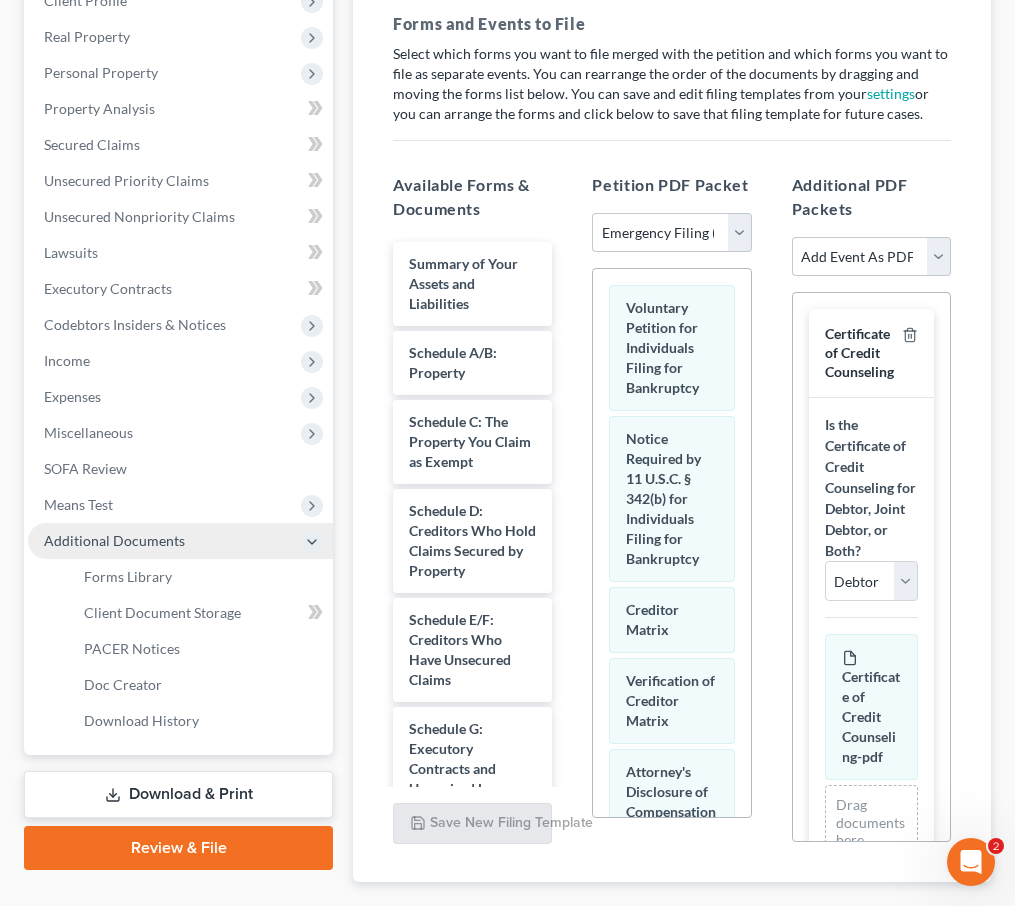 click on "Additional Documents" at bounding box center [114, 540] 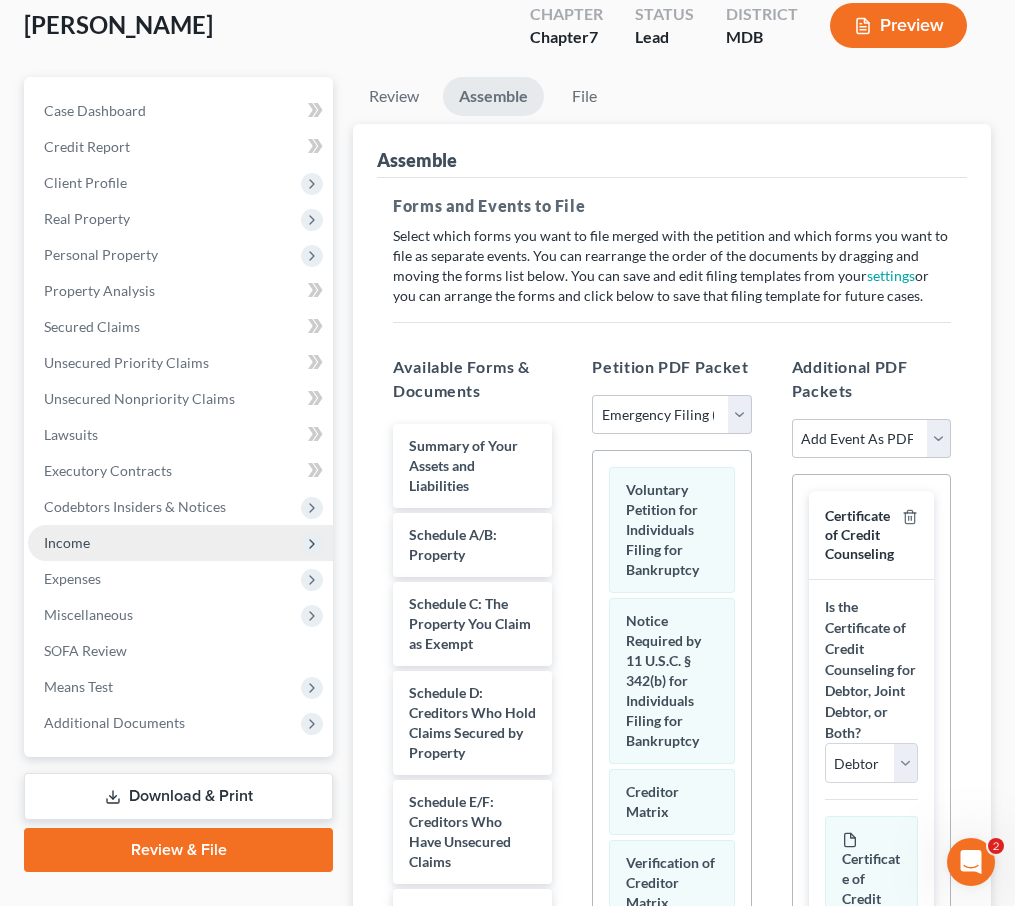 scroll, scrollTop: 173, scrollLeft: 0, axis: vertical 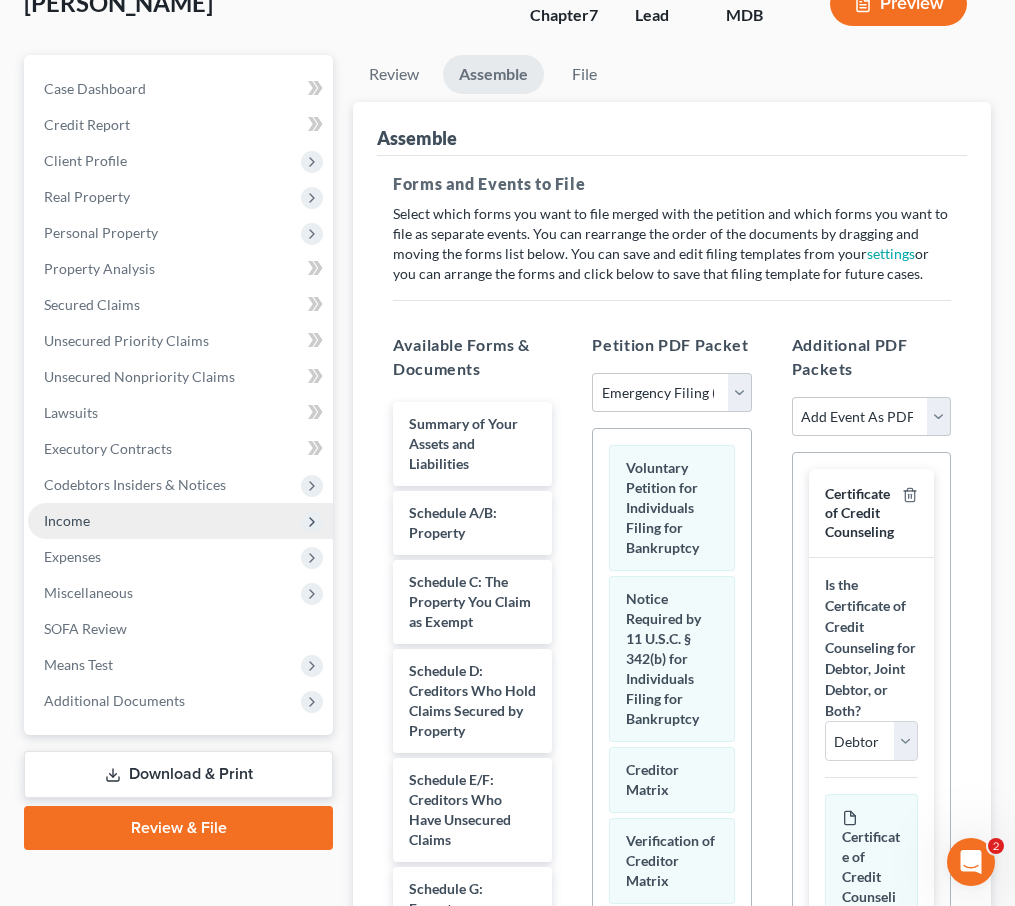 click on "Additional Documents" at bounding box center (114, 700) 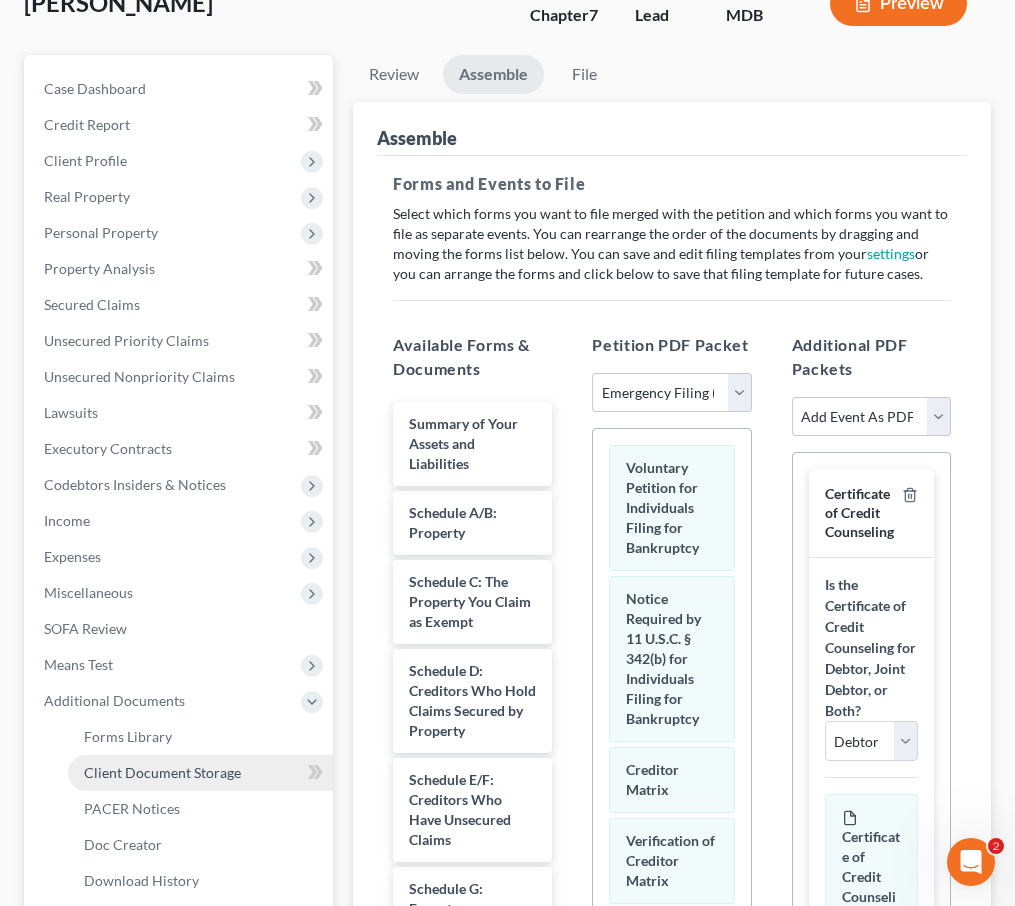 click on "Client Document Storage" at bounding box center (162, 772) 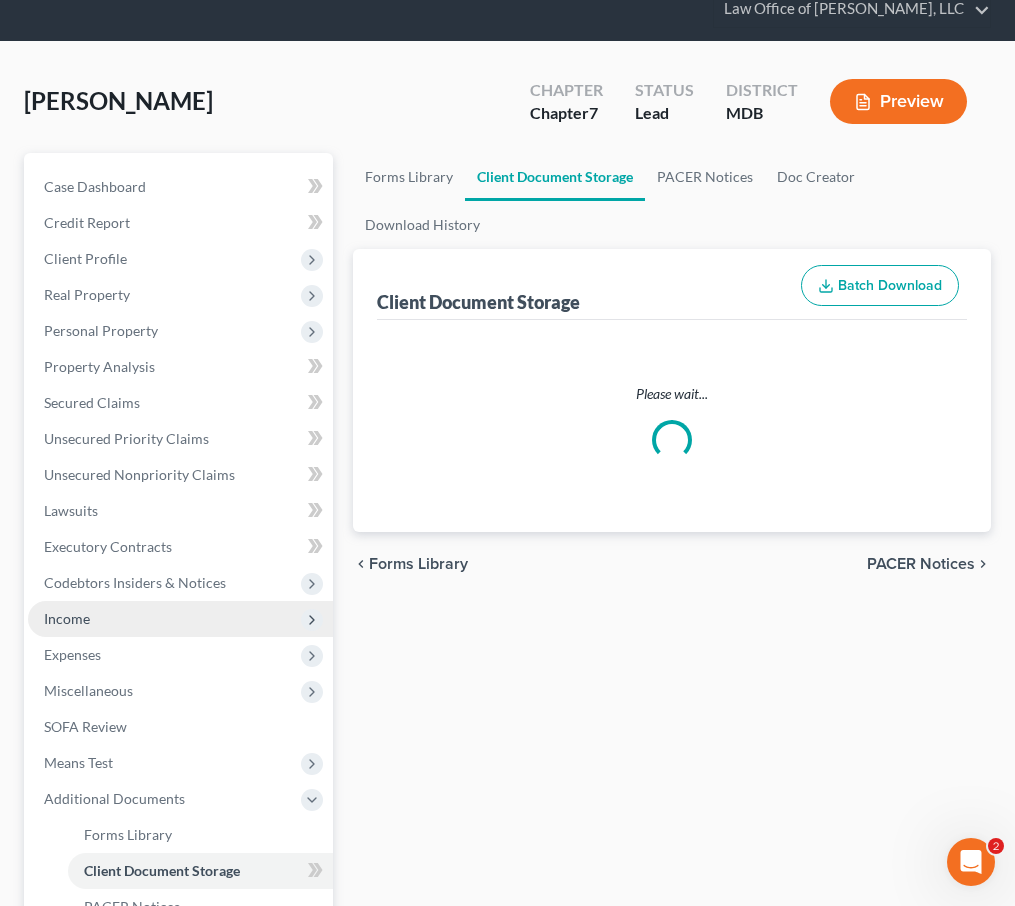 scroll, scrollTop: 0, scrollLeft: 0, axis: both 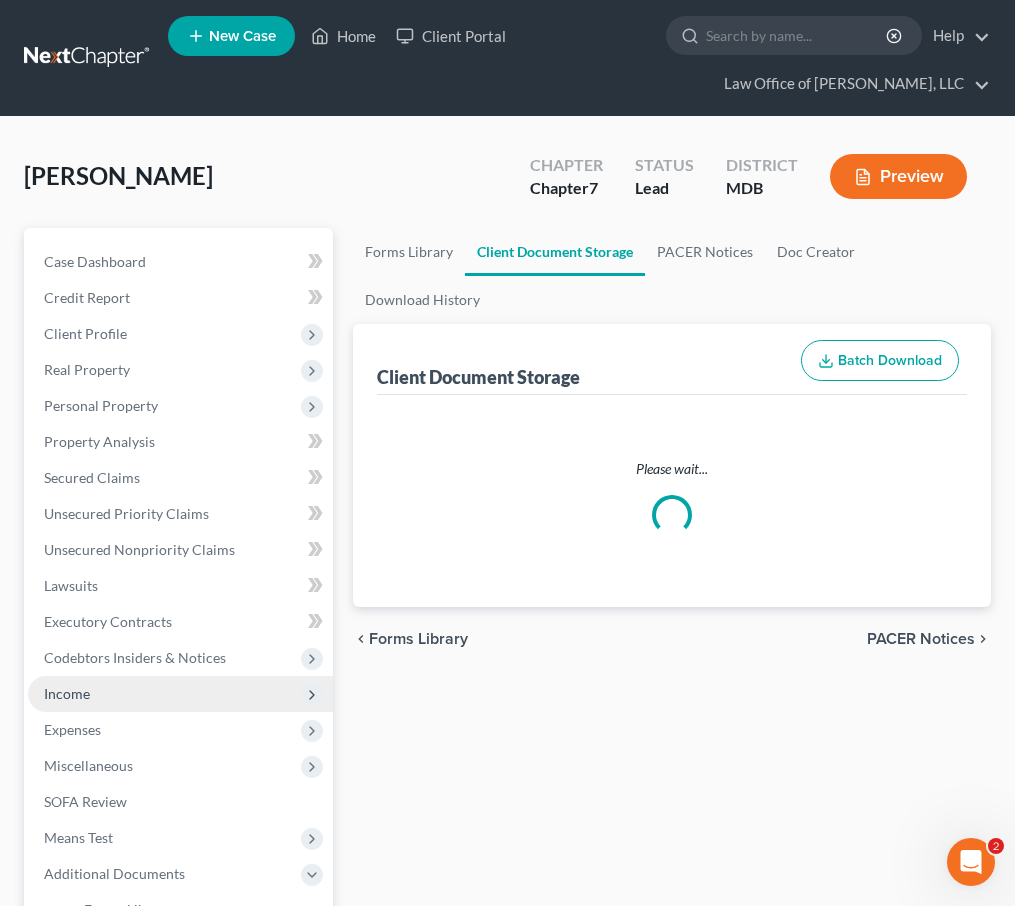 select on "14" 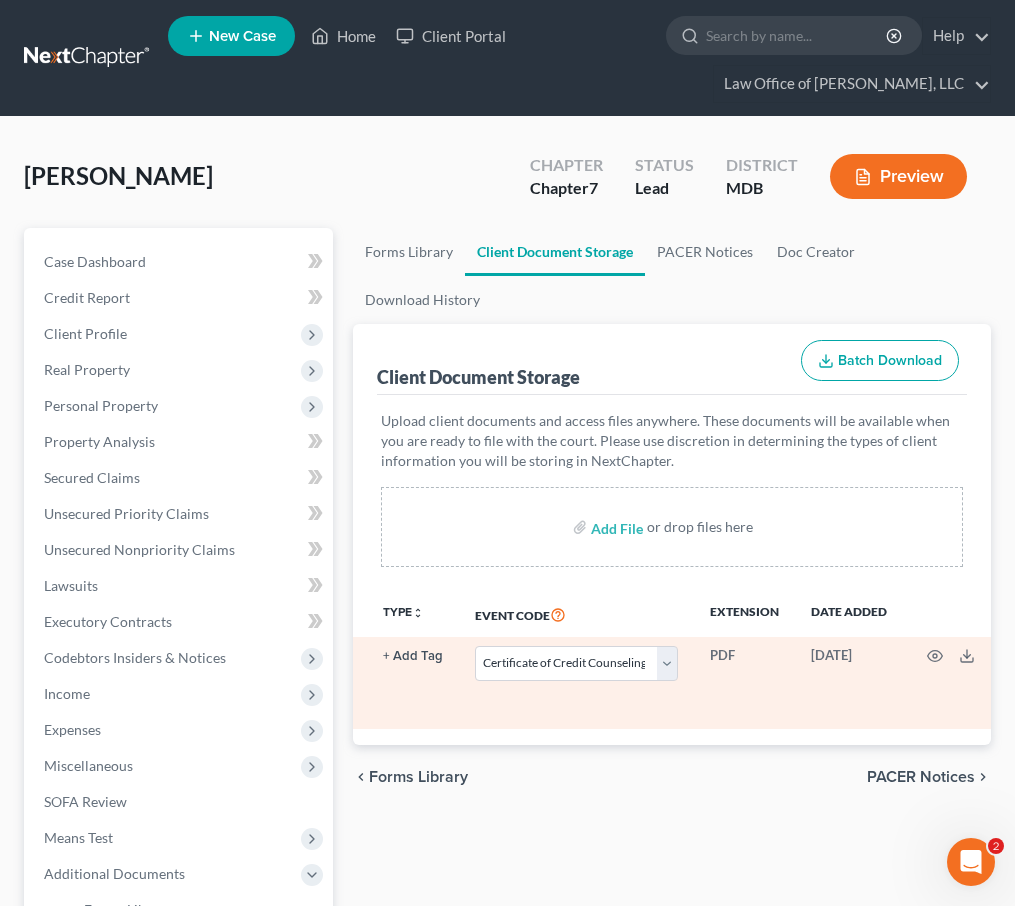 scroll, scrollTop: 0, scrollLeft: 0, axis: both 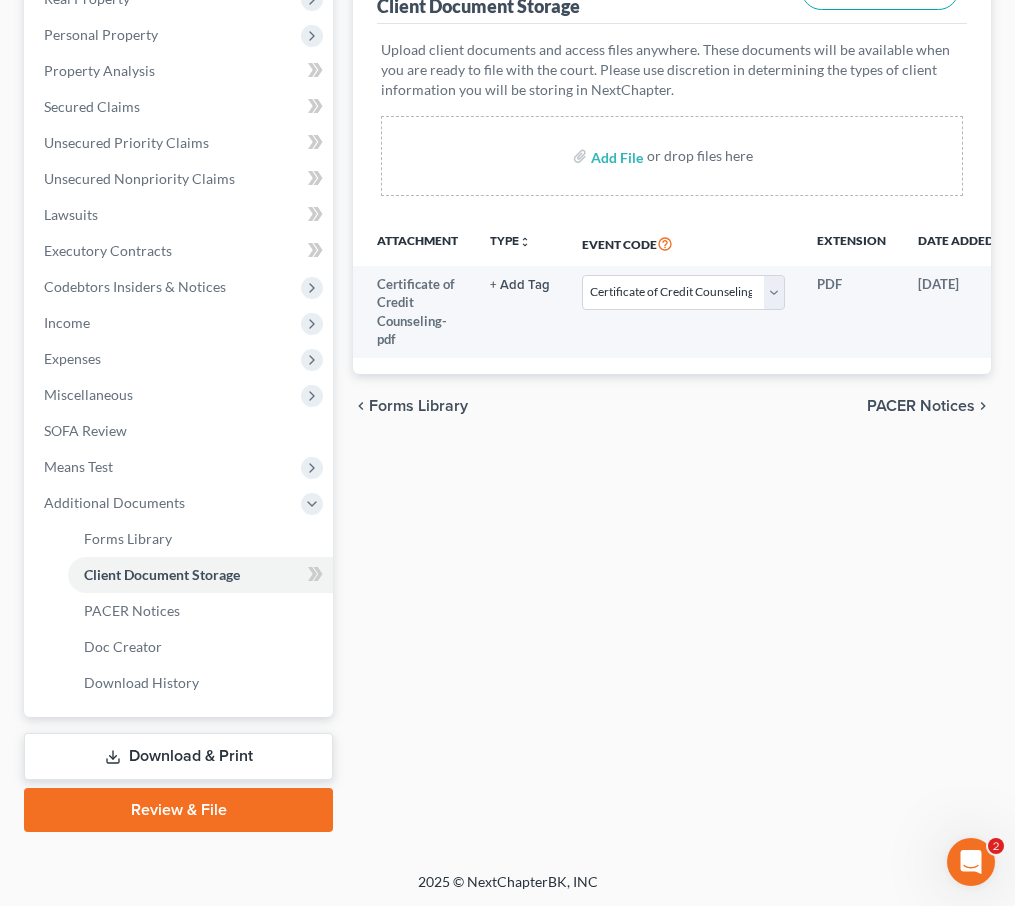 click on "Review & File" at bounding box center [178, 810] 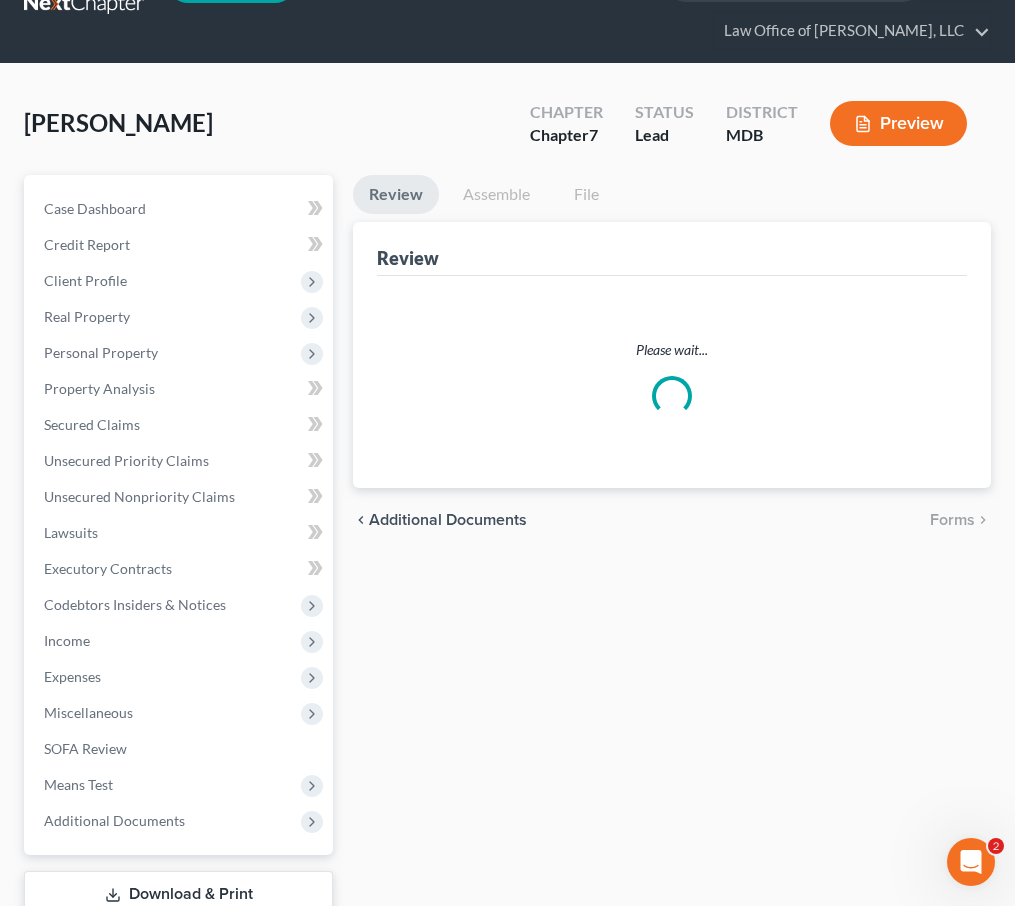 scroll, scrollTop: 0, scrollLeft: 0, axis: both 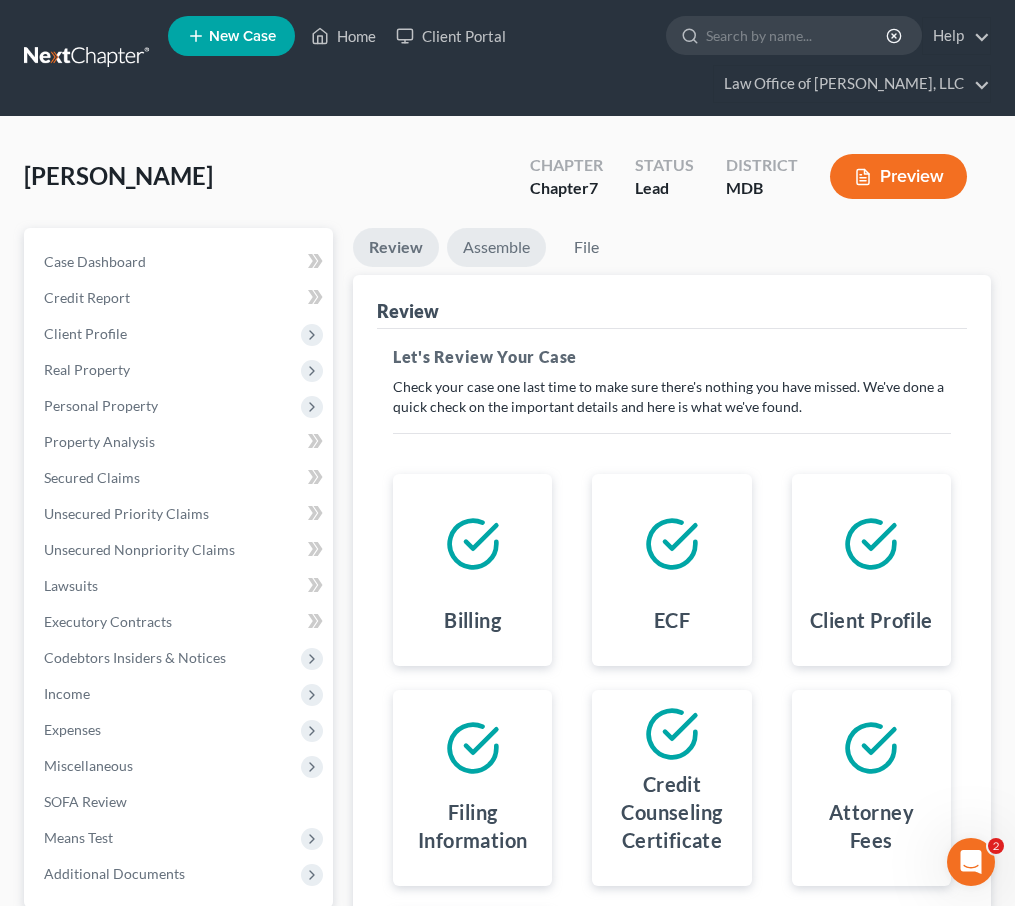 click on "Assemble" at bounding box center (496, 247) 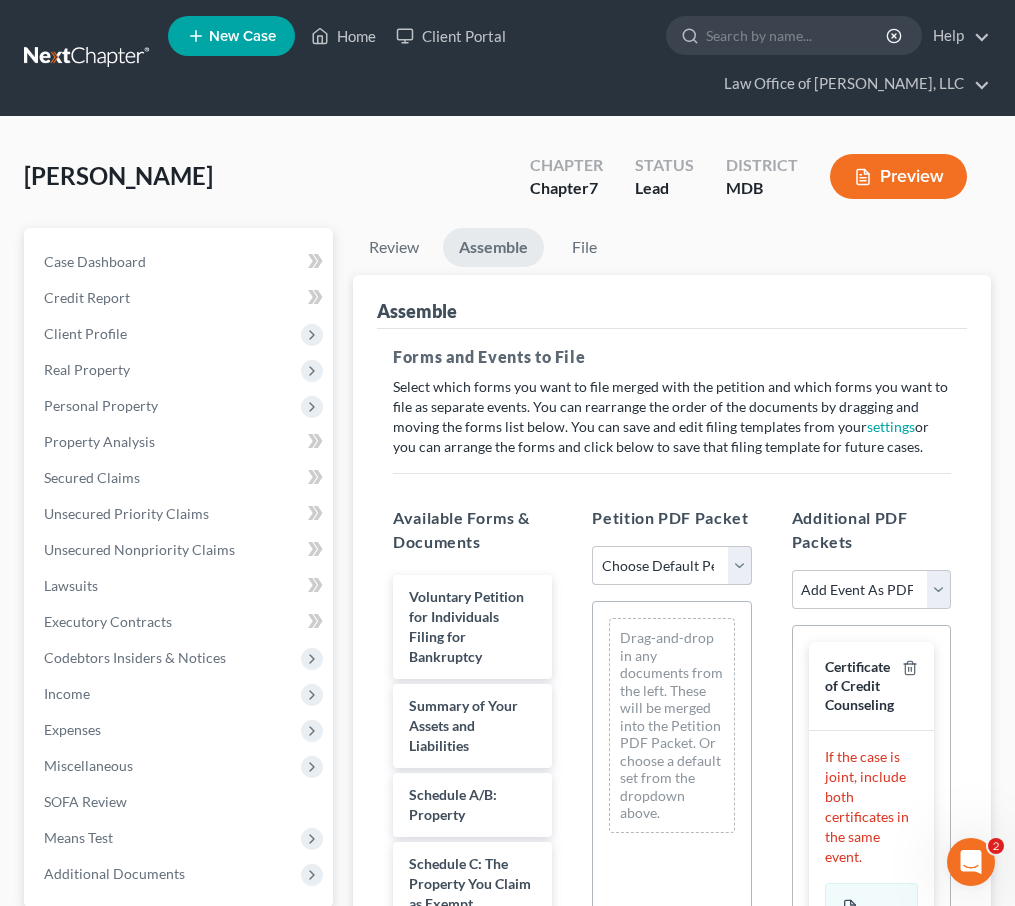 click on "Choose Default Petition PDF Packet Emergency Filing (Voluntary Petition and Creditor List Only) Chapter 7 Template" at bounding box center (671, 566) 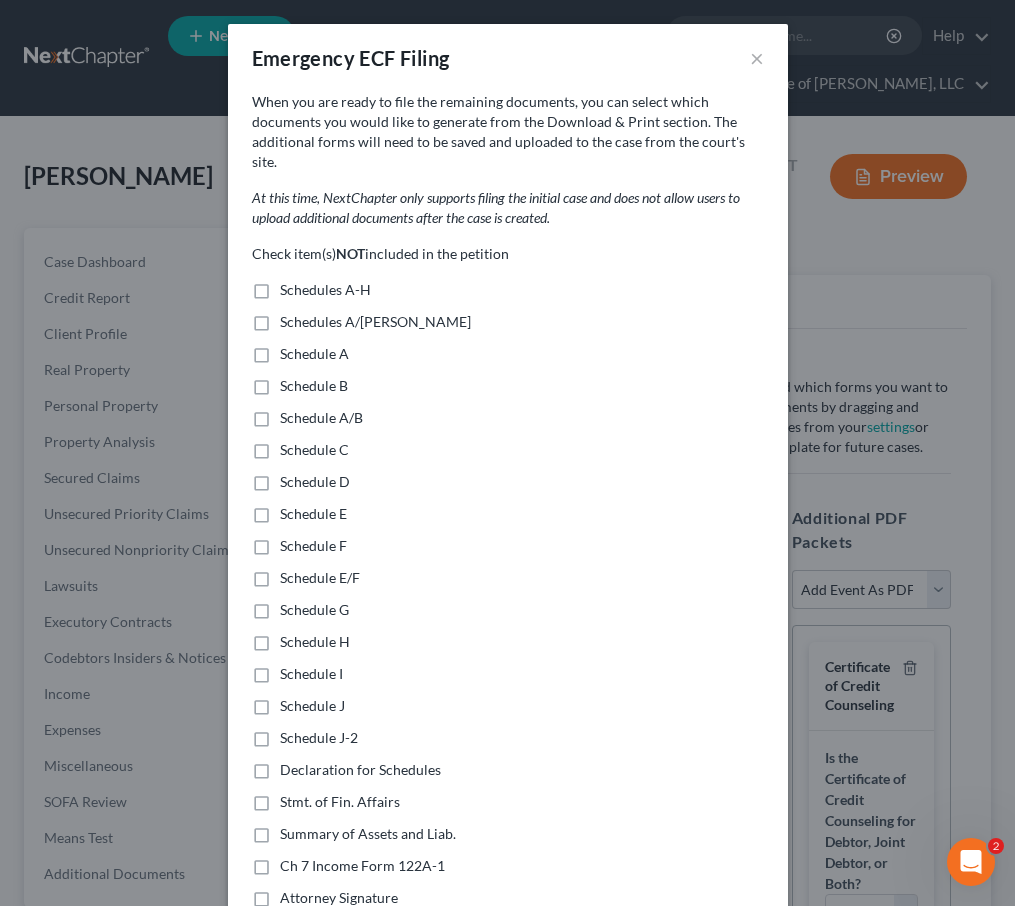 click on "Schedules A/B-J" at bounding box center (375, 322) 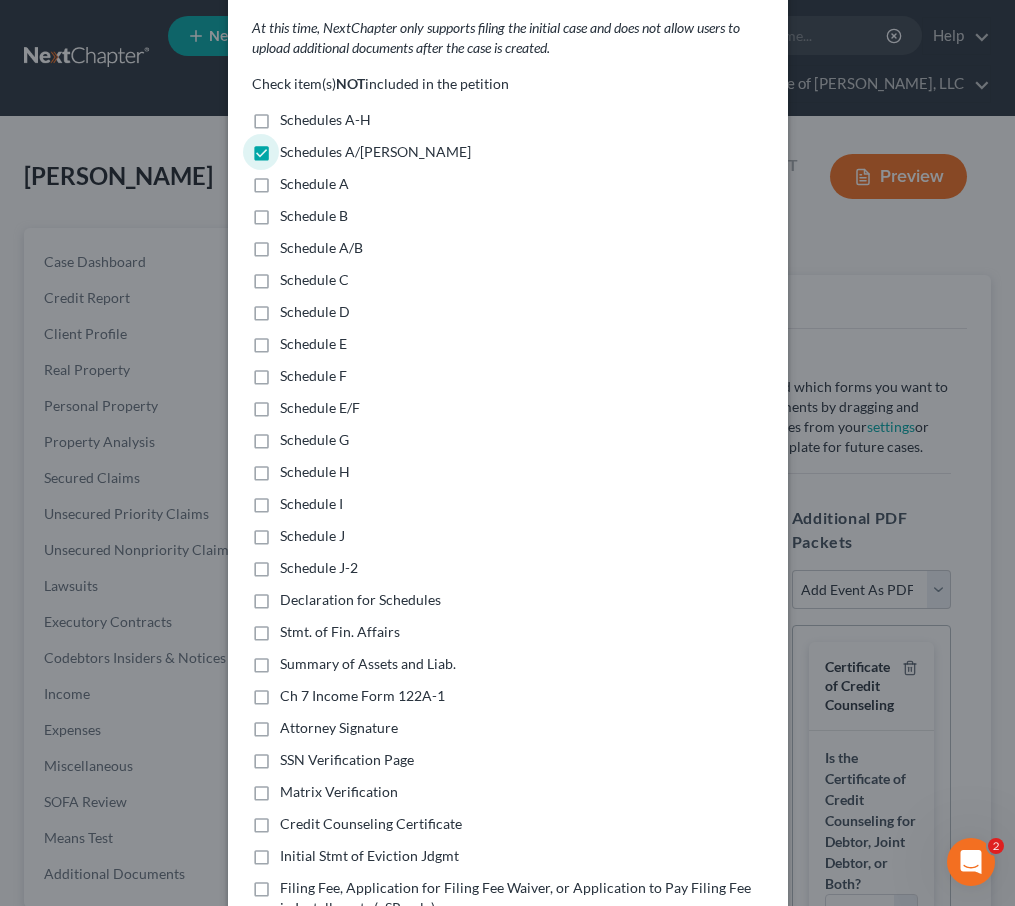 scroll, scrollTop: 213, scrollLeft: 0, axis: vertical 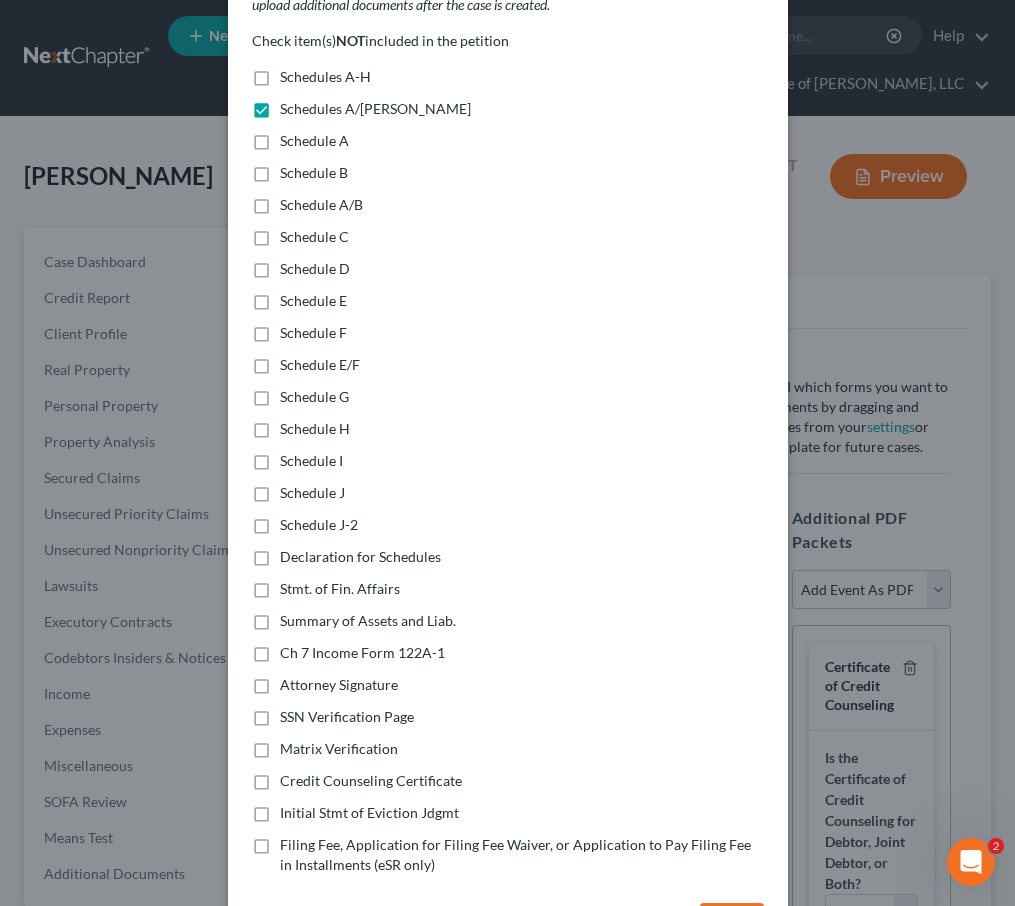 click on "Declaration for Schedules" at bounding box center [360, 557] 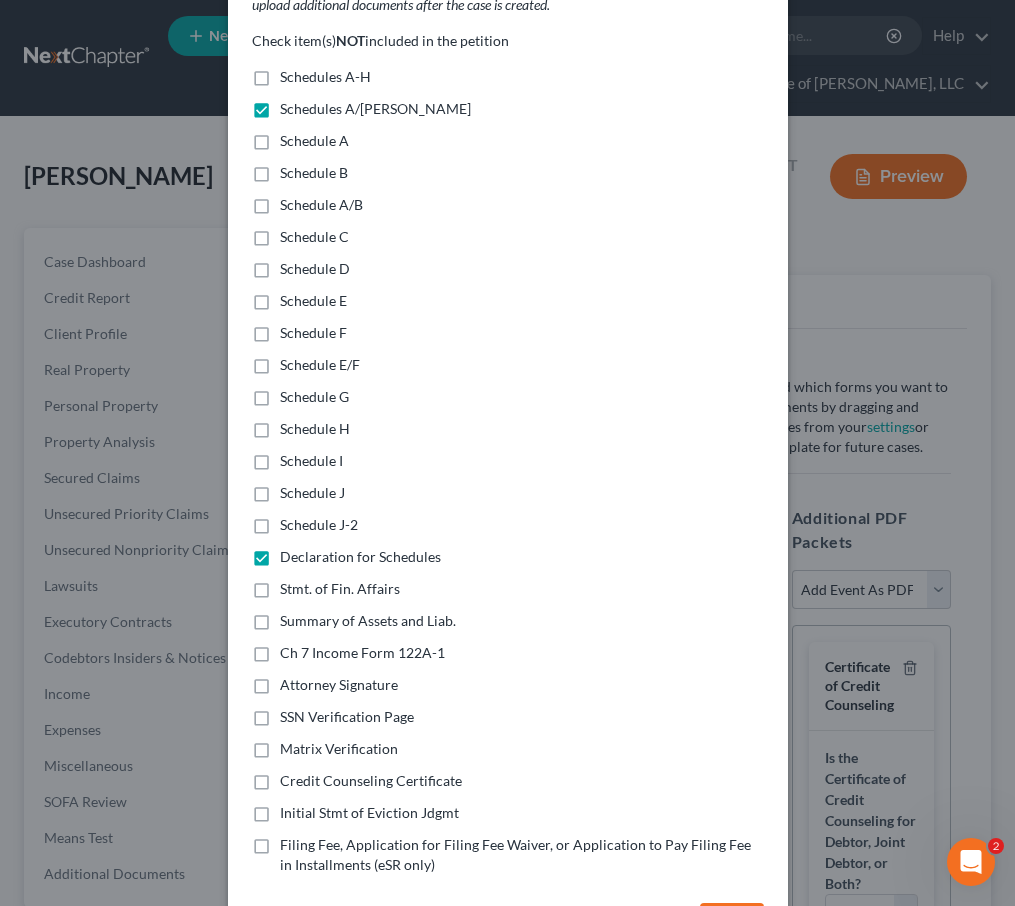 click on "Stmt. of Fin. Affairs" at bounding box center [340, 589] 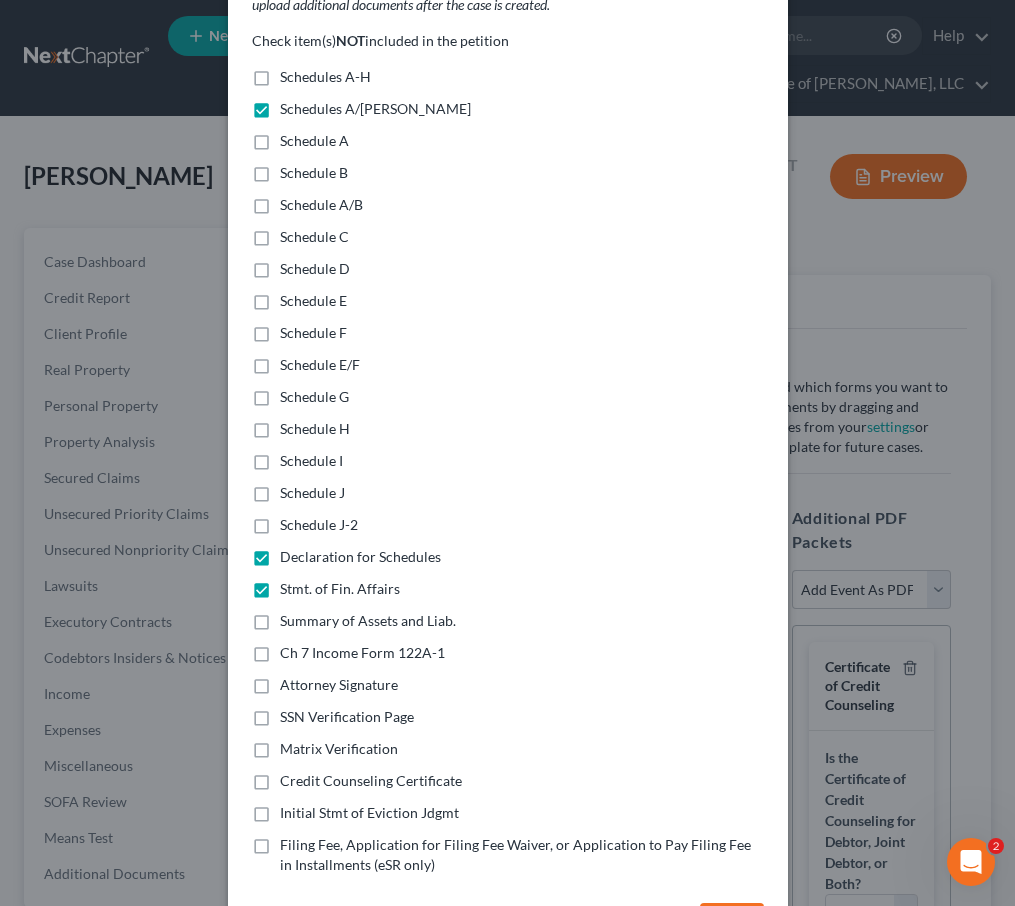click on "Summary of Assets and Liab." at bounding box center (368, 621) 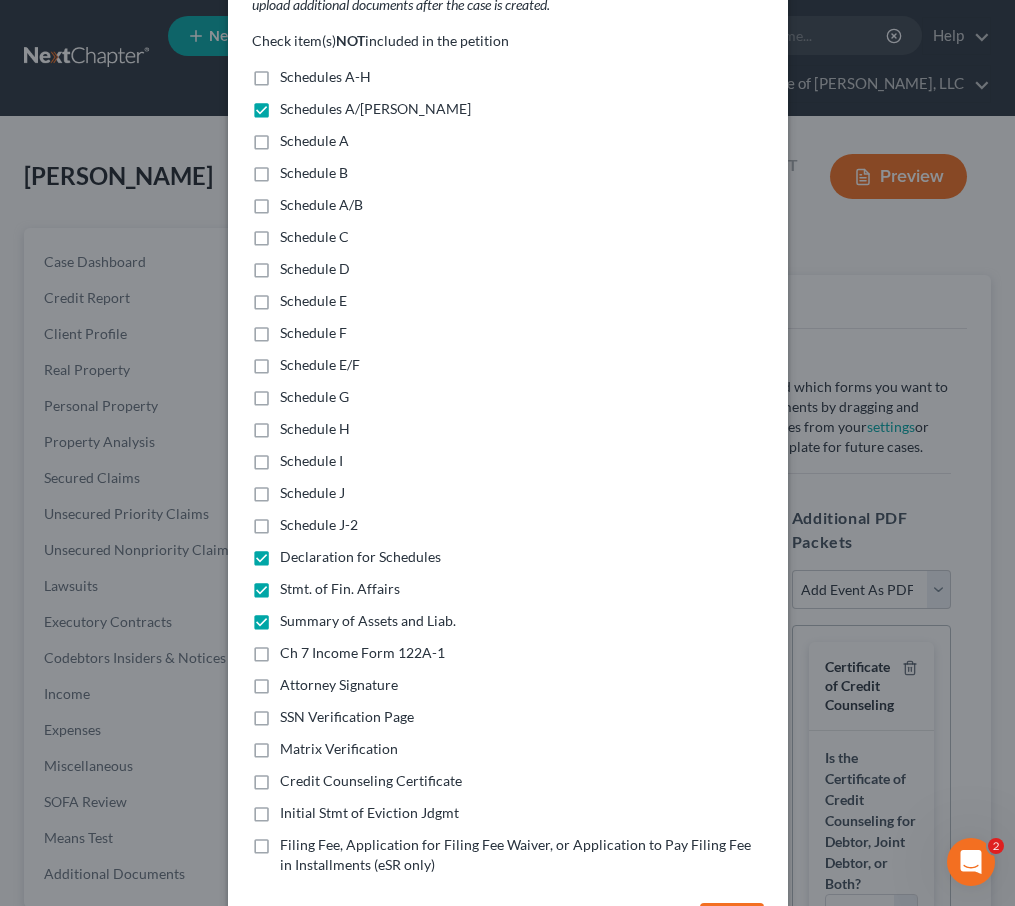 click on "Ch 7 Income Form 122A-1" at bounding box center (362, 653) 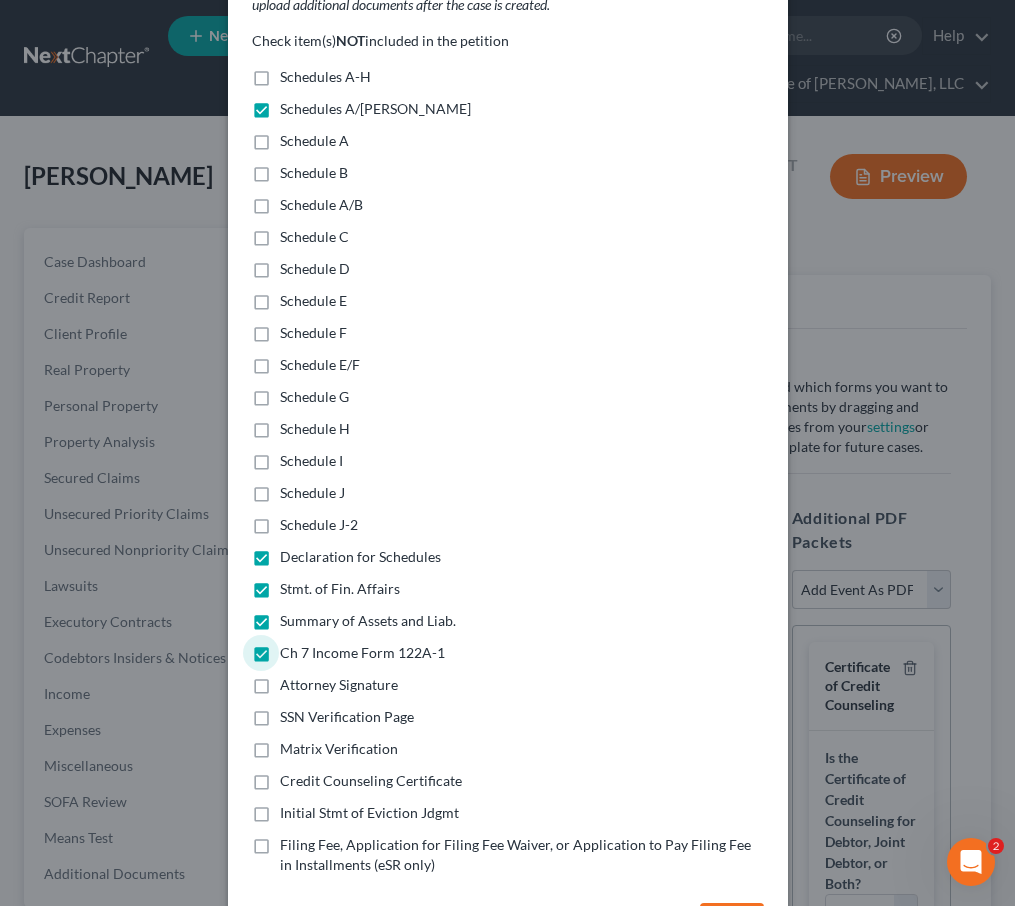 scroll, scrollTop: 269, scrollLeft: 0, axis: vertical 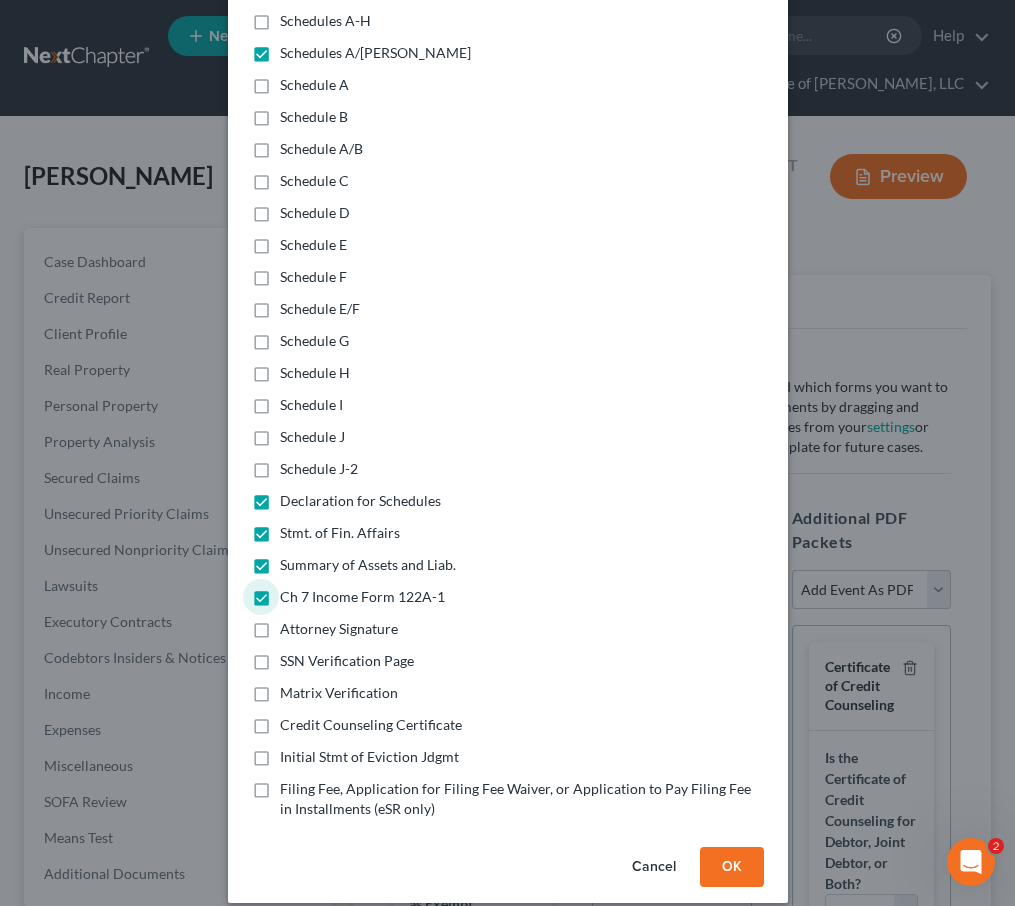 click on "OK" at bounding box center (732, 867) 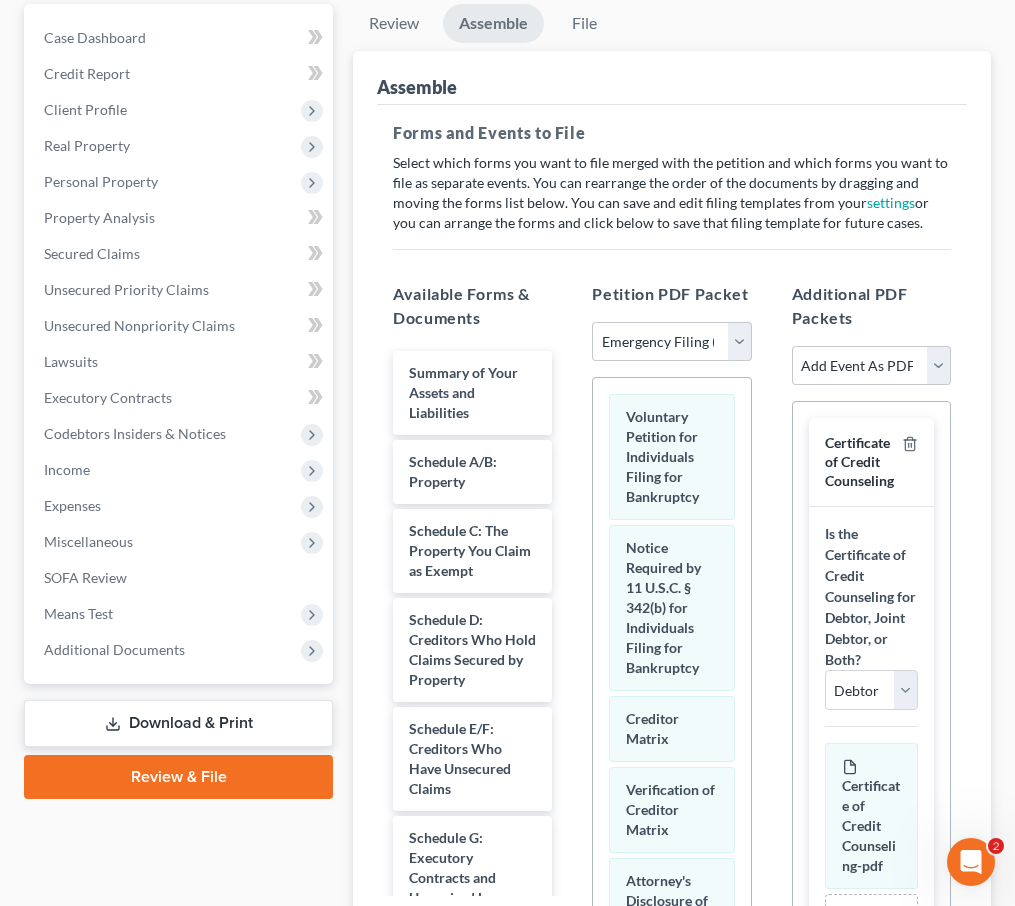 scroll, scrollTop: 411, scrollLeft: 0, axis: vertical 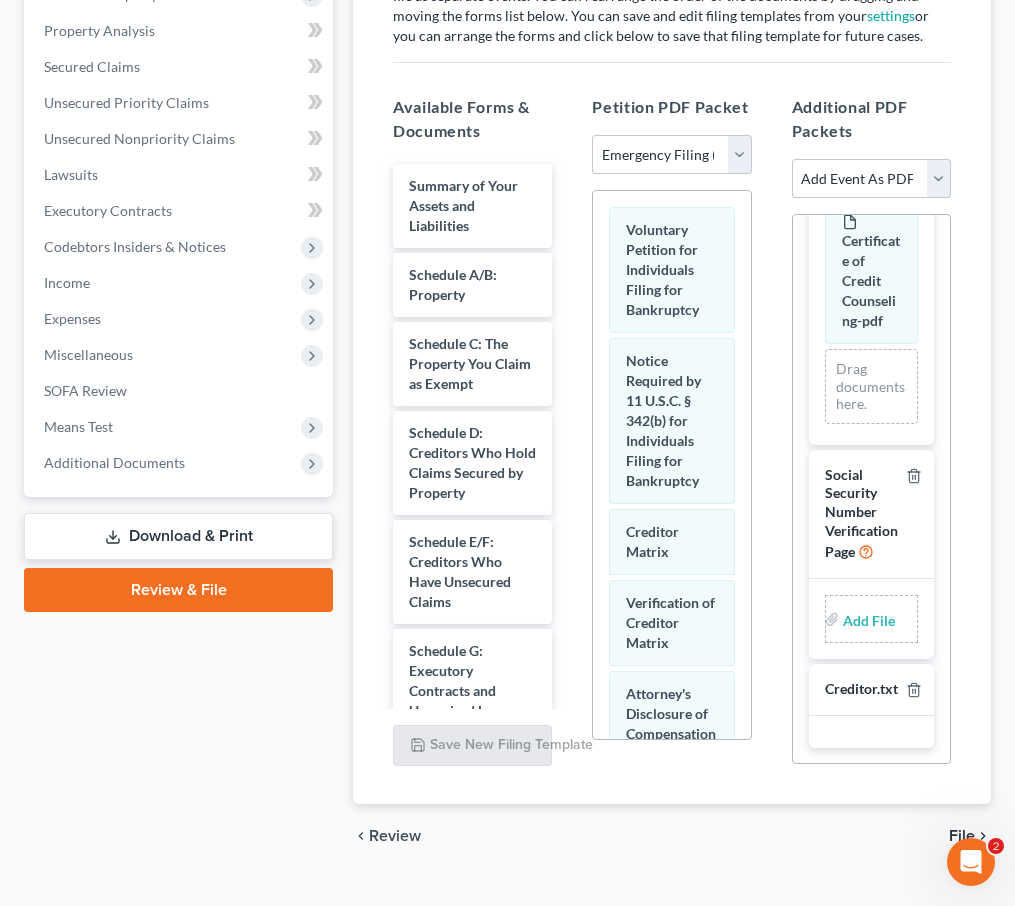 type on "C:\fakepath\SSV.pdf" 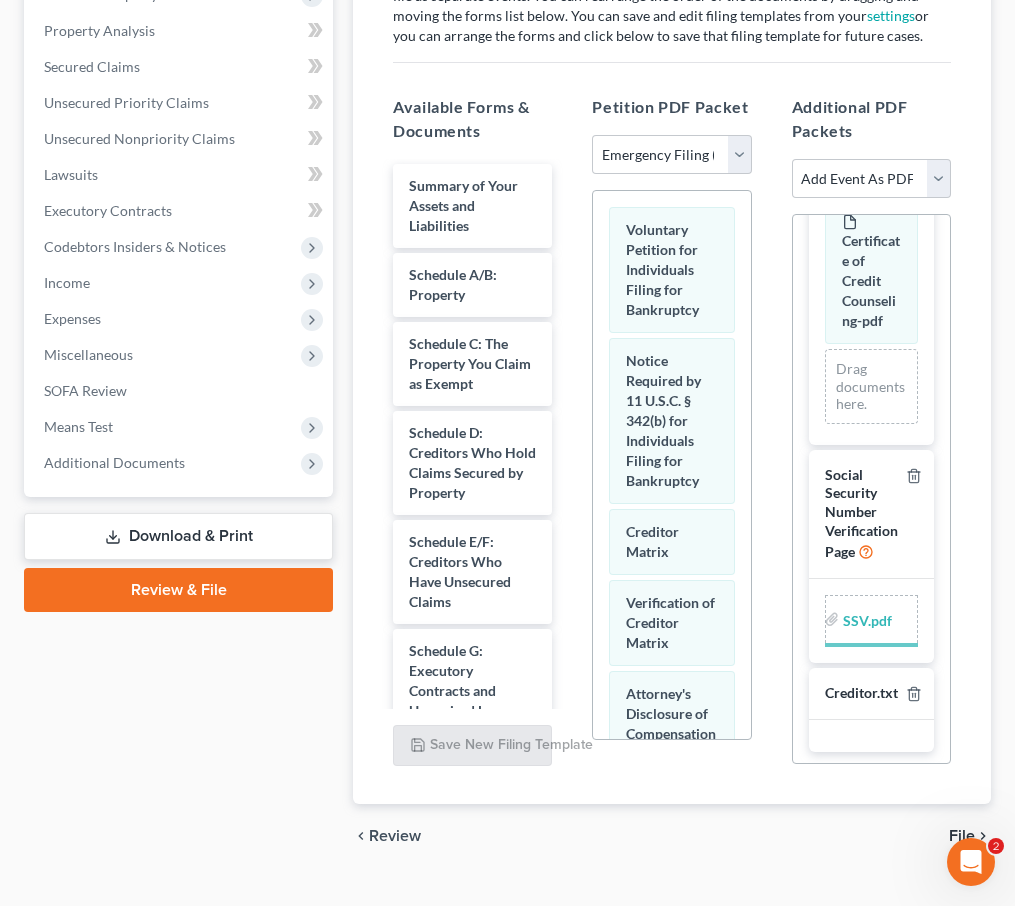 scroll, scrollTop: 330, scrollLeft: 0, axis: vertical 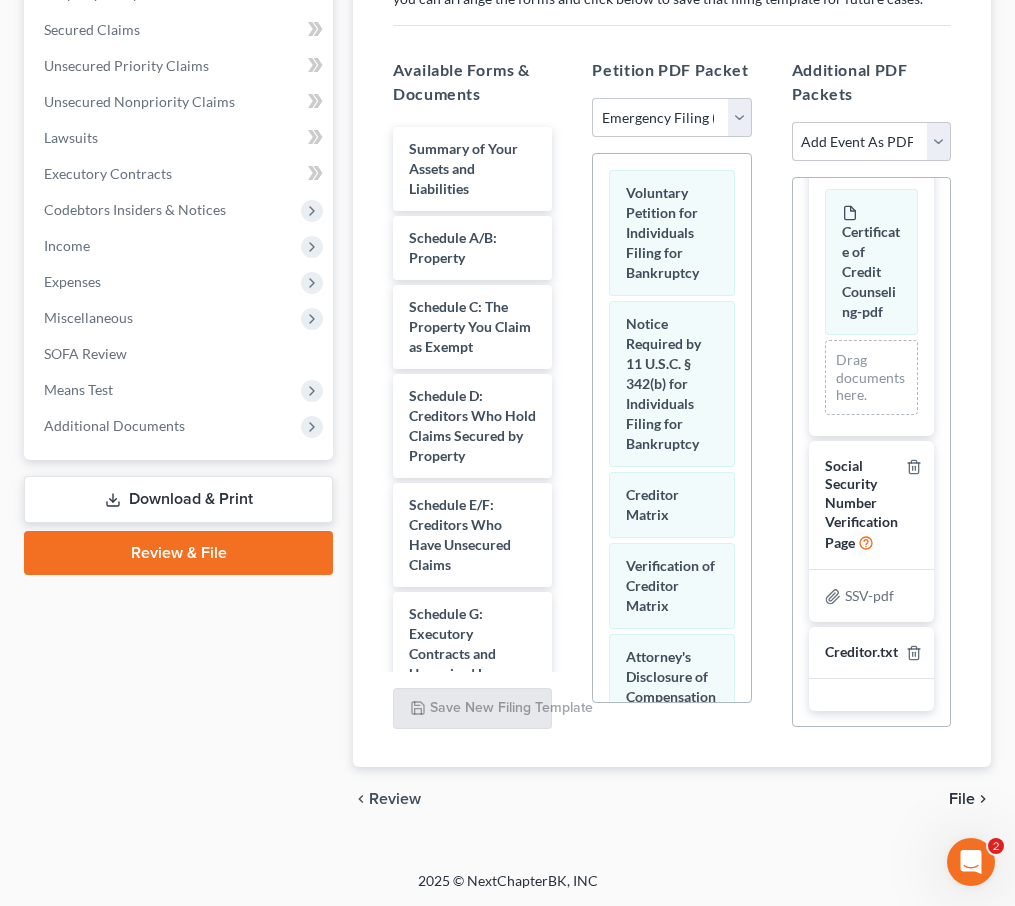 click on "File" at bounding box center (962, 799) 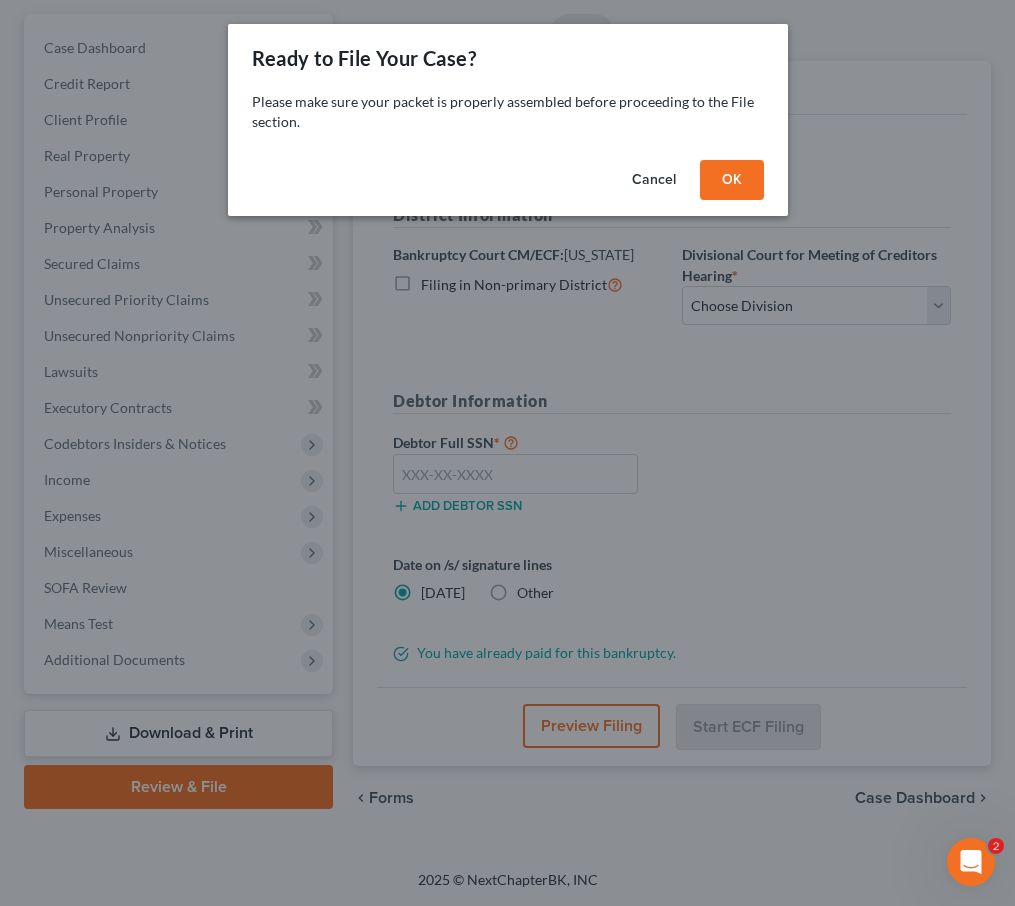 scroll, scrollTop: 213, scrollLeft: 0, axis: vertical 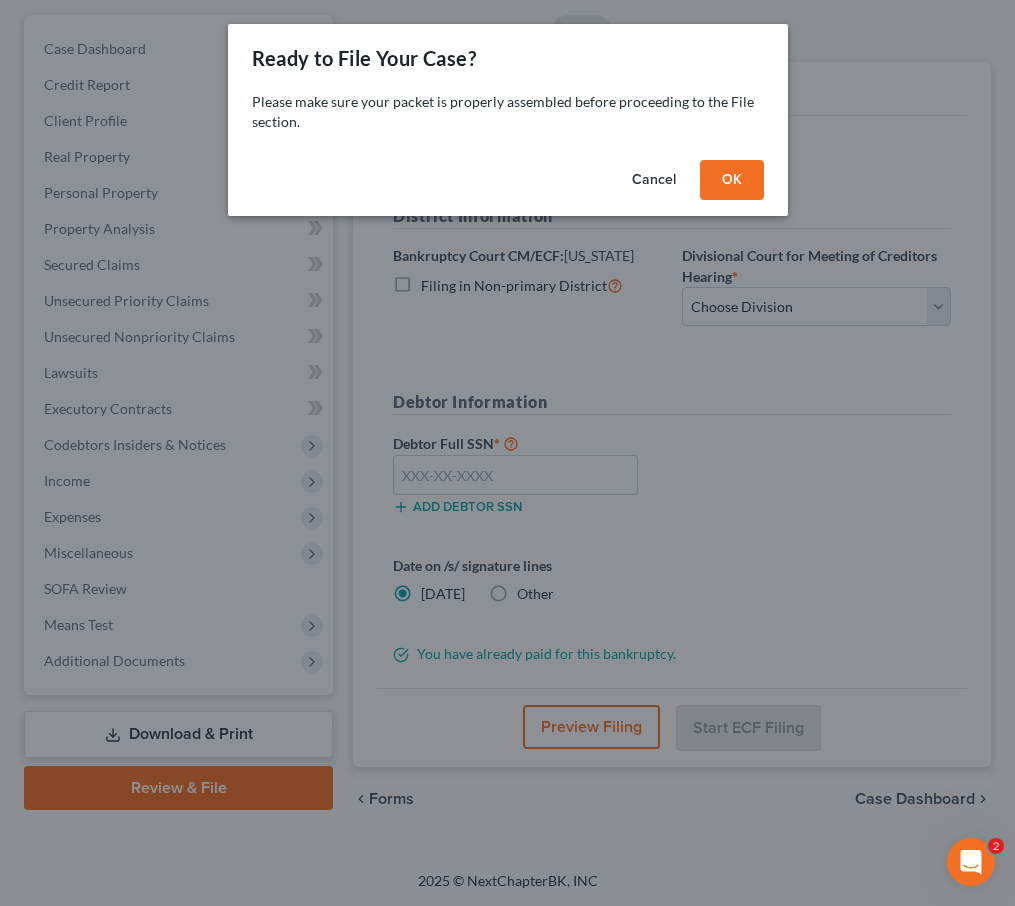click on "OK" at bounding box center [732, 180] 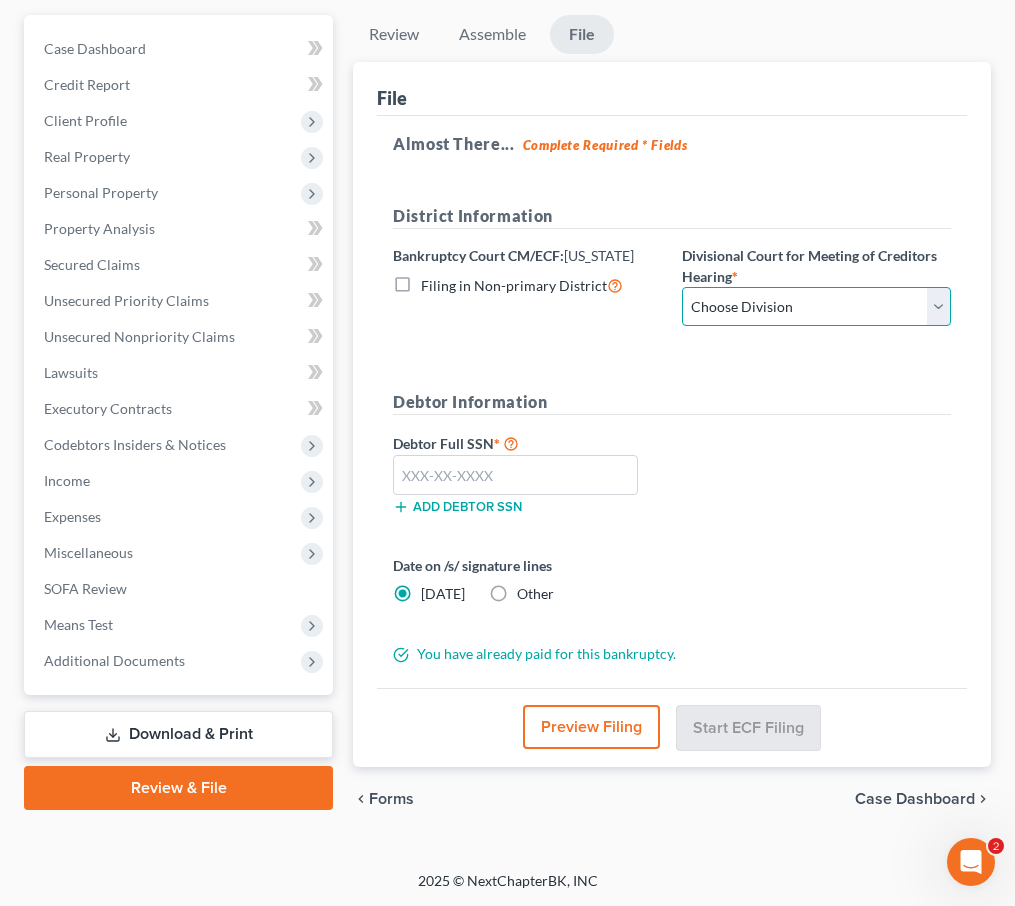 click on "Choose Division Baltimore Greenbelt" at bounding box center [816, 307] 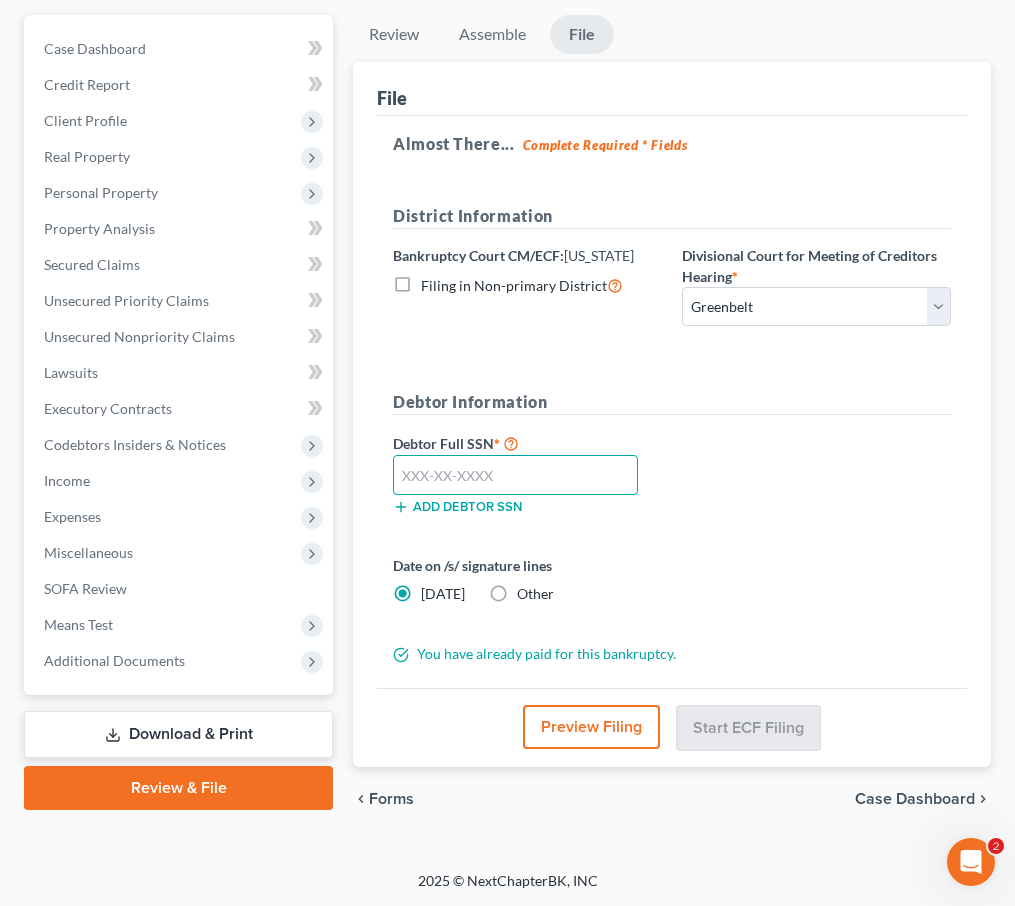 click at bounding box center (515, 475) 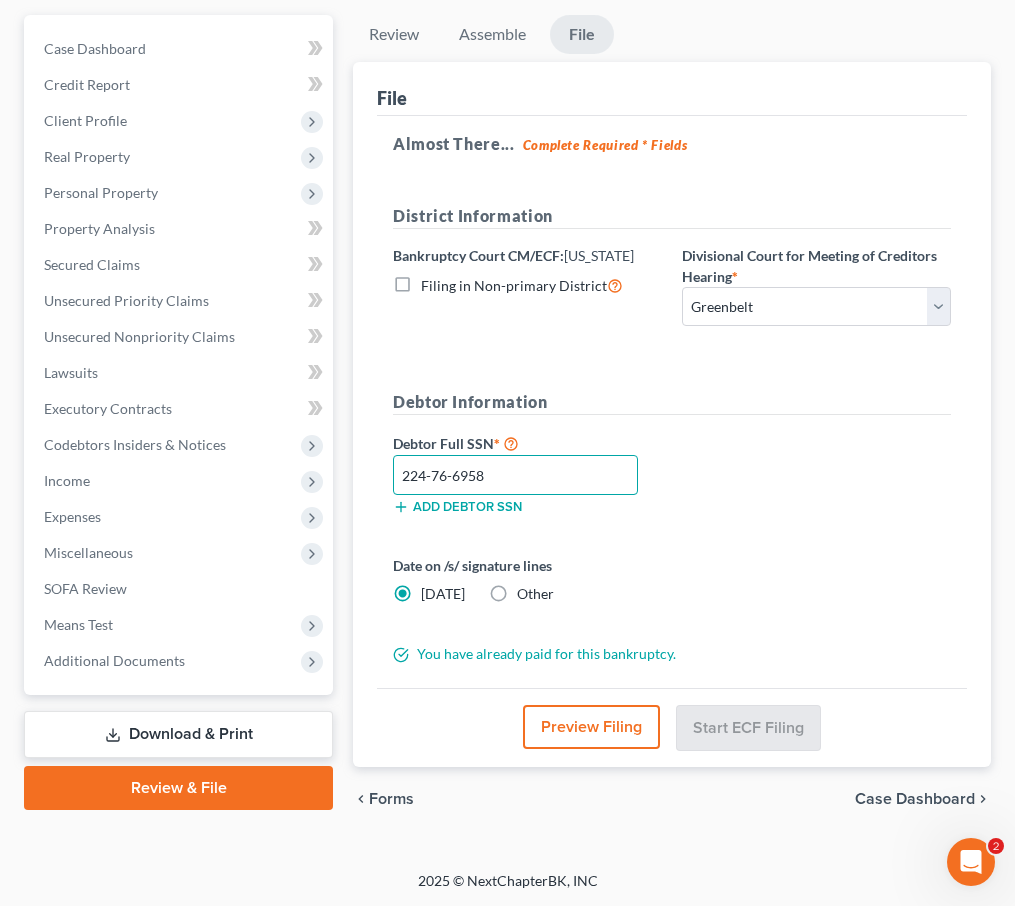 scroll, scrollTop: 211, scrollLeft: 0, axis: vertical 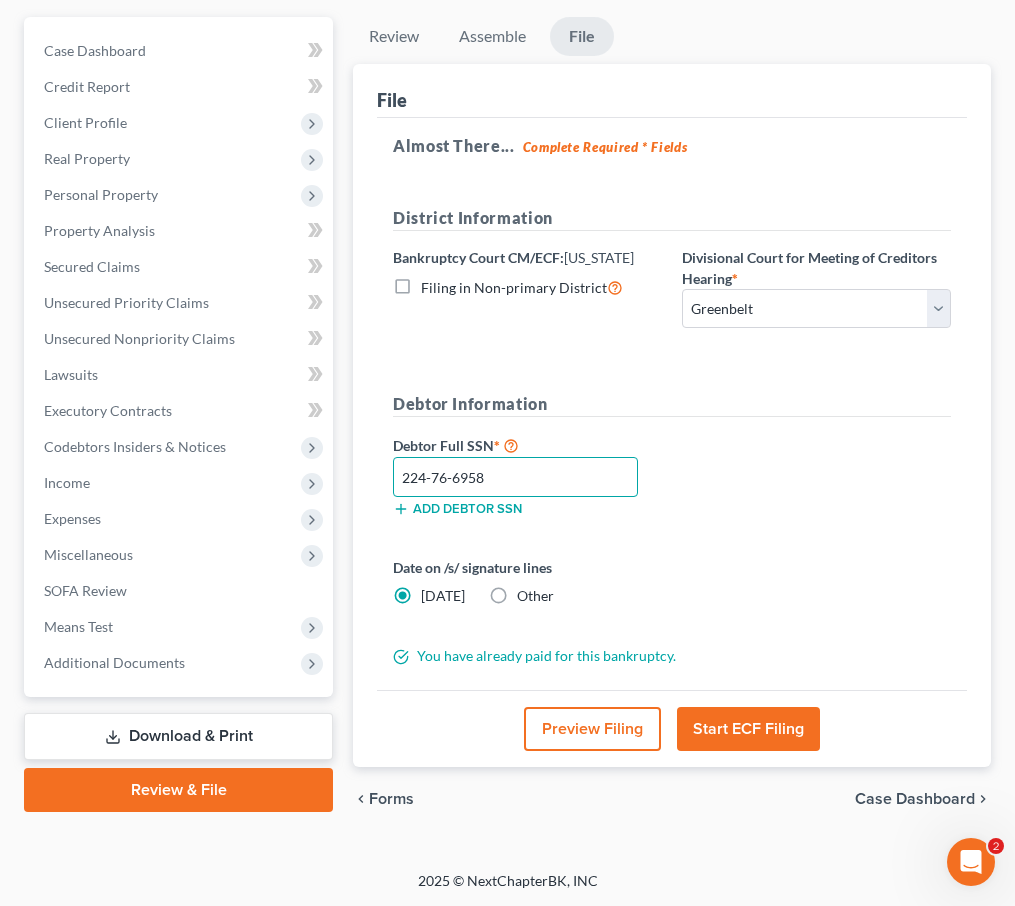 type on "224-76-6958" 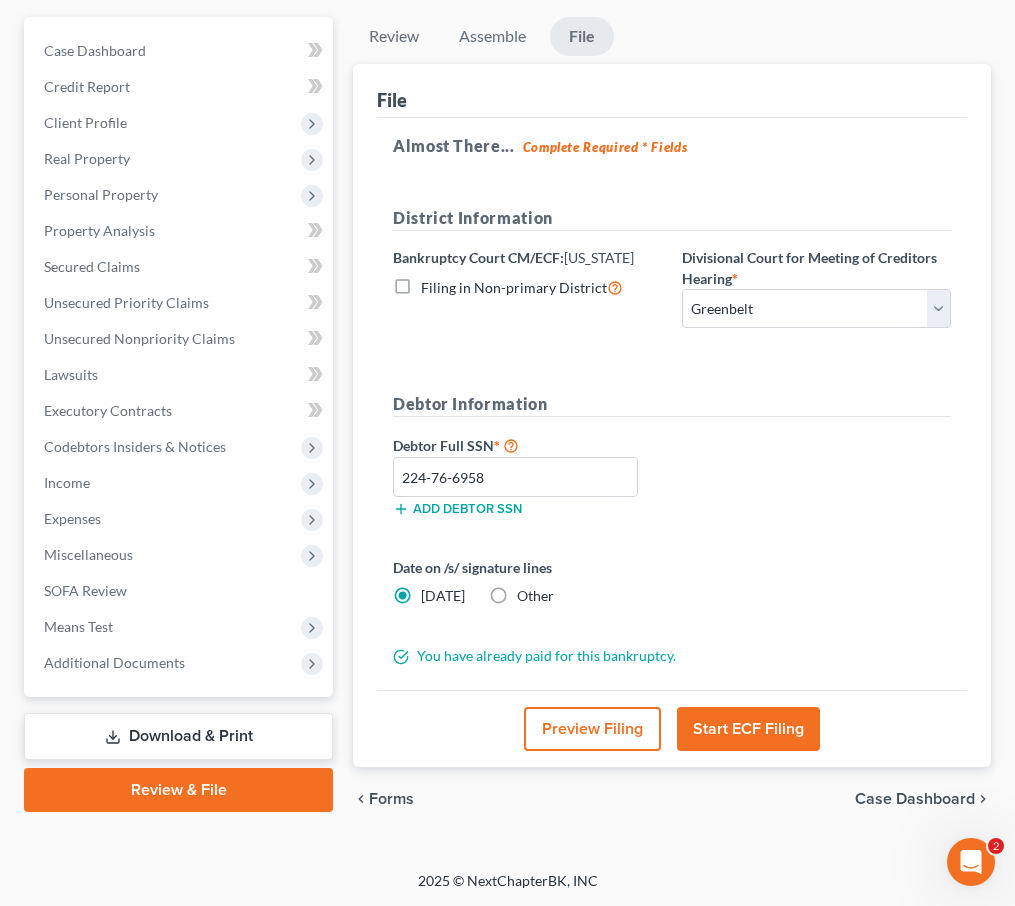 click on "Start ECF Filing" at bounding box center [748, 729] 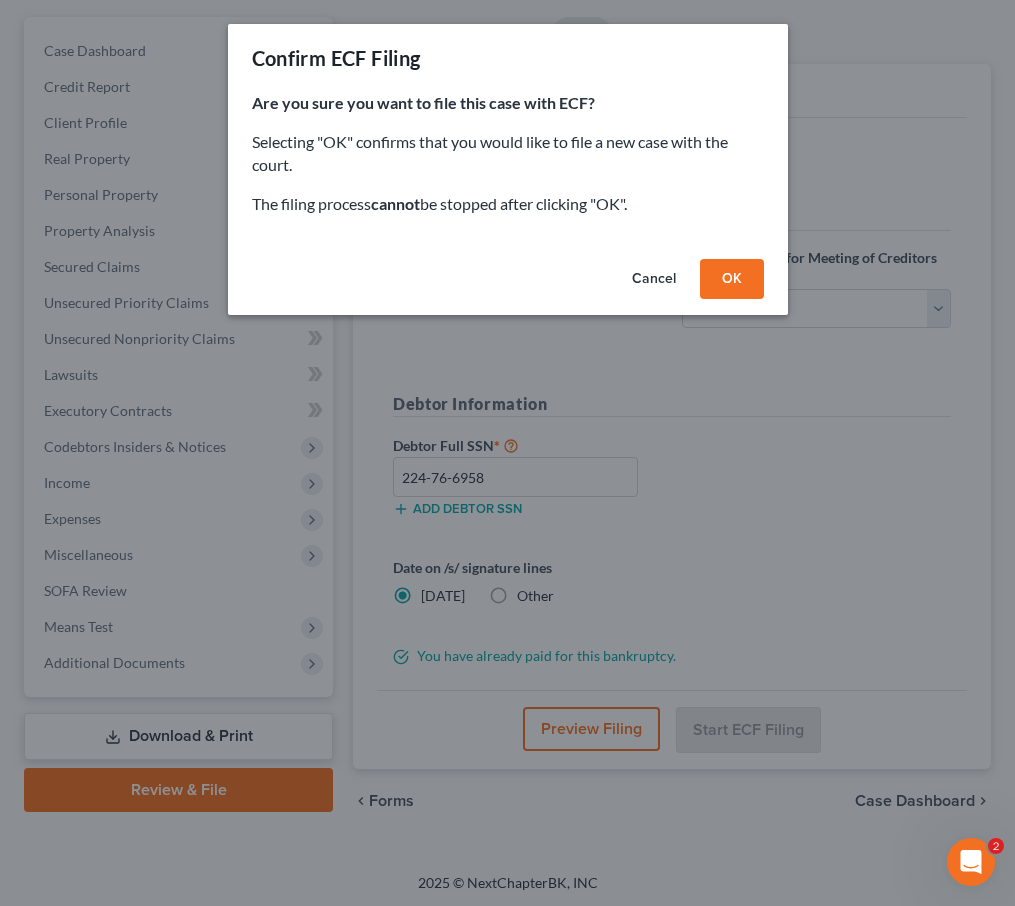 click on "OK" at bounding box center [732, 279] 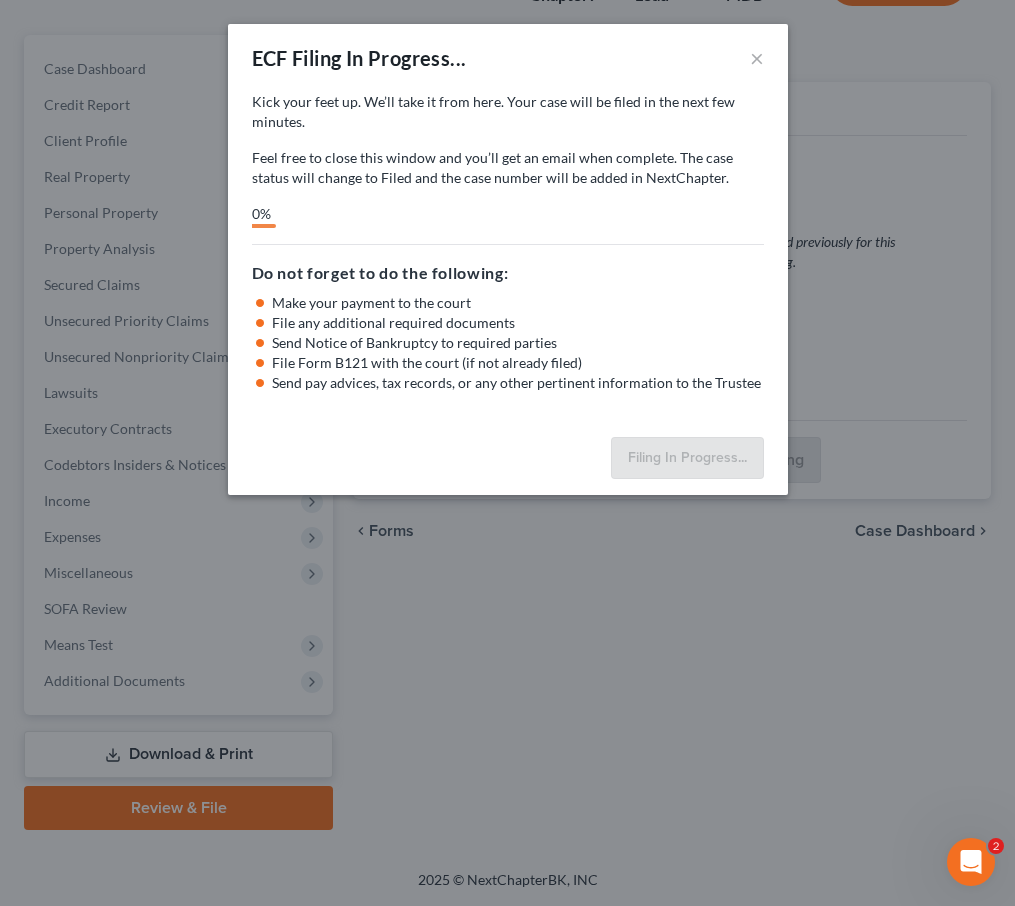 scroll, scrollTop: 191, scrollLeft: 0, axis: vertical 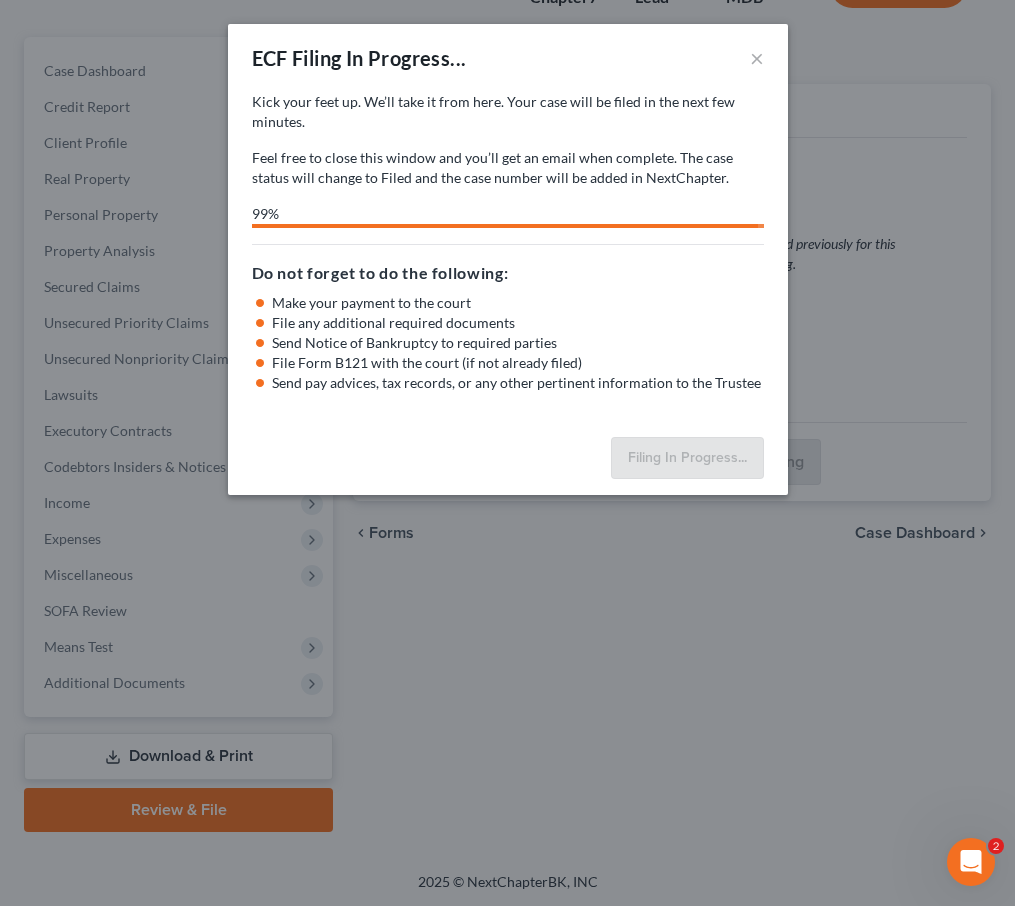 select on "1" 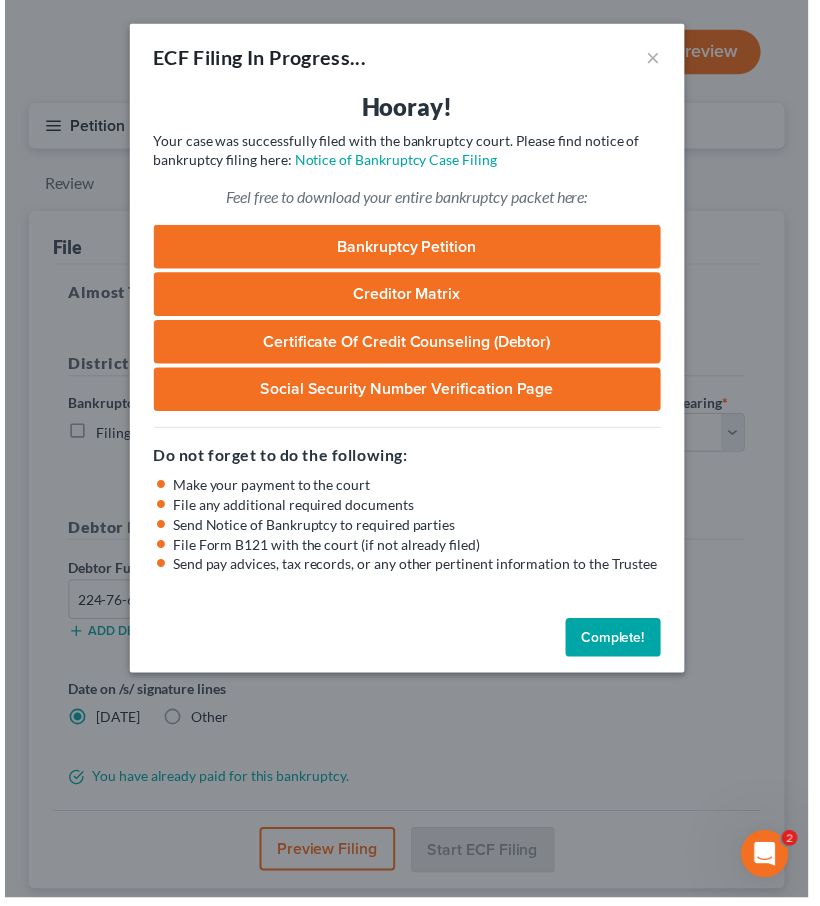 scroll, scrollTop: 155, scrollLeft: 0, axis: vertical 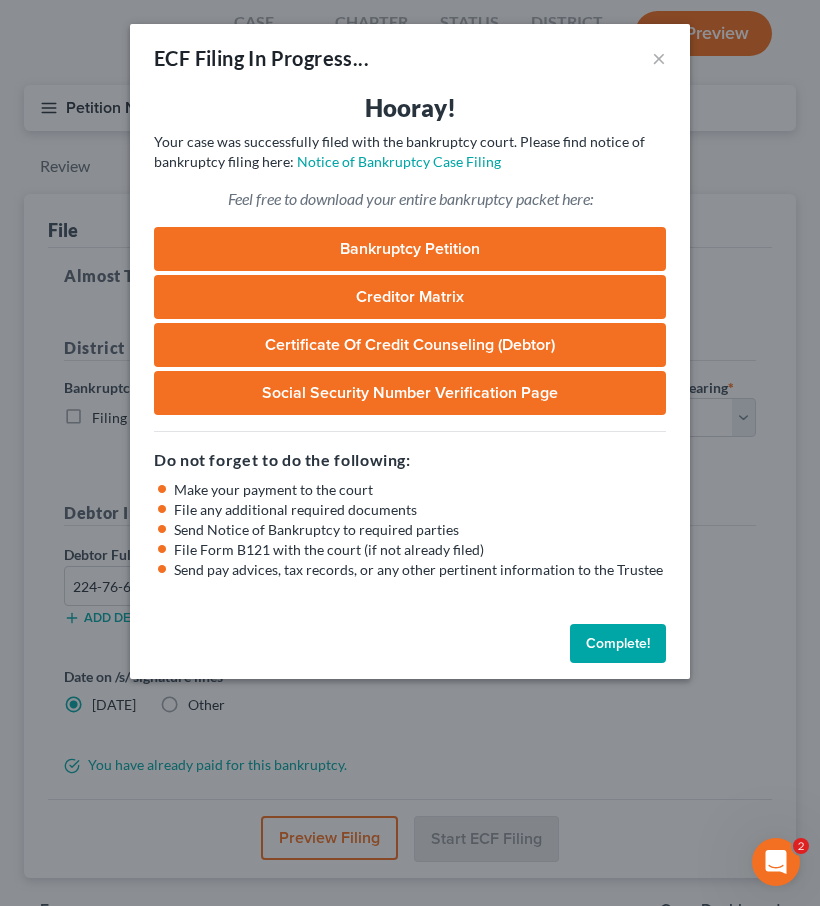 click on "Complete!" at bounding box center [618, 644] 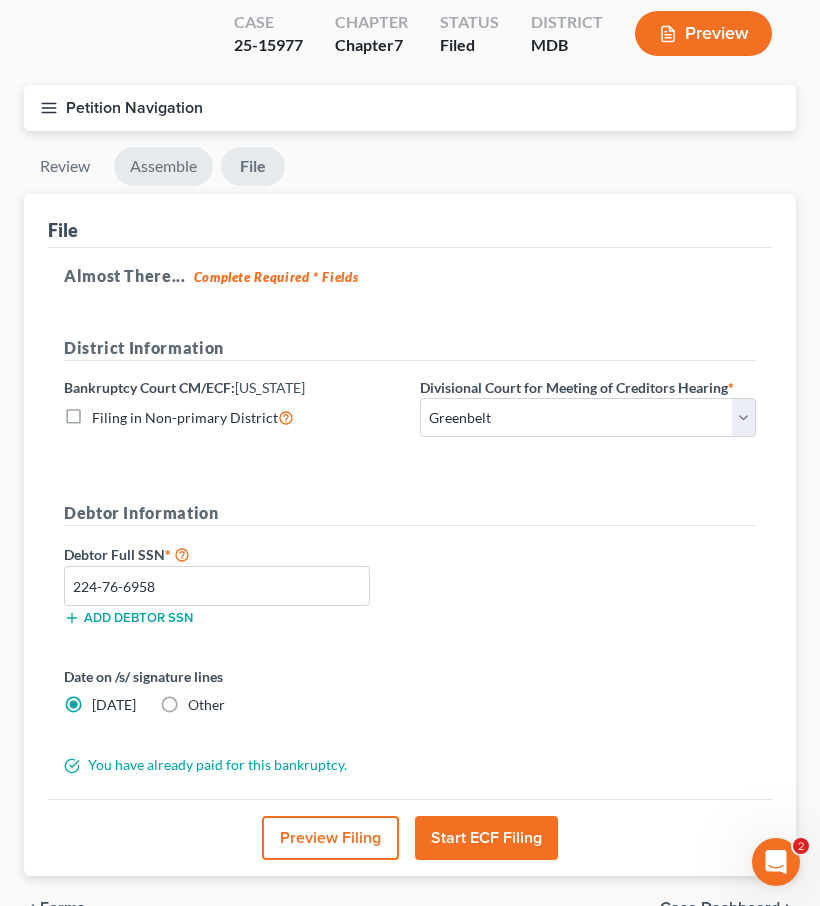 click on "Assemble" at bounding box center [163, 166] 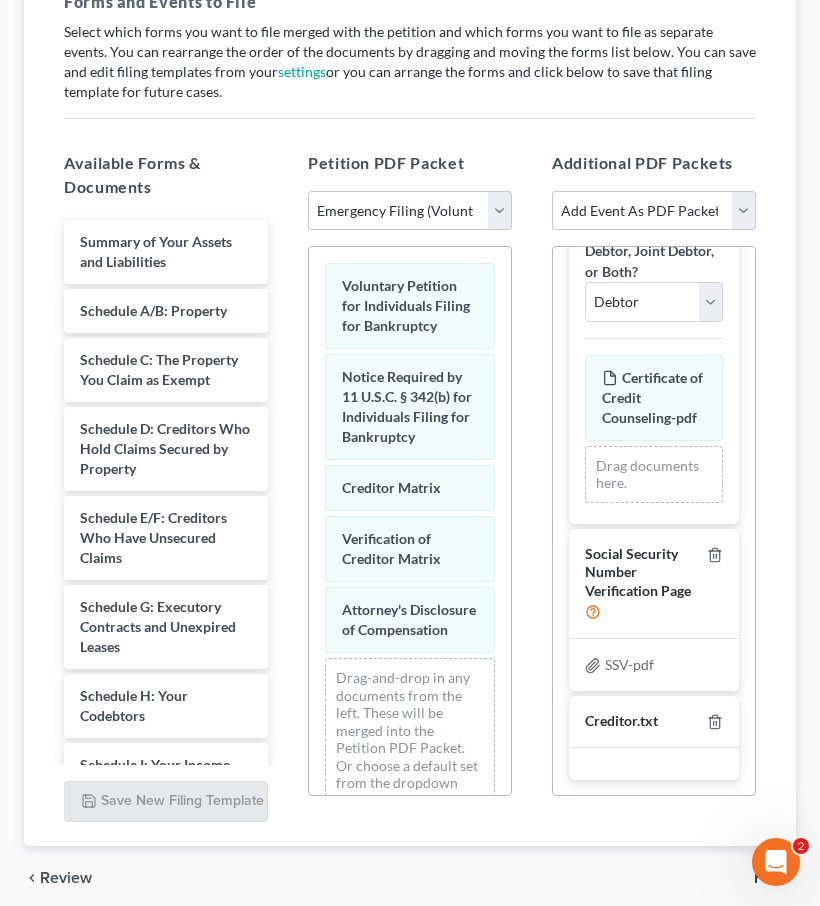 scroll, scrollTop: 381, scrollLeft: 0, axis: vertical 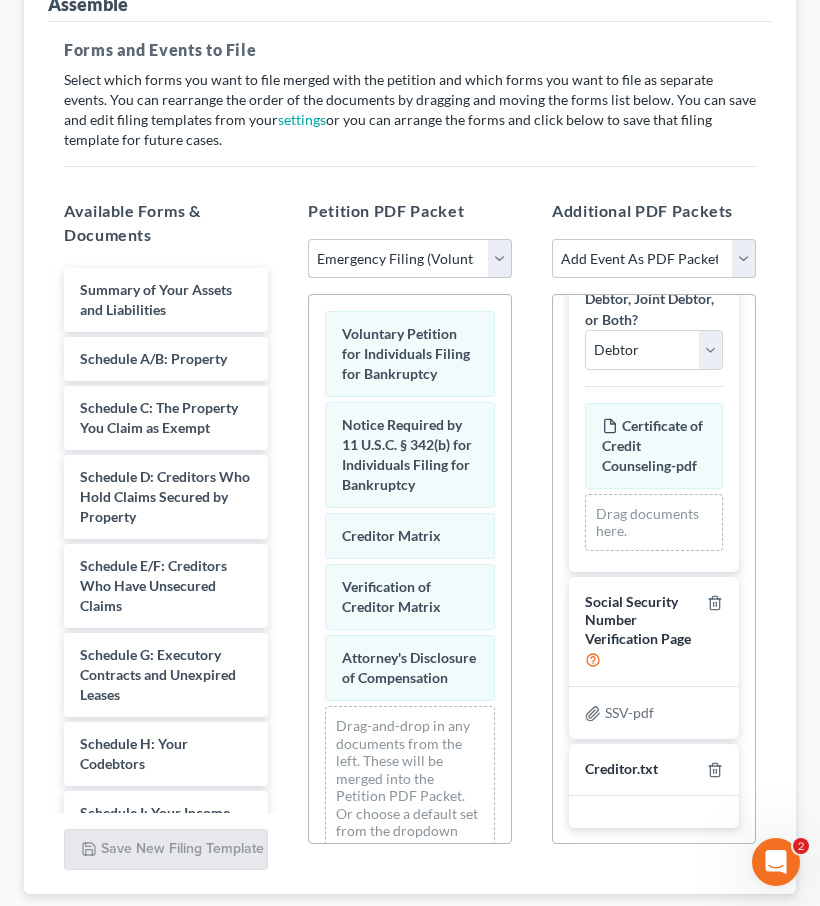 click on "Choose Default Petition PDF Packet Emergency Filing (Voluntary Petition and Creditor List Only) Chapter 7 Template" at bounding box center (410, 259) 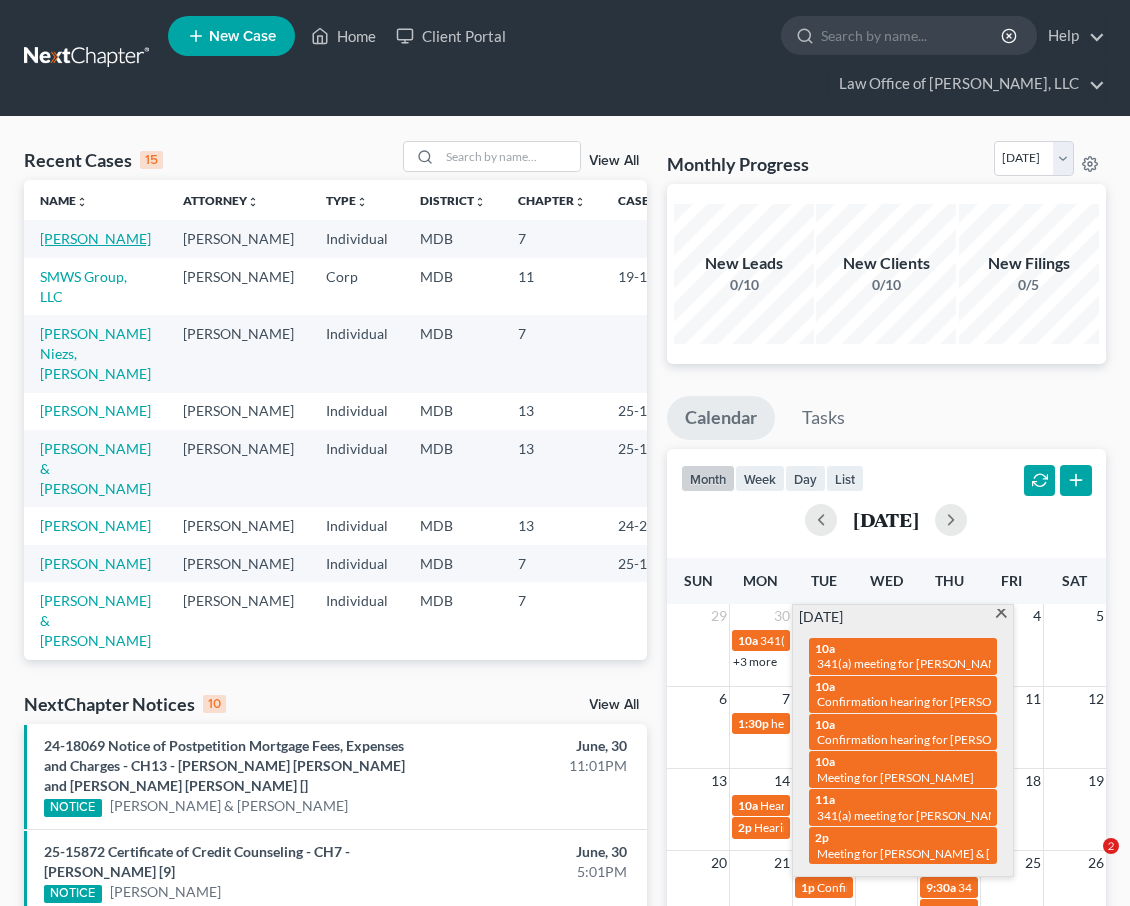 scroll, scrollTop: 0, scrollLeft: 0, axis: both 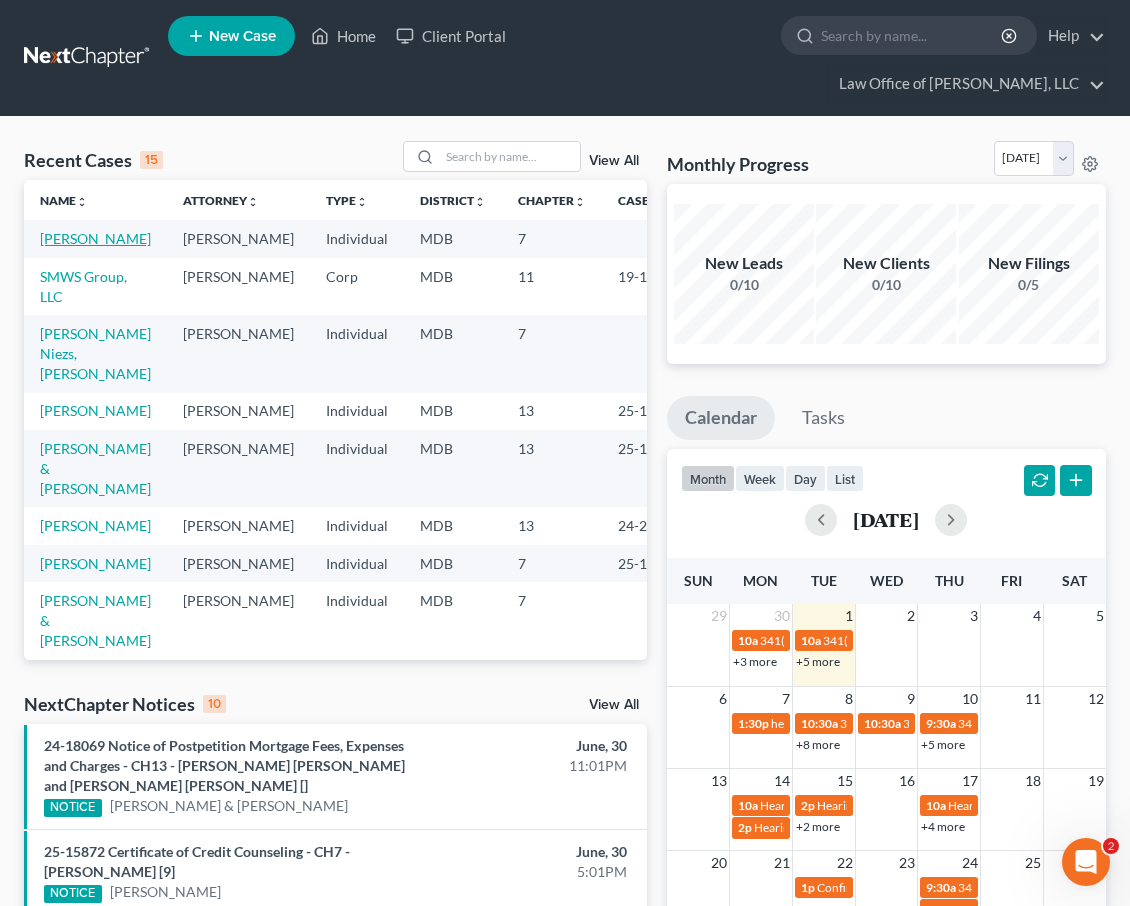click on "[PERSON_NAME]" at bounding box center [95, 238] 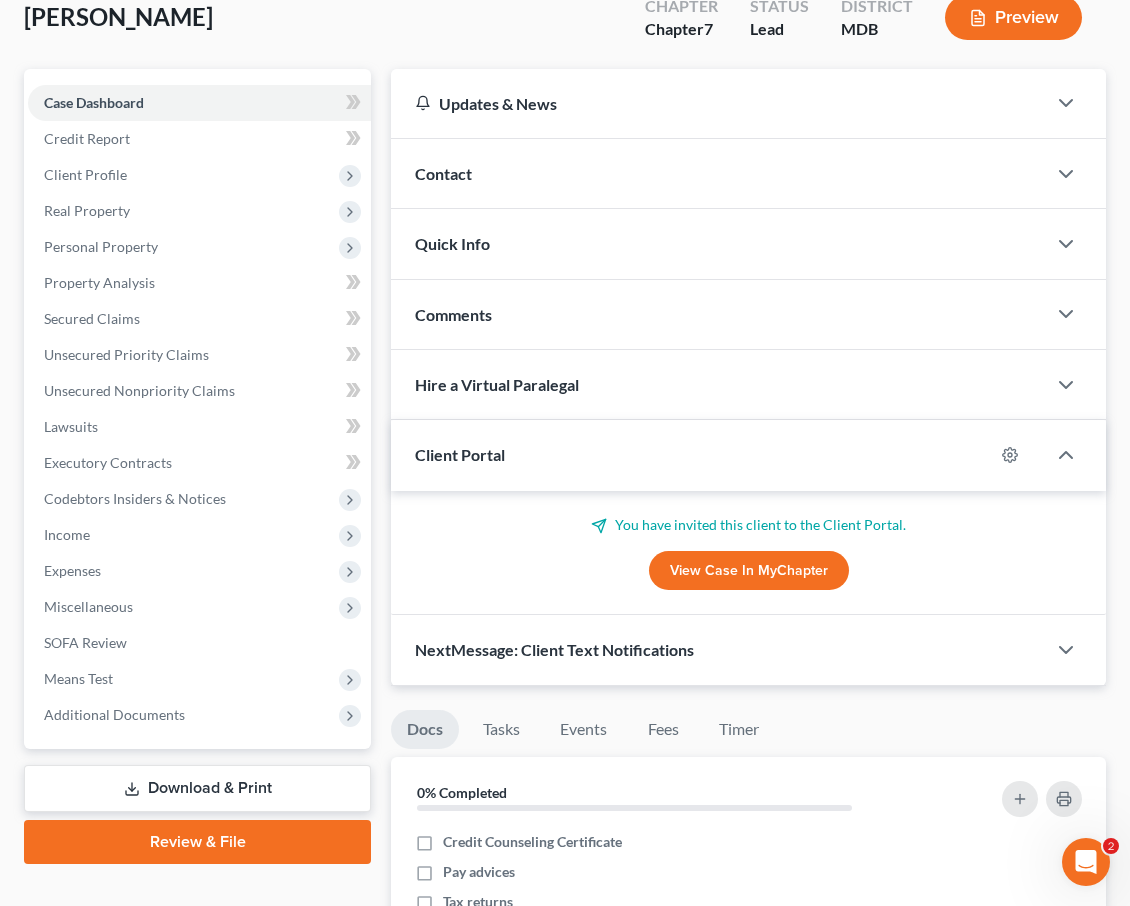 scroll, scrollTop: 253, scrollLeft: 0, axis: vertical 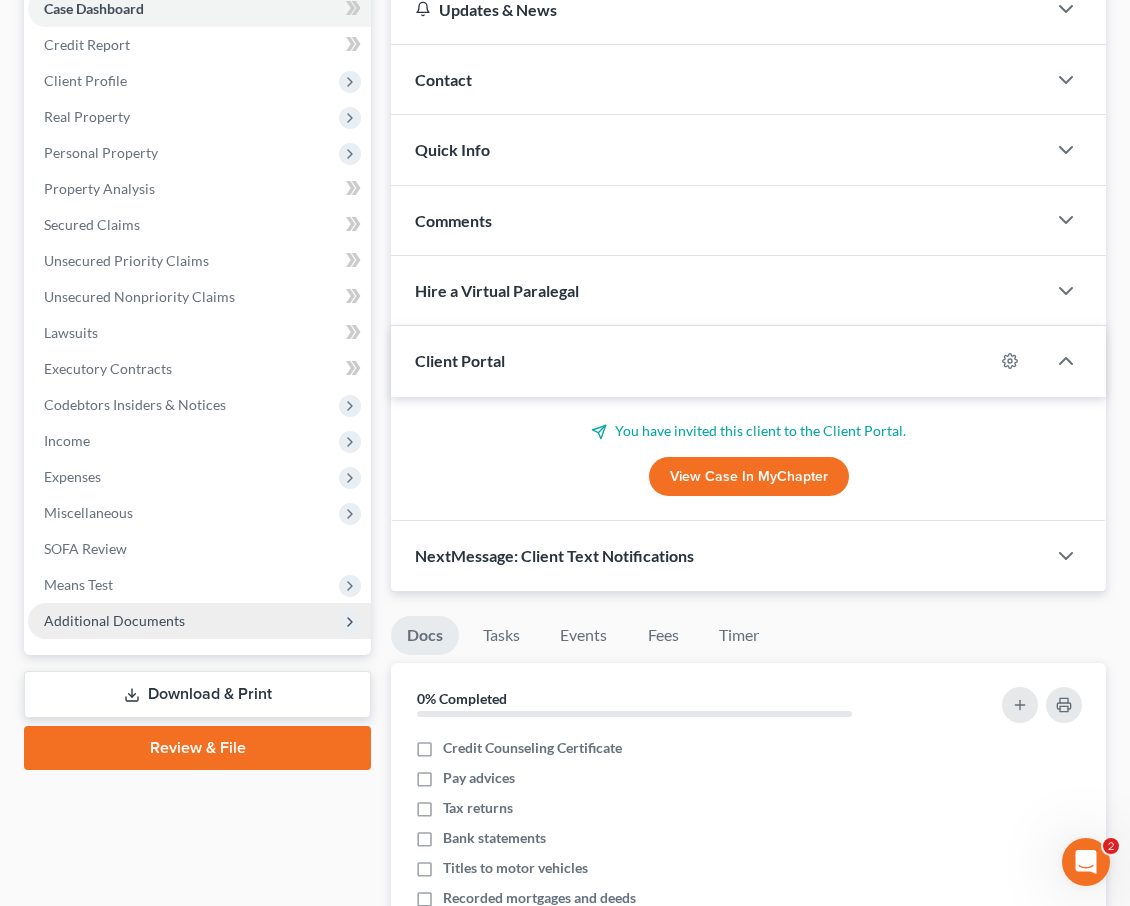 click on "Additional Documents" at bounding box center [199, 621] 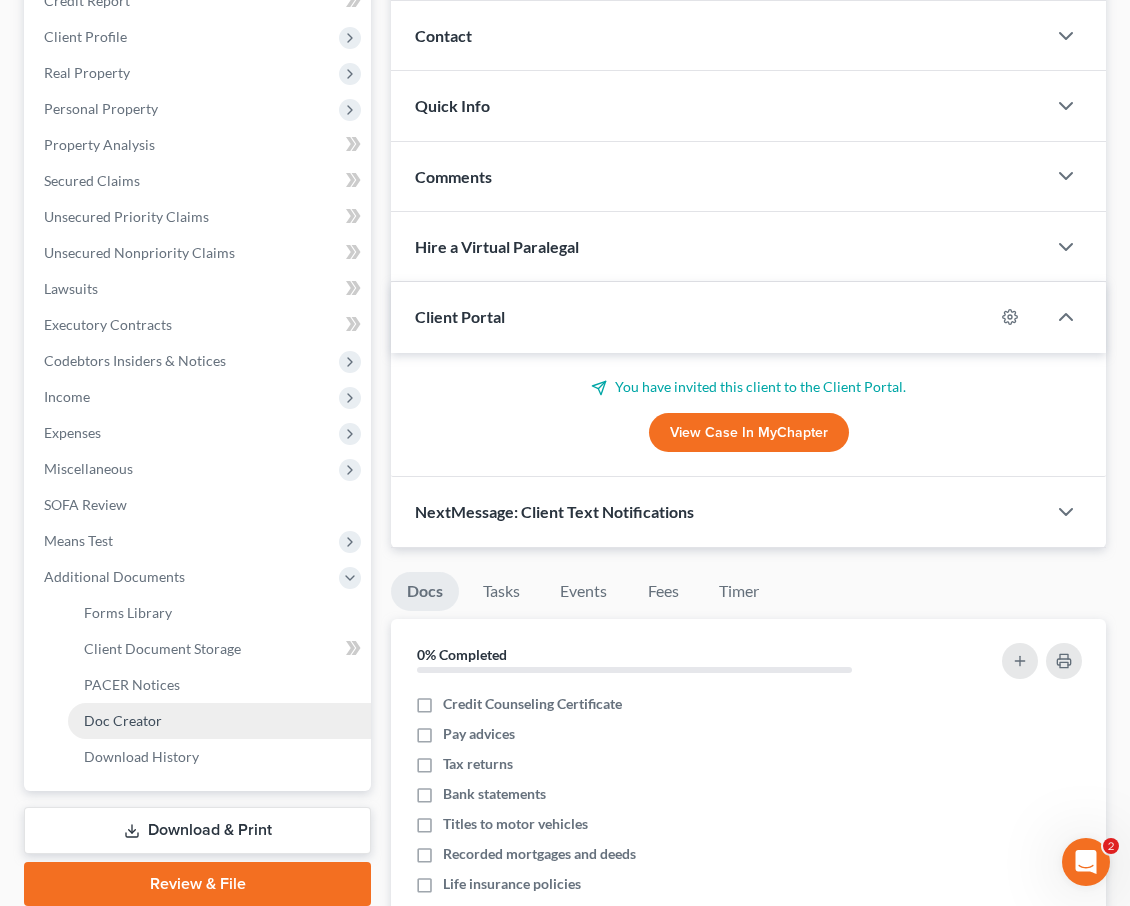 scroll, scrollTop: 292, scrollLeft: 0, axis: vertical 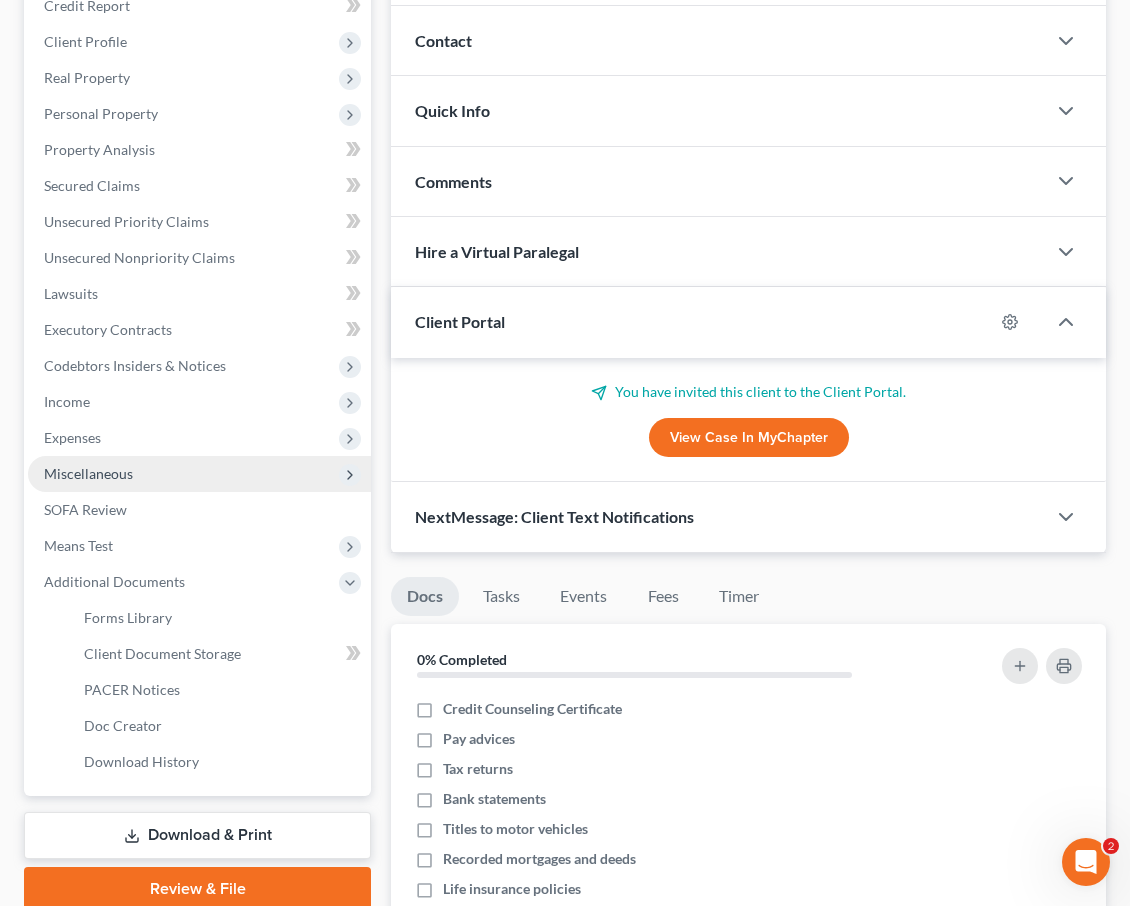 click on "Miscellaneous" at bounding box center [88, 473] 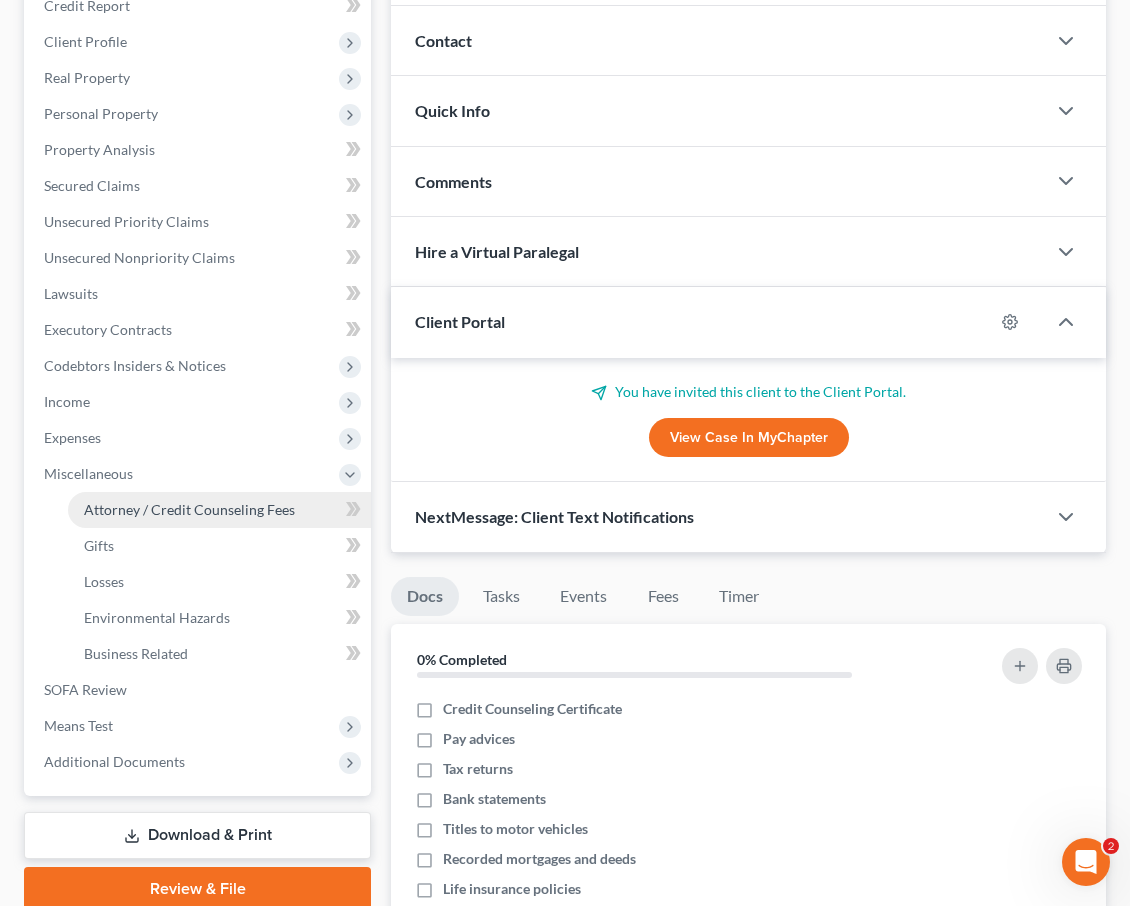 click on "Attorney / Credit Counseling Fees" at bounding box center [189, 509] 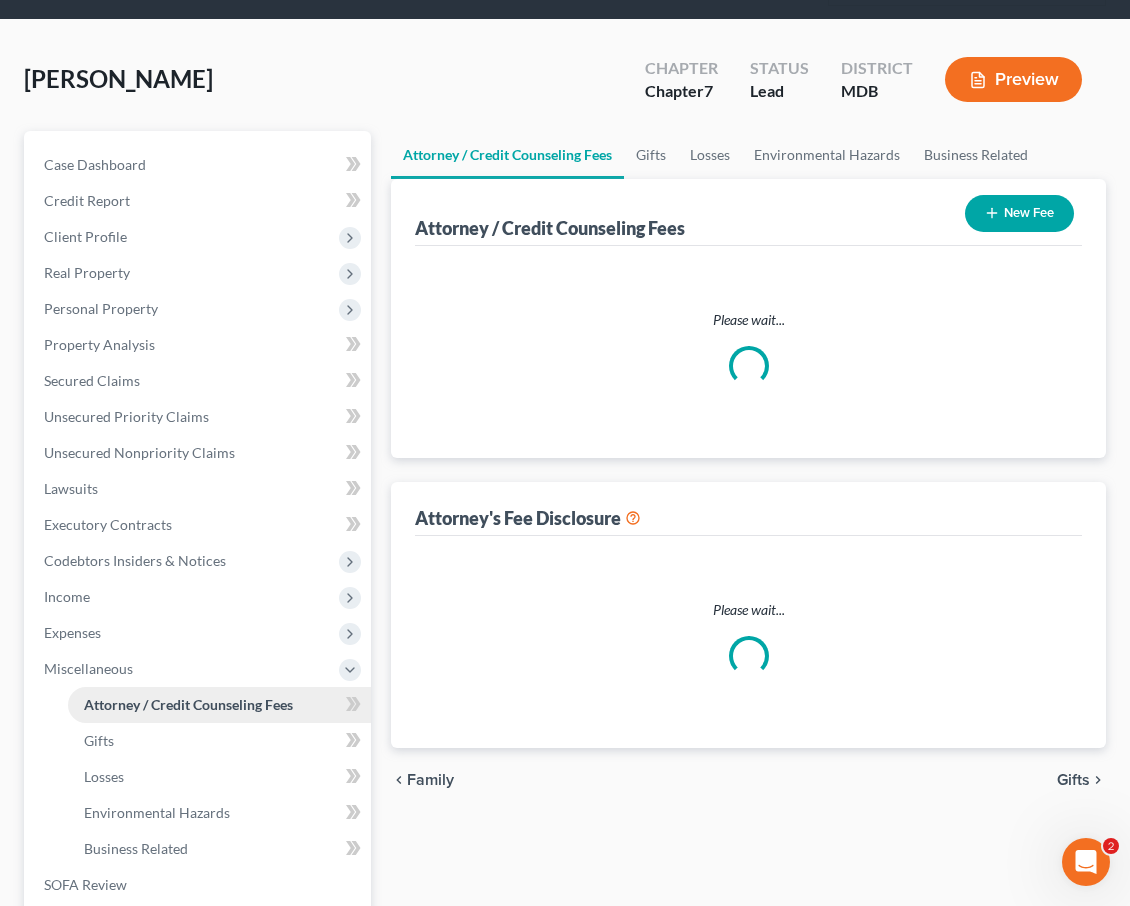 select on "4" 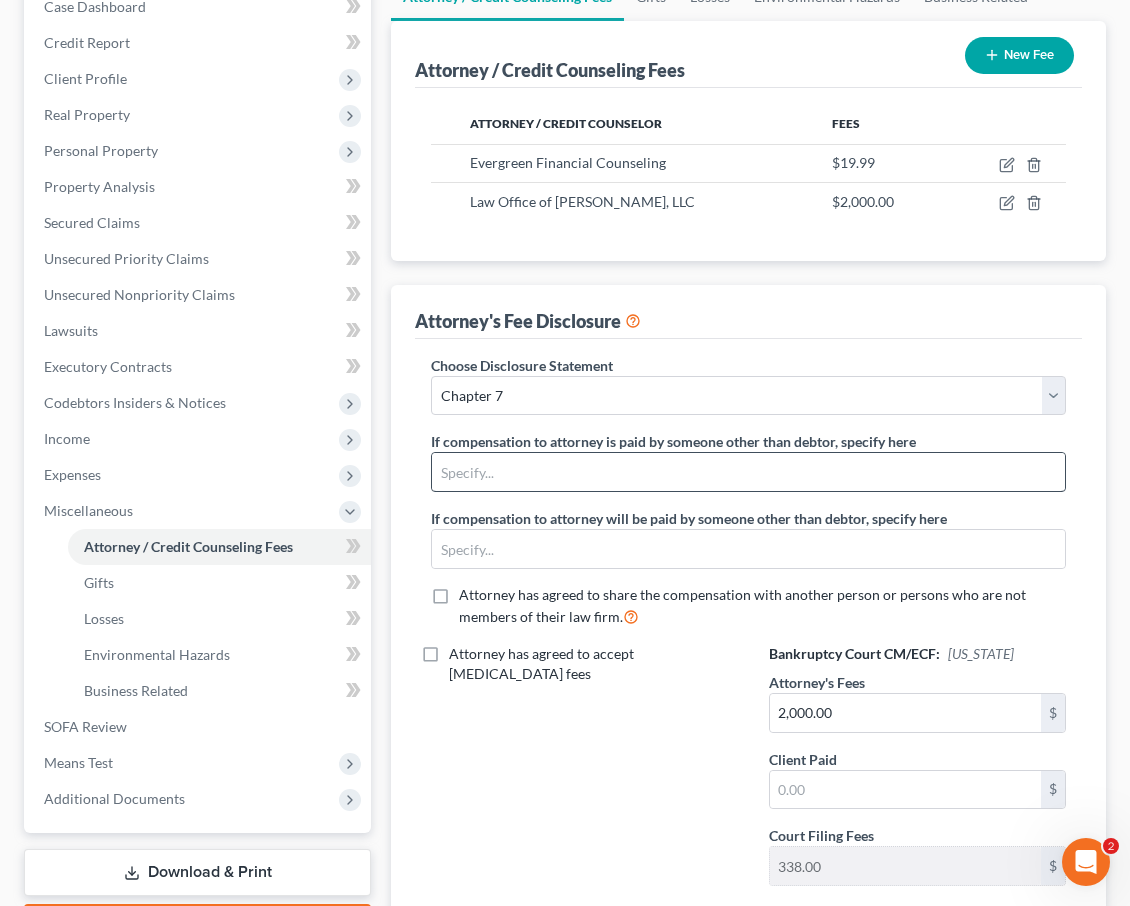scroll, scrollTop: 355, scrollLeft: 0, axis: vertical 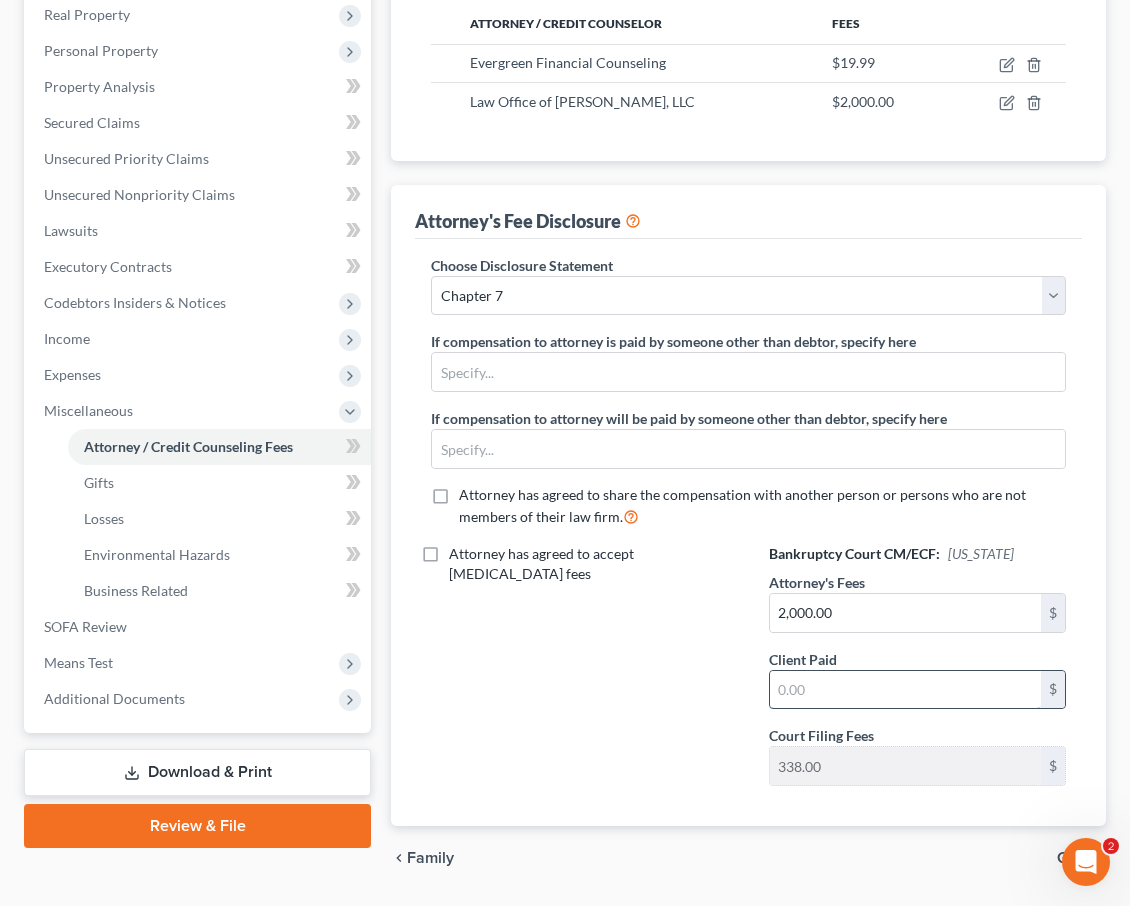 click at bounding box center (905, 690) 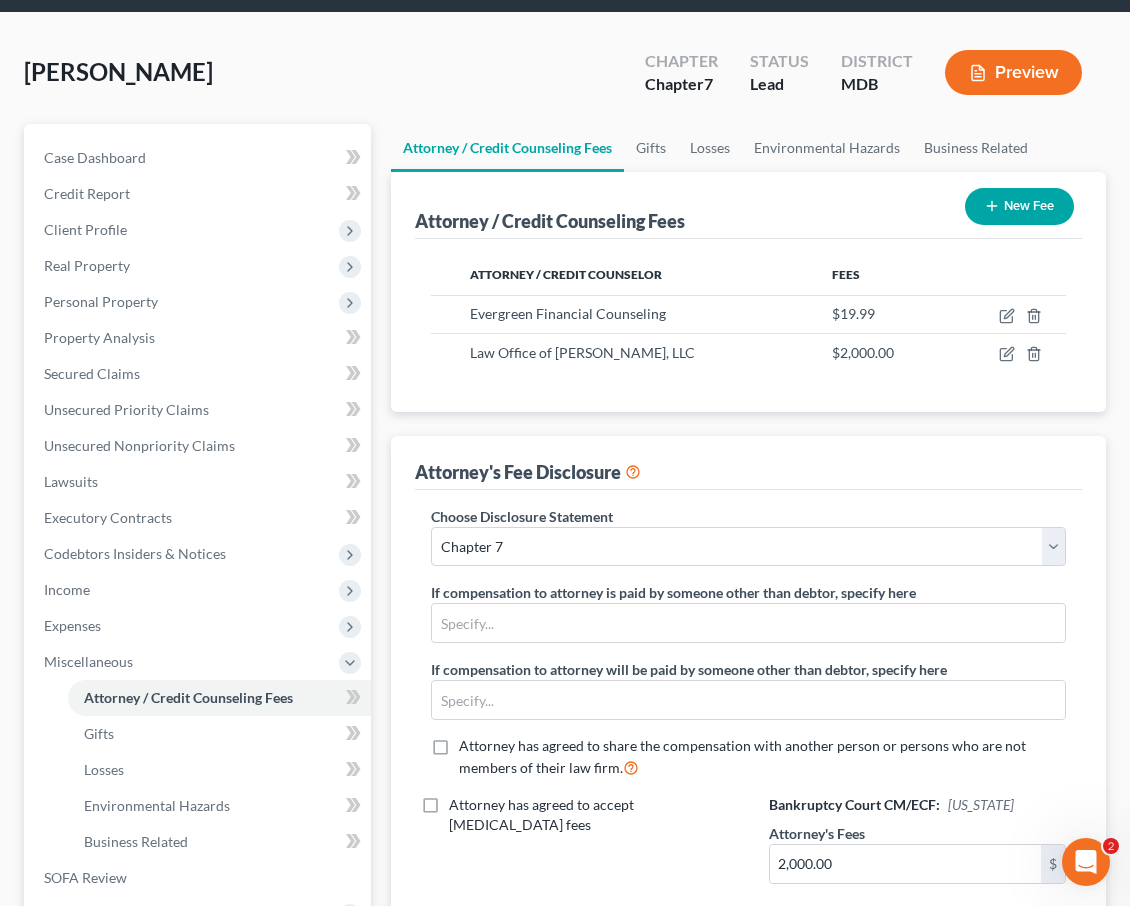 scroll, scrollTop: 0, scrollLeft: 0, axis: both 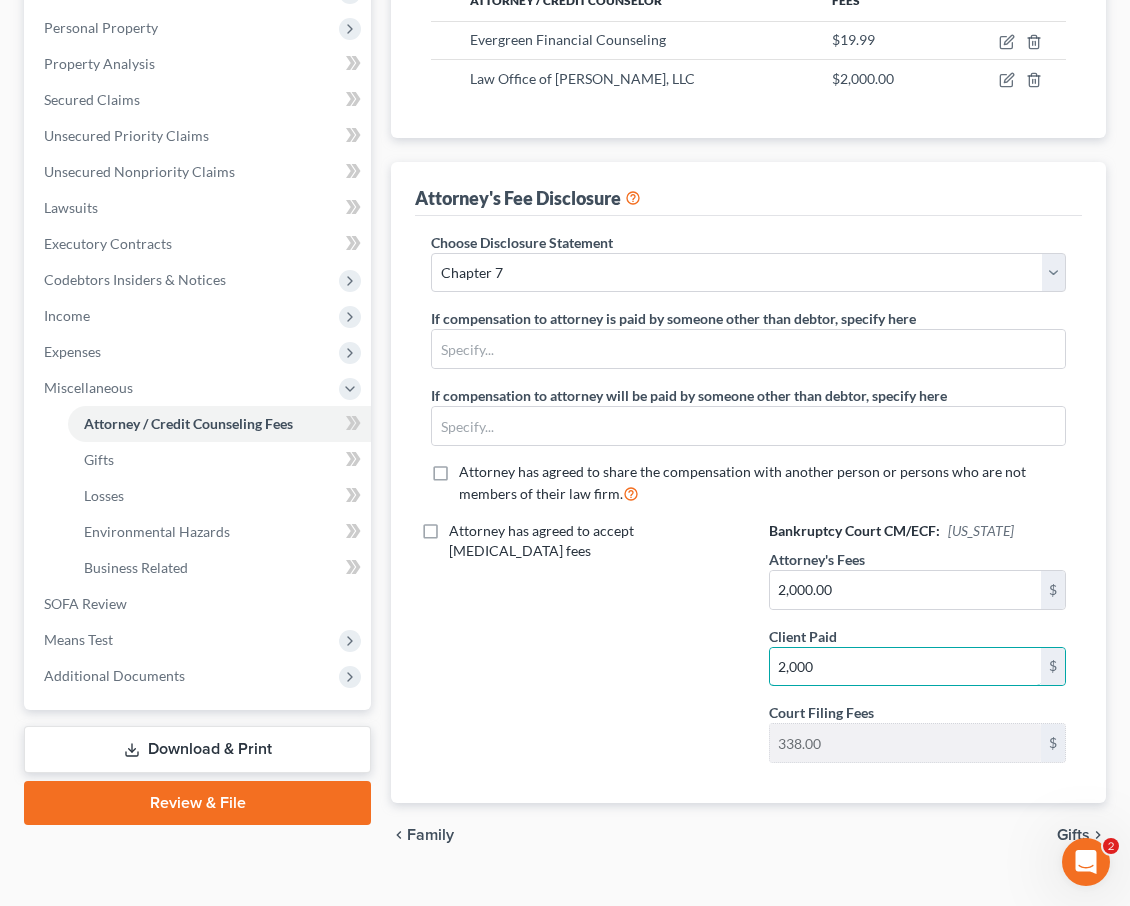 type on "2,000" 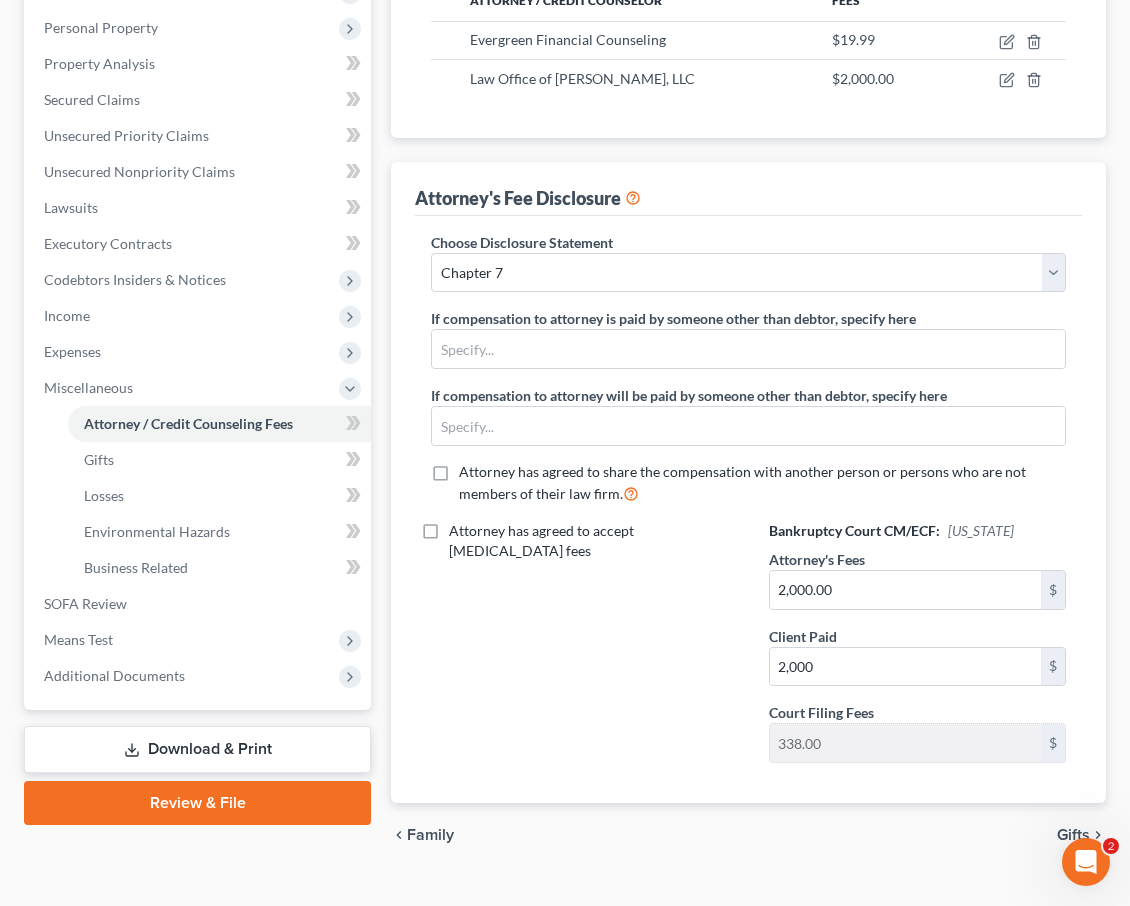 click on "Gifts" at bounding box center [1073, 835] 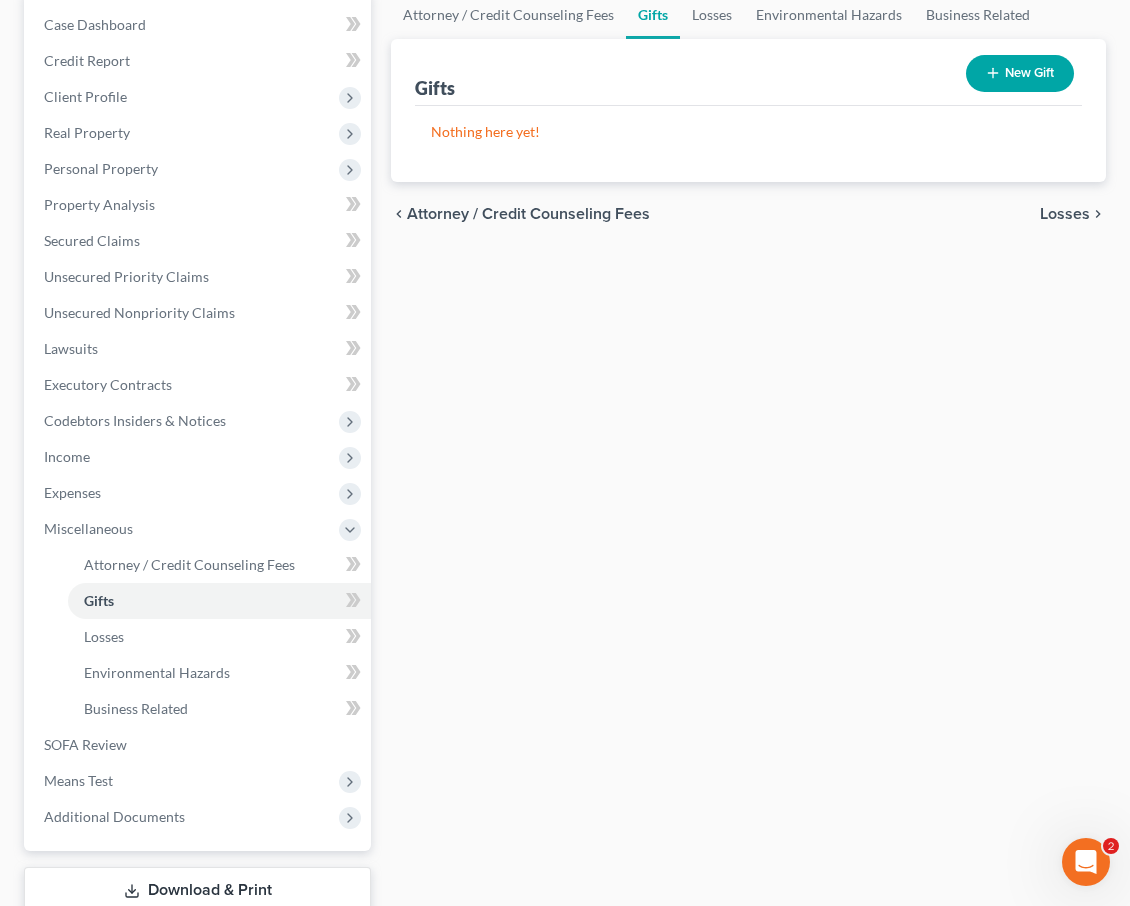 scroll, scrollTop: 335, scrollLeft: 0, axis: vertical 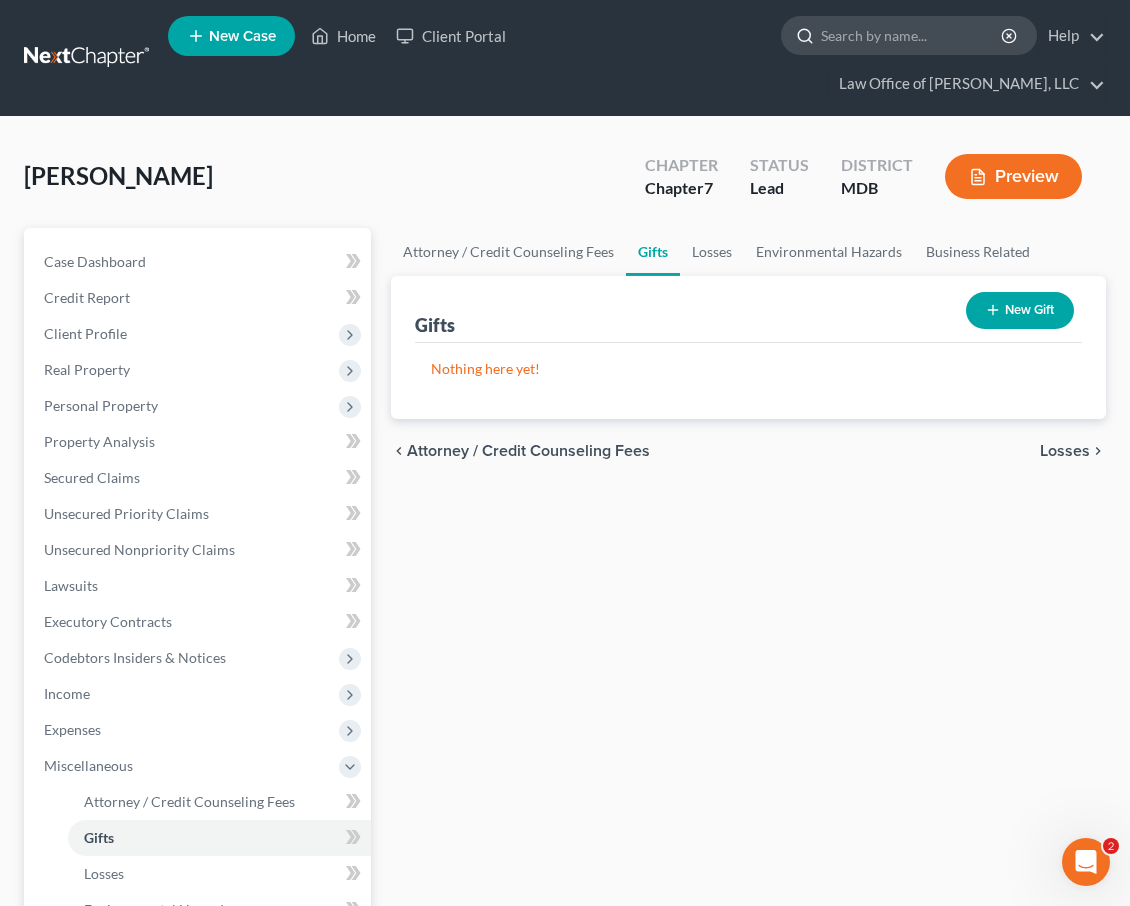 click at bounding box center [912, 35] 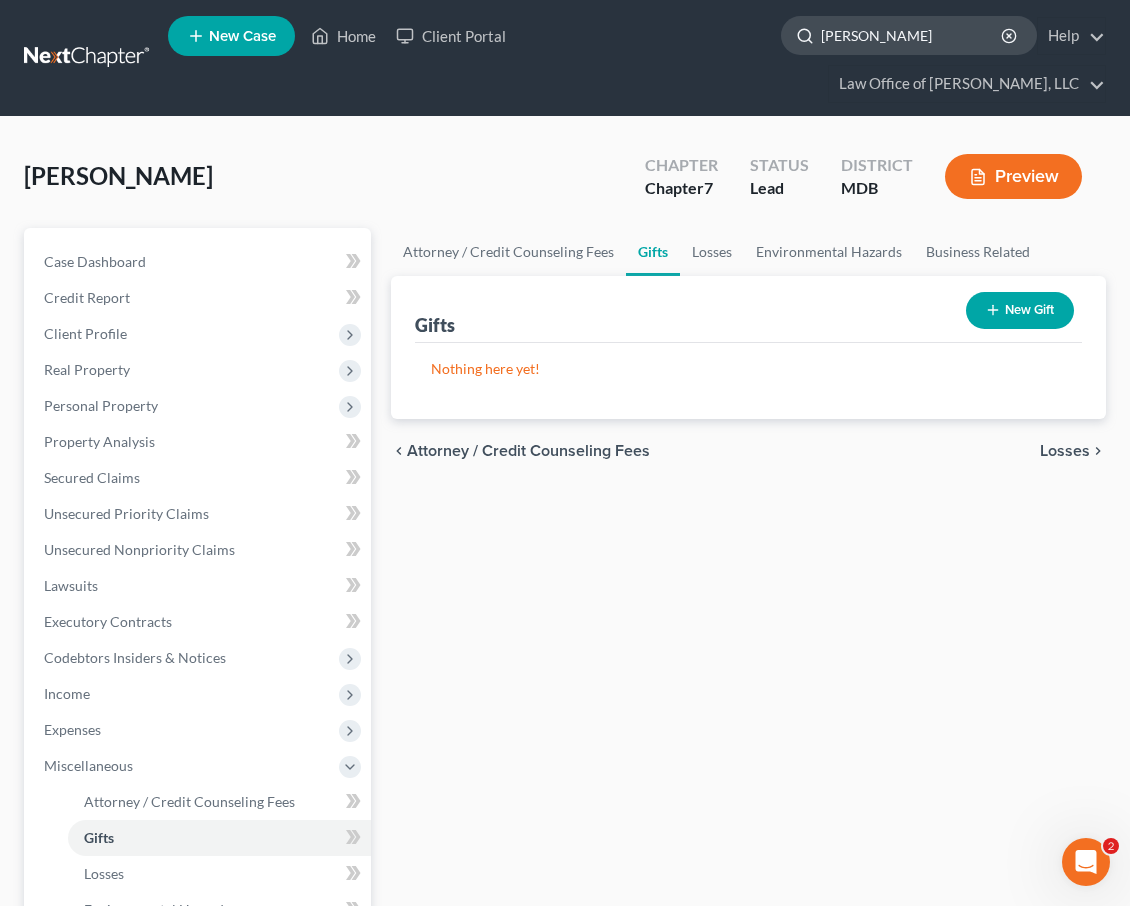 type on "[PERSON_NAME]" 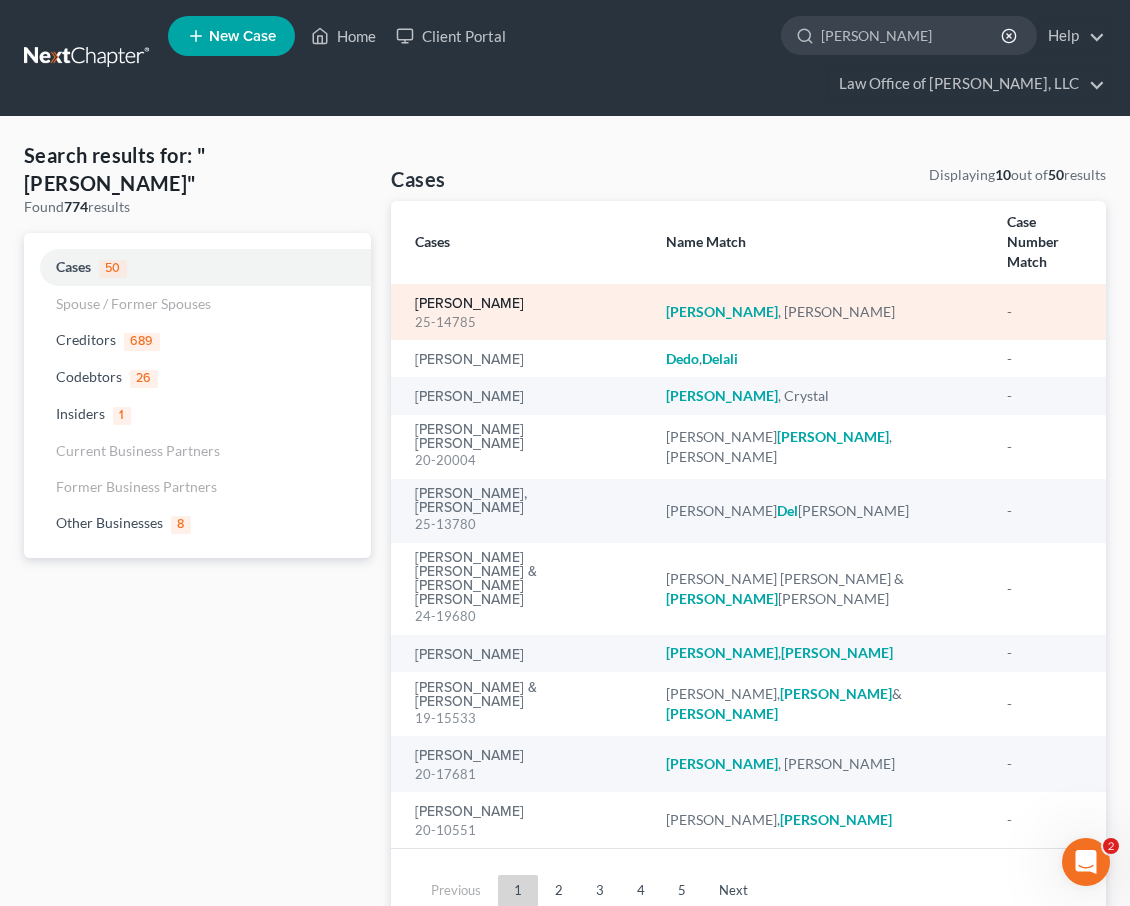 click on "[PERSON_NAME]" at bounding box center [469, 304] 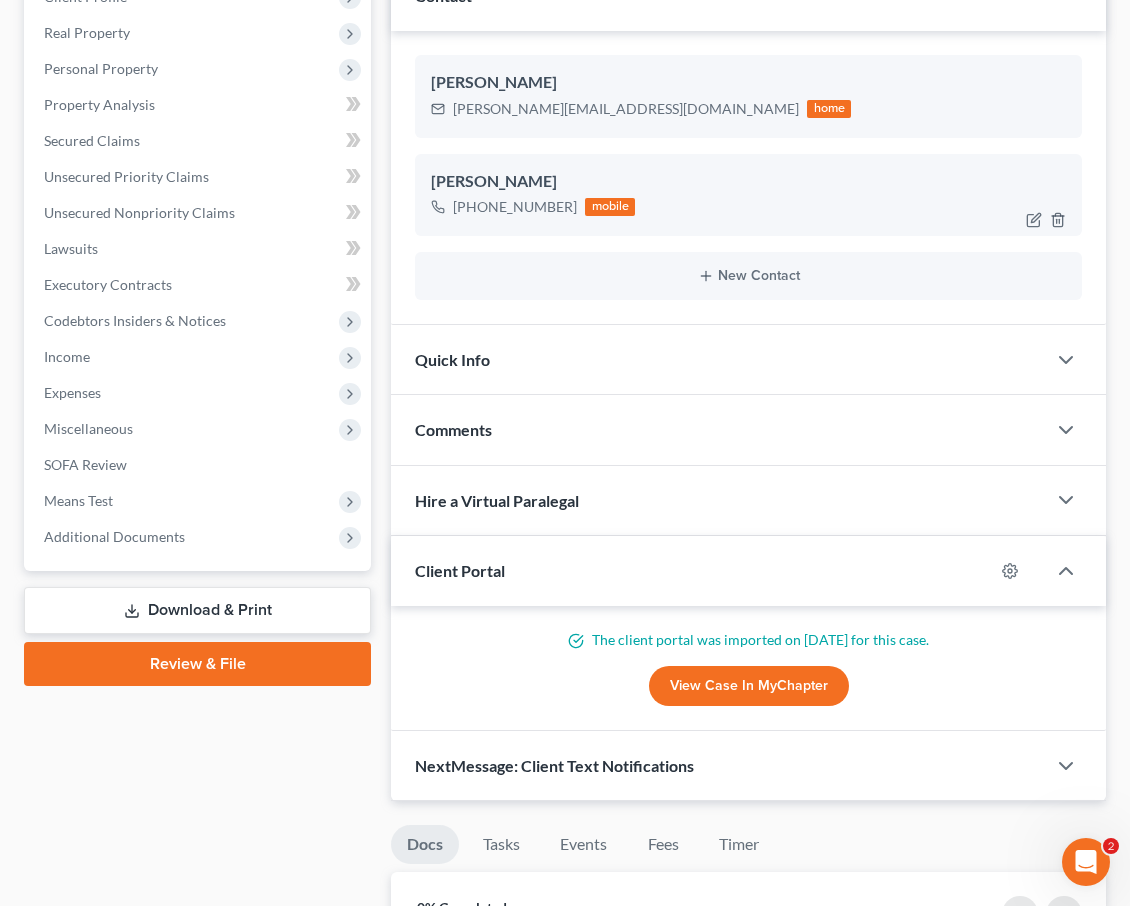 scroll, scrollTop: 328, scrollLeft: 0, axis: vertical 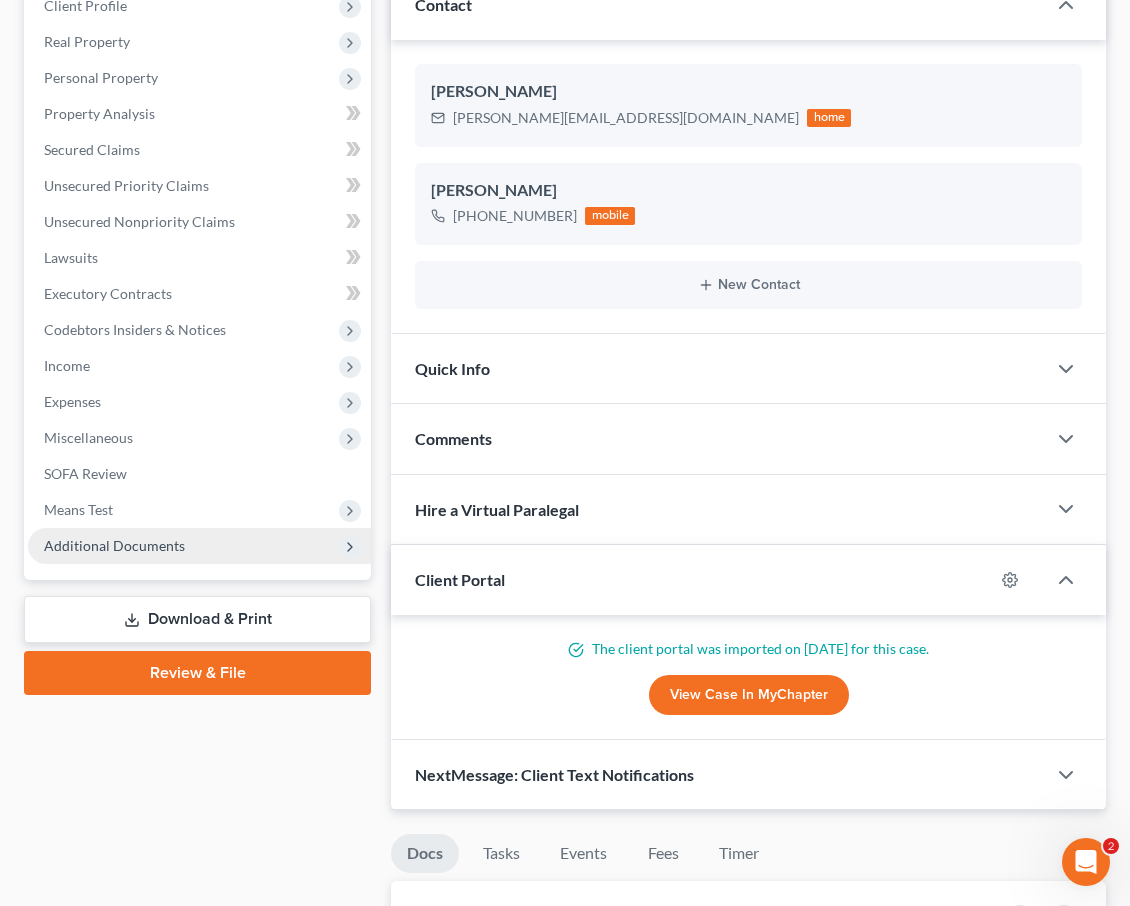 click on "Additional Documents" at bounding box center (199, 546) 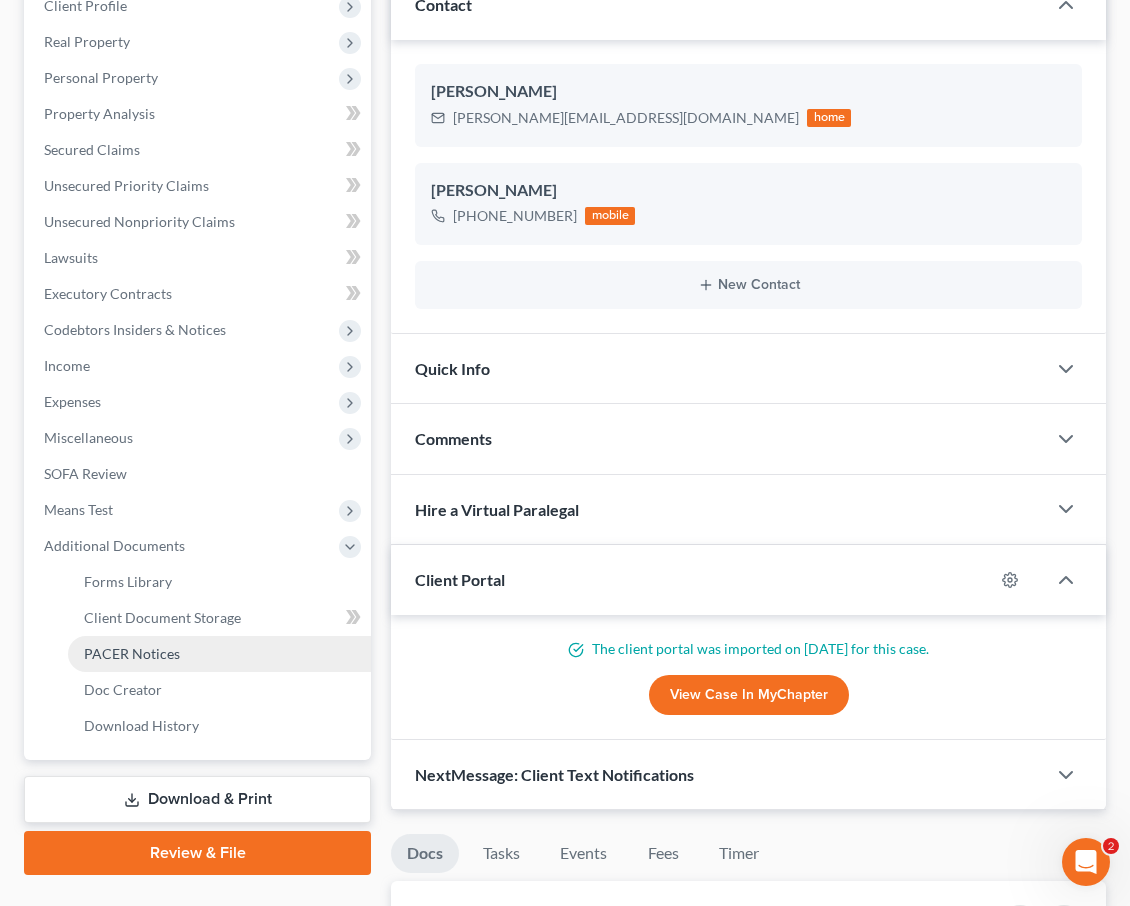 click on "PACER Notices" at bounding box center (132, 653) 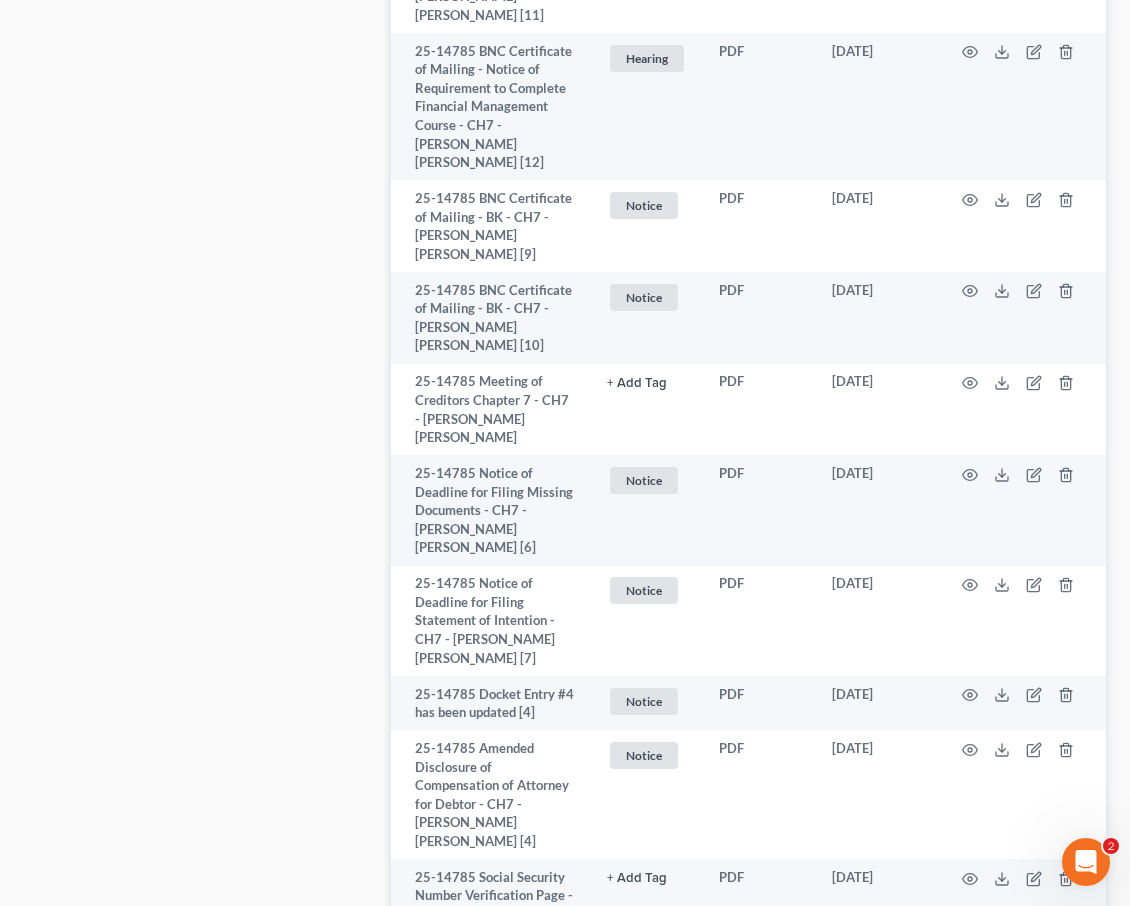 scroll, scrollTop: 1533, scrollLeft: 0, axis: vertical 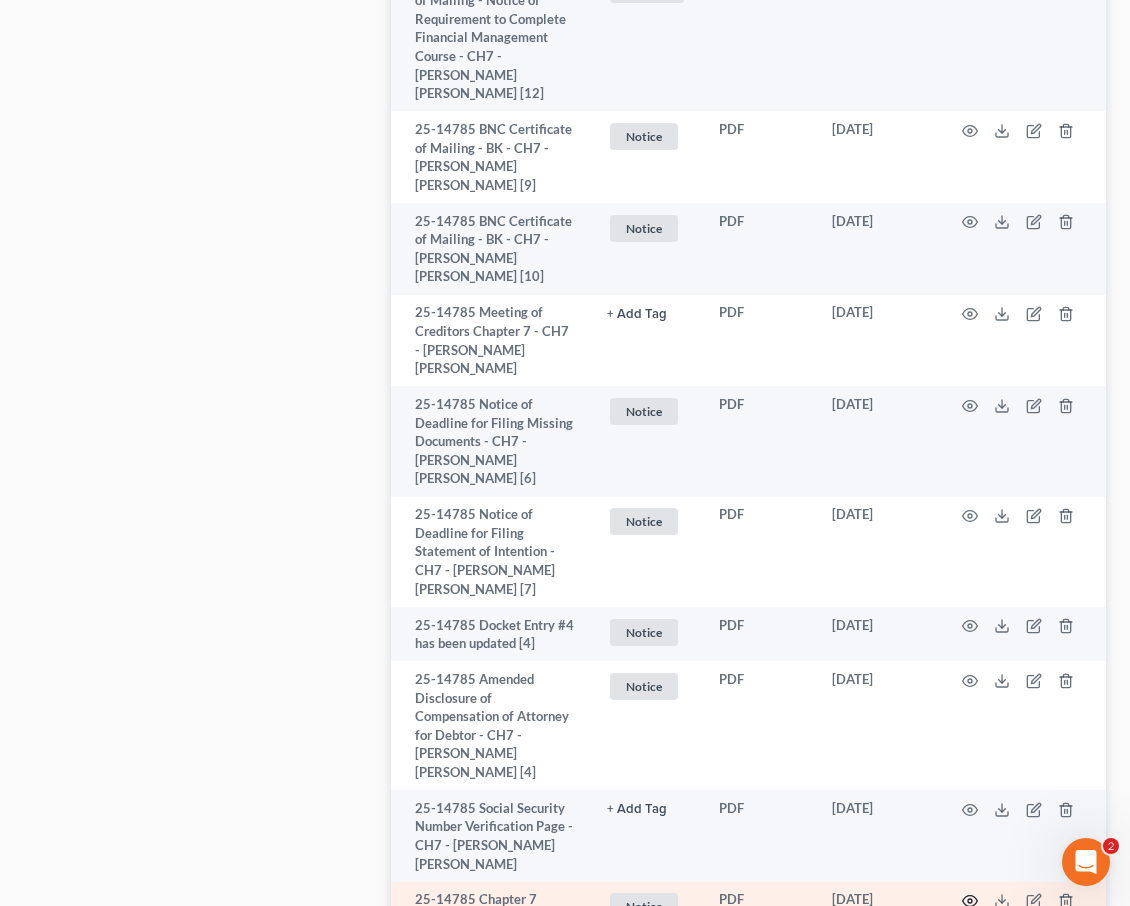 click 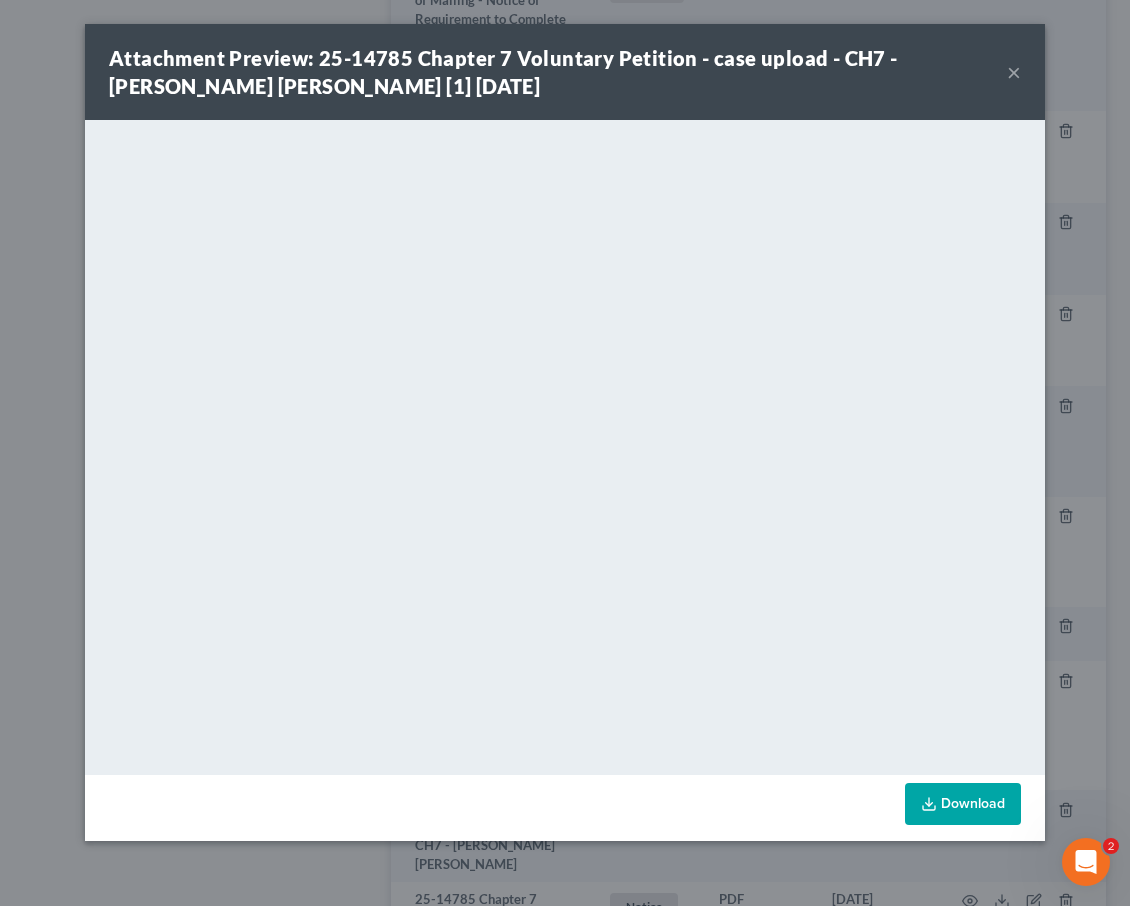 click on "×" at bounding box center [1014, 72] 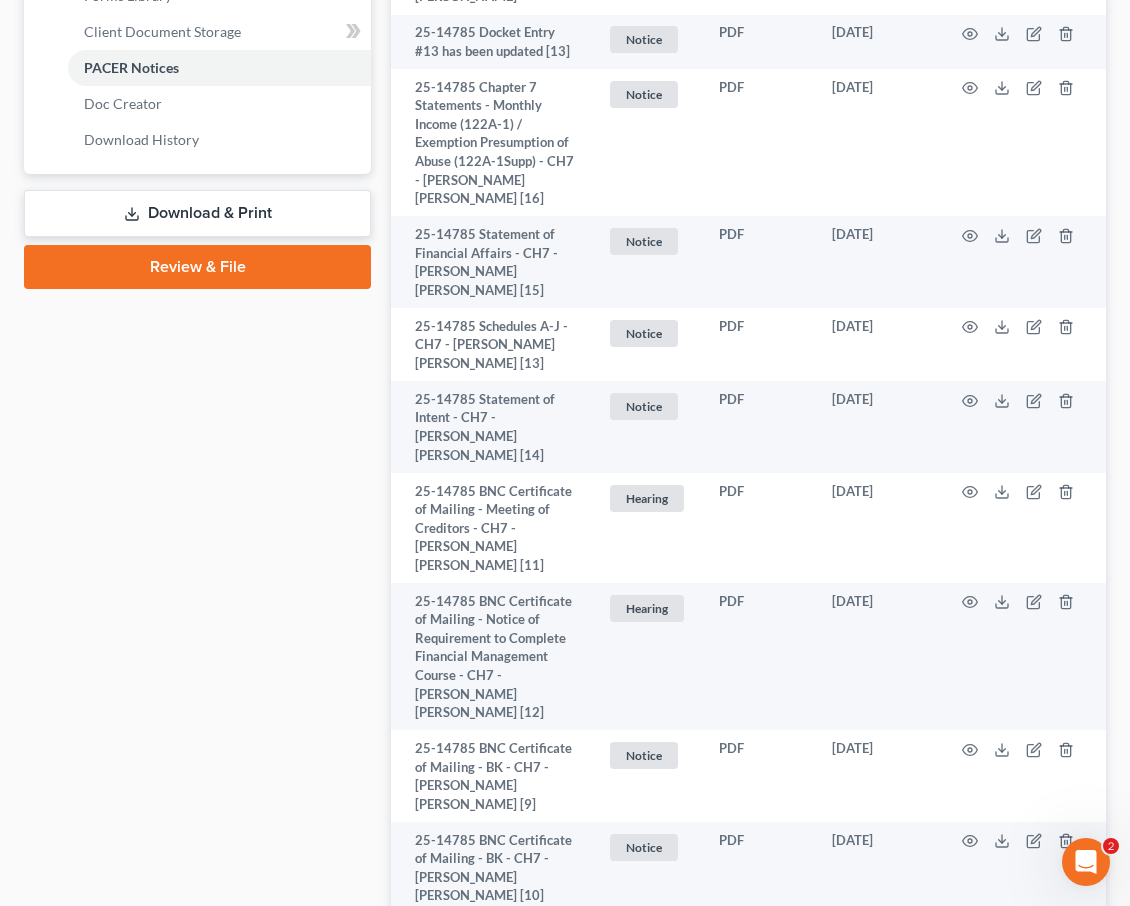 scroll, scrollTop: 909, scrollLeft: 0, axis: vertical 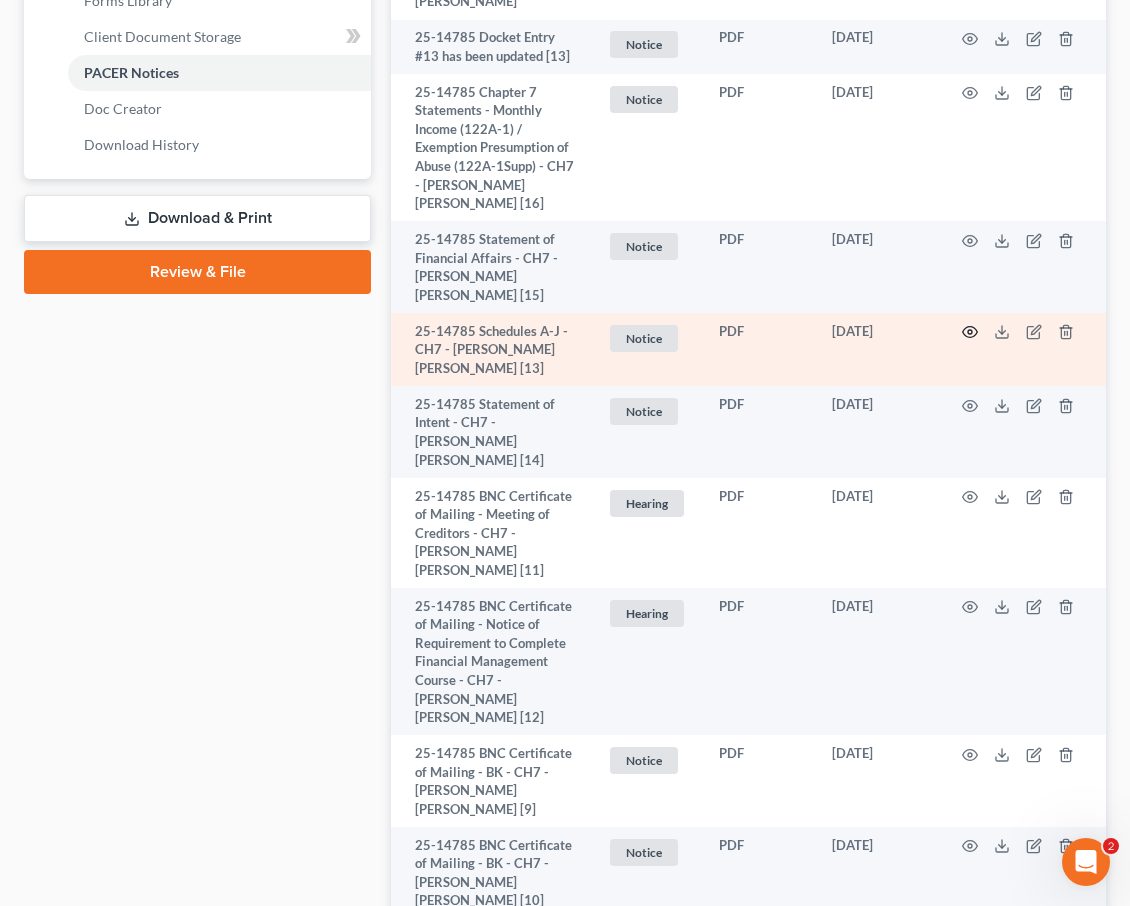click 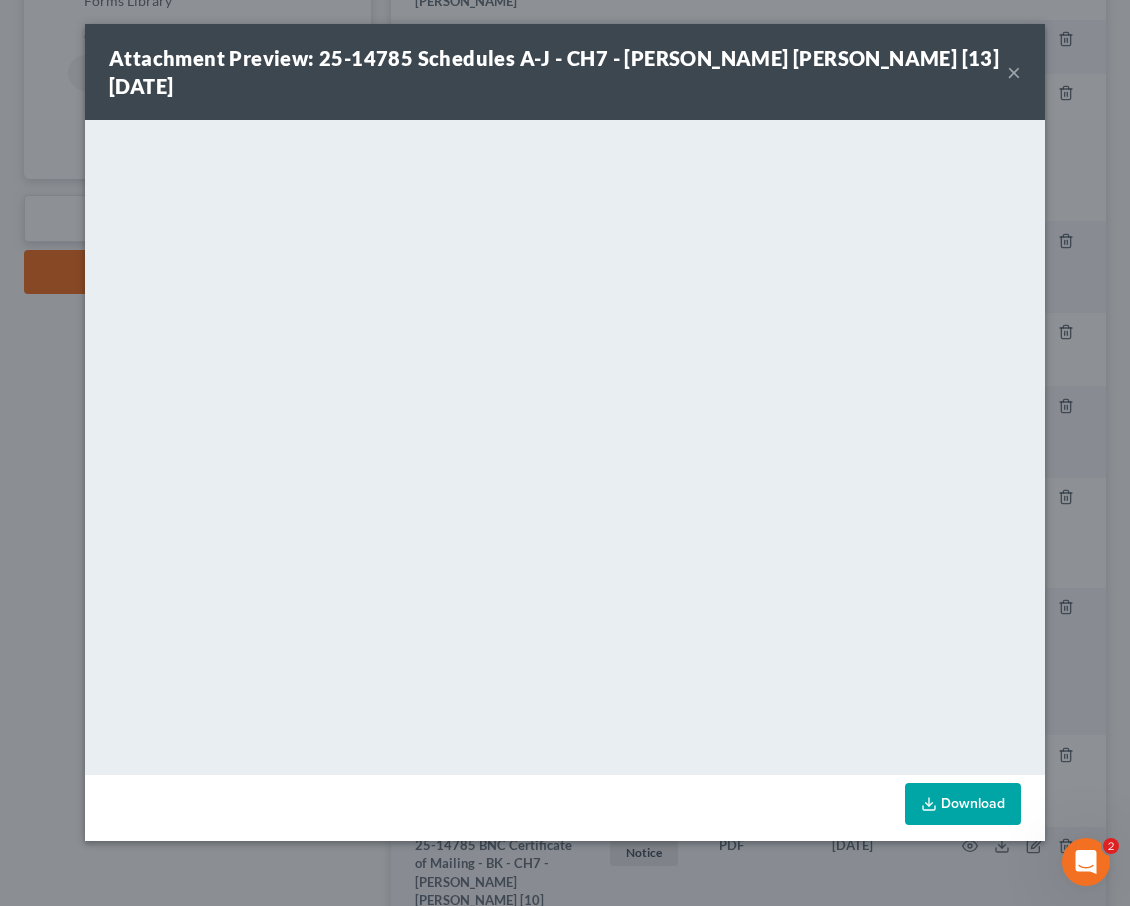 click on "×" at bounding box center (1014, 72) 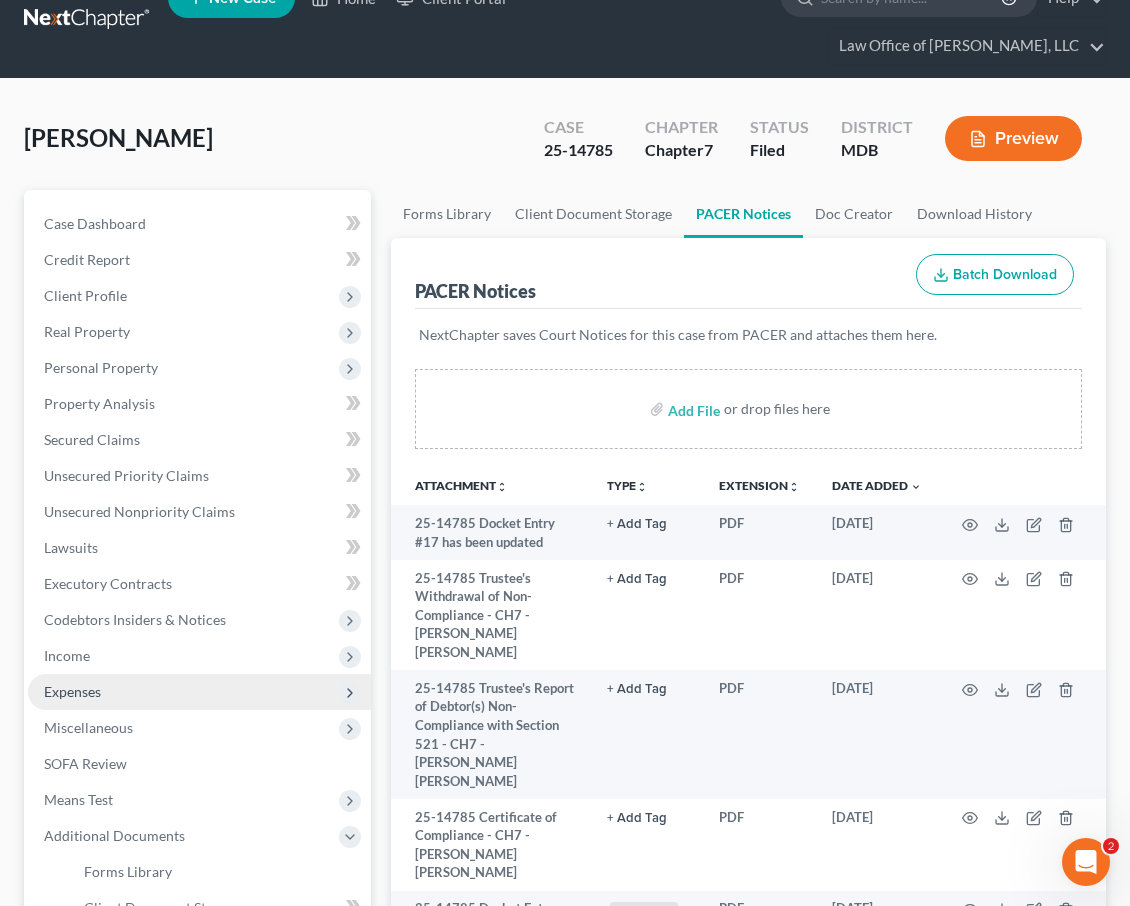 scroll, scrollTop: 22, scrollLeft: 0, axis: vertical 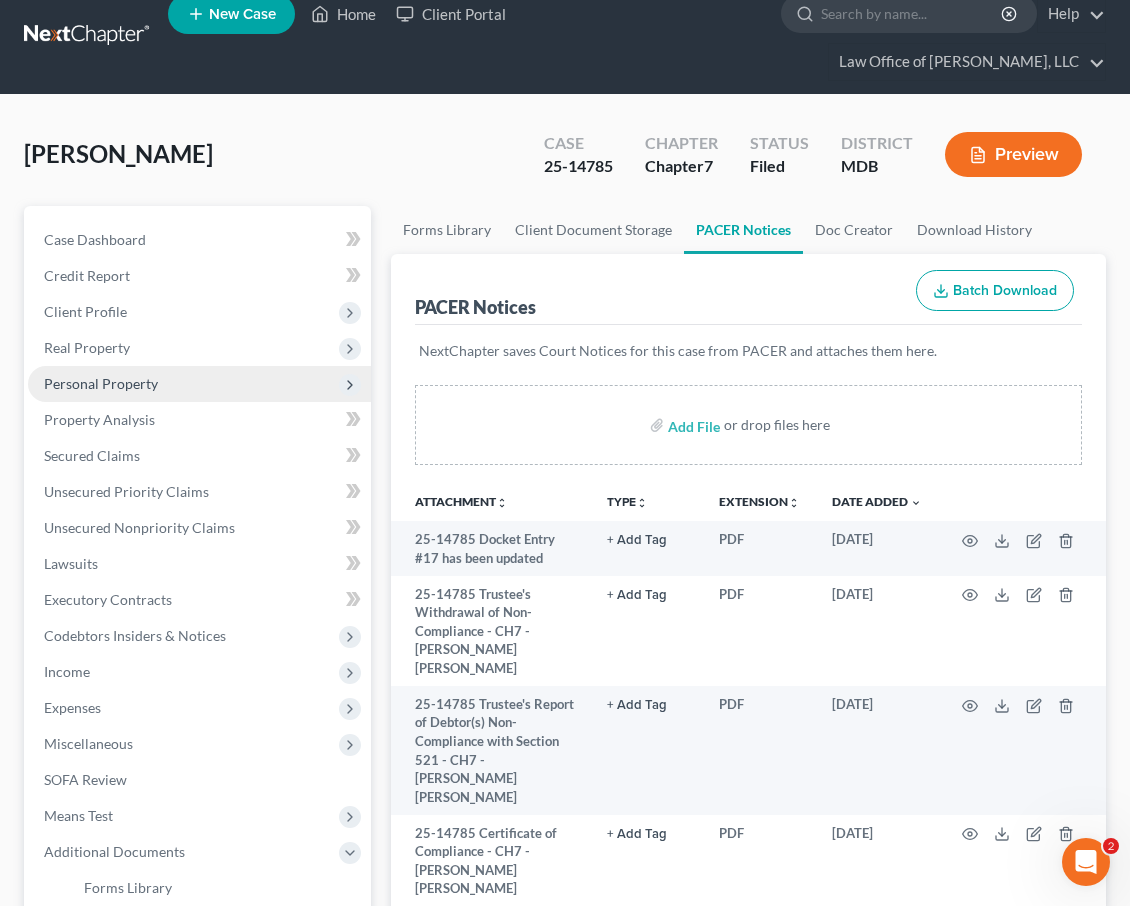 click on "Personal Property" at bounding box center [101, 383] 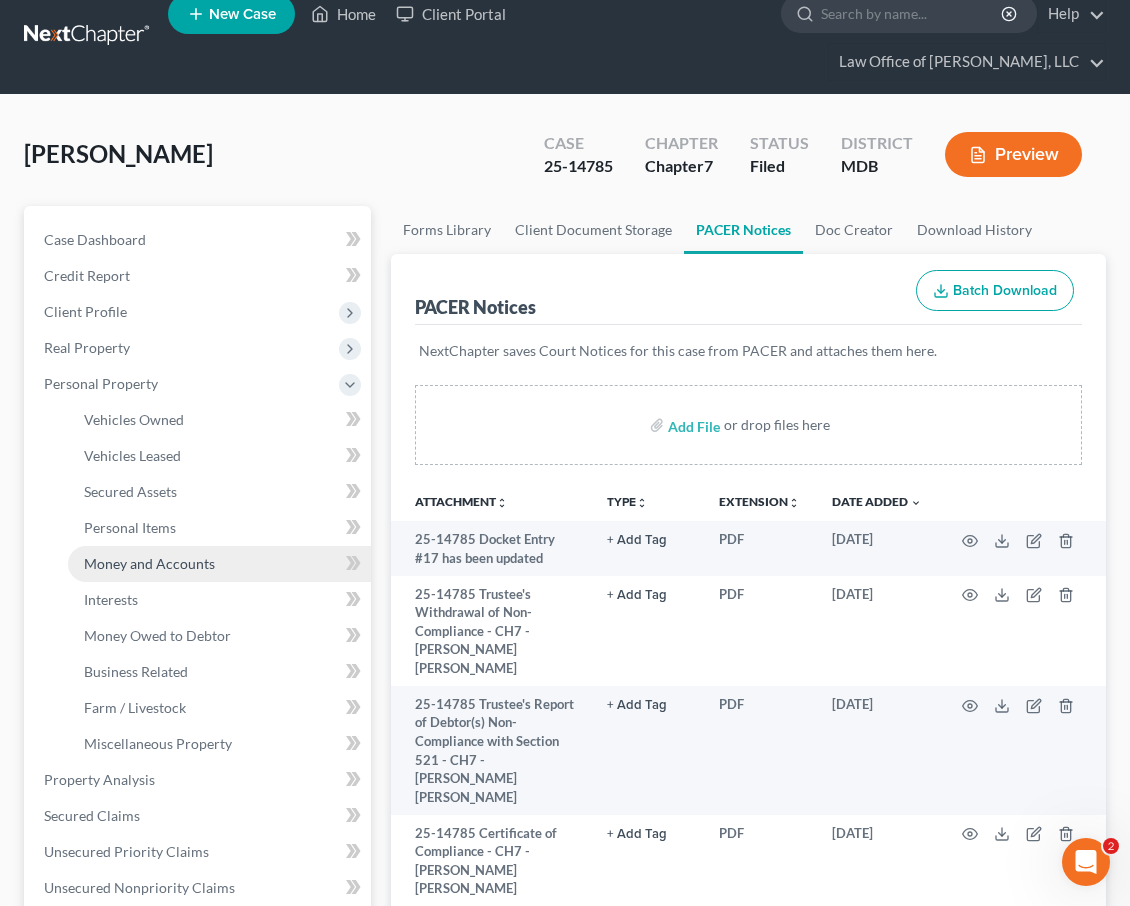 click on "Money and Accounts" at bounding box center (149, 563) 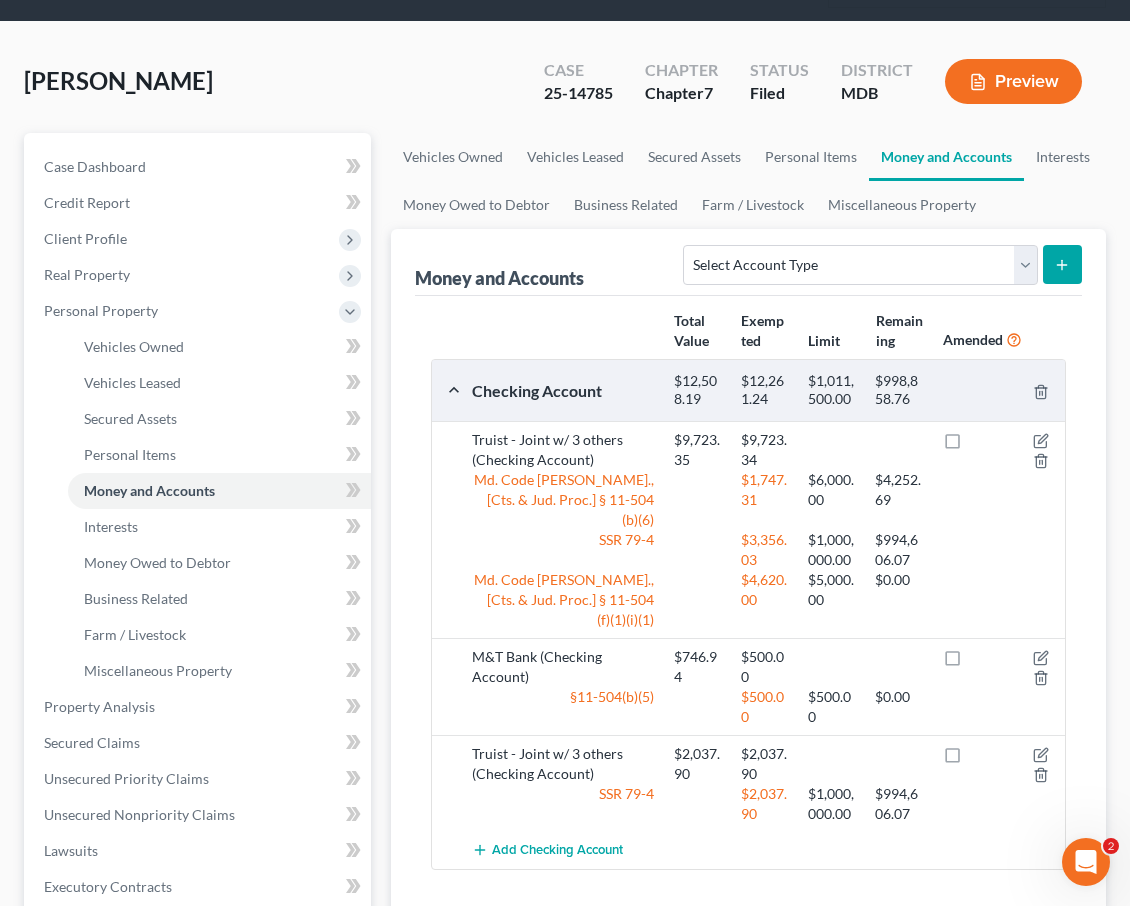 scroll, scrollTop: 108, scrollLeft: 0, axis: vertical 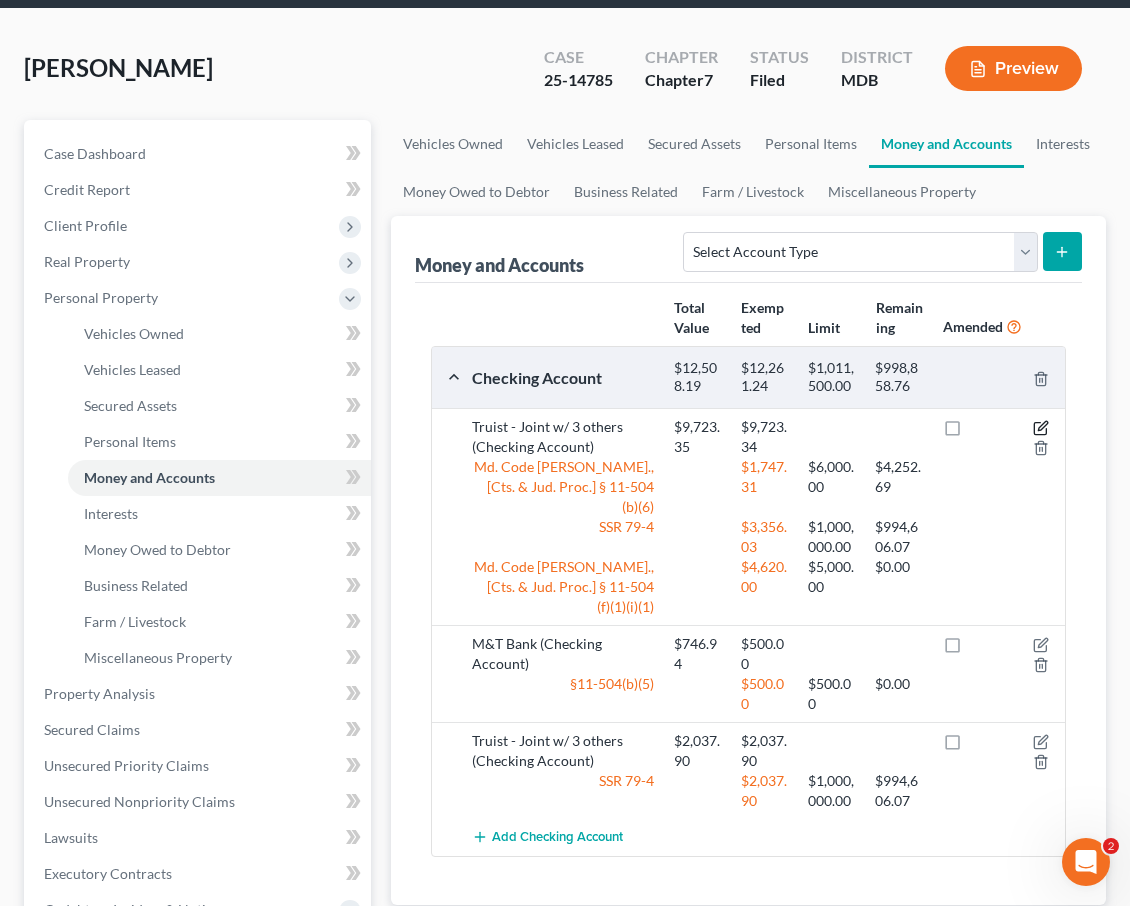 click 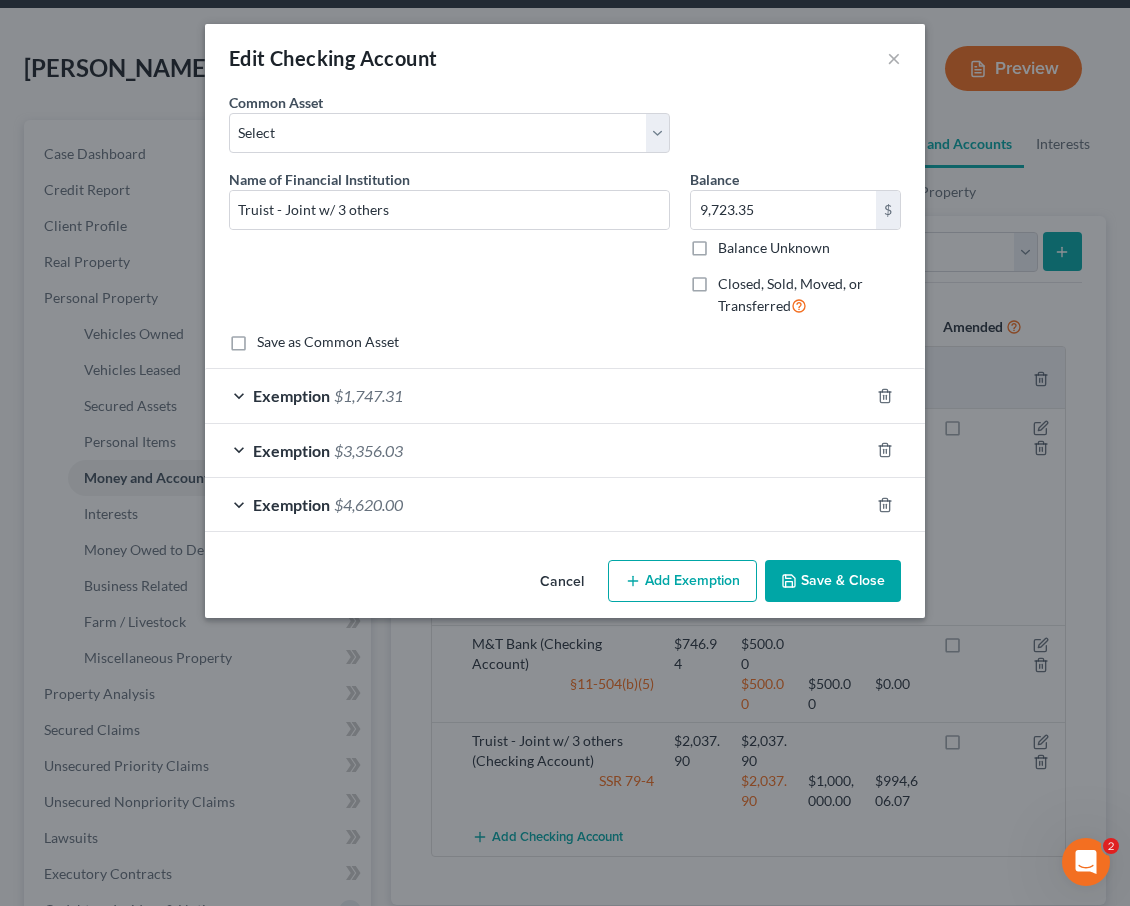 click on "Exemption $4,620.00" at bounding box center (537, 504) 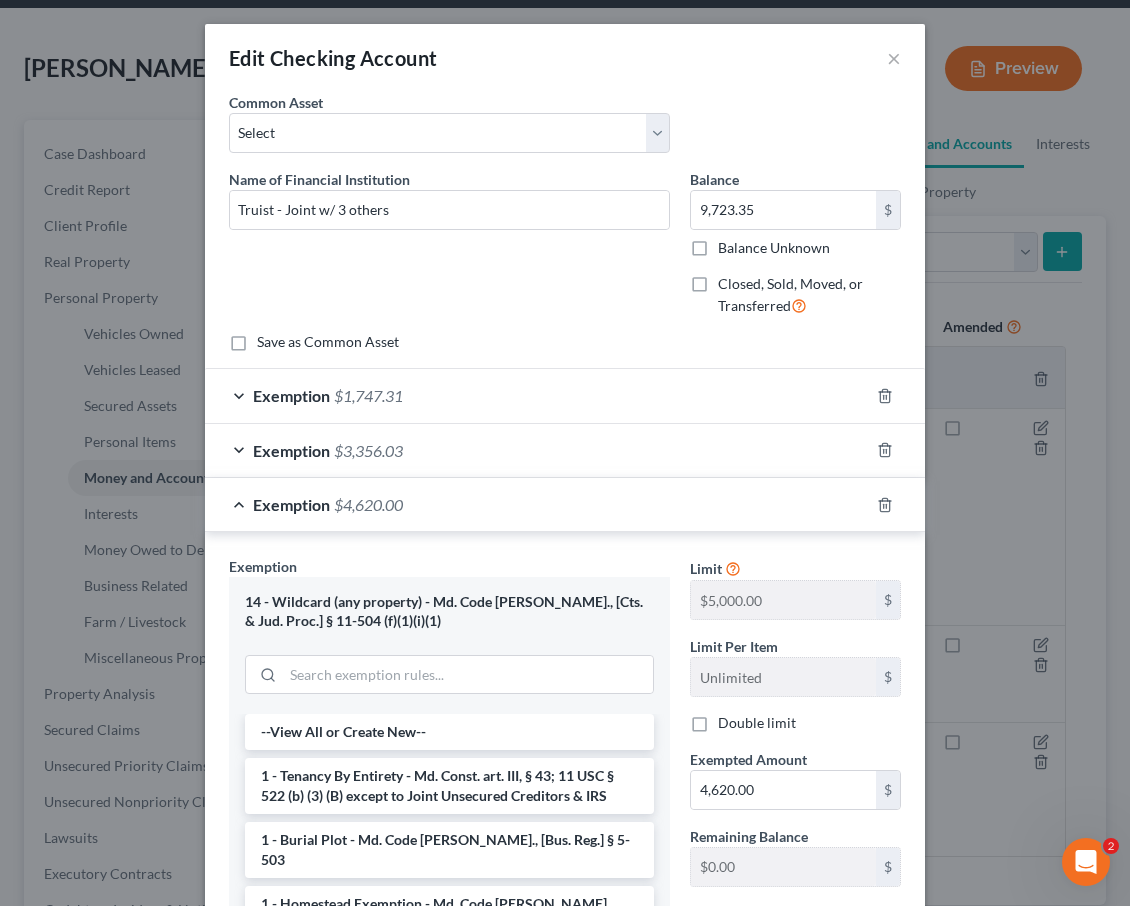 click on "Exemption" at bounding box center [291, 450] 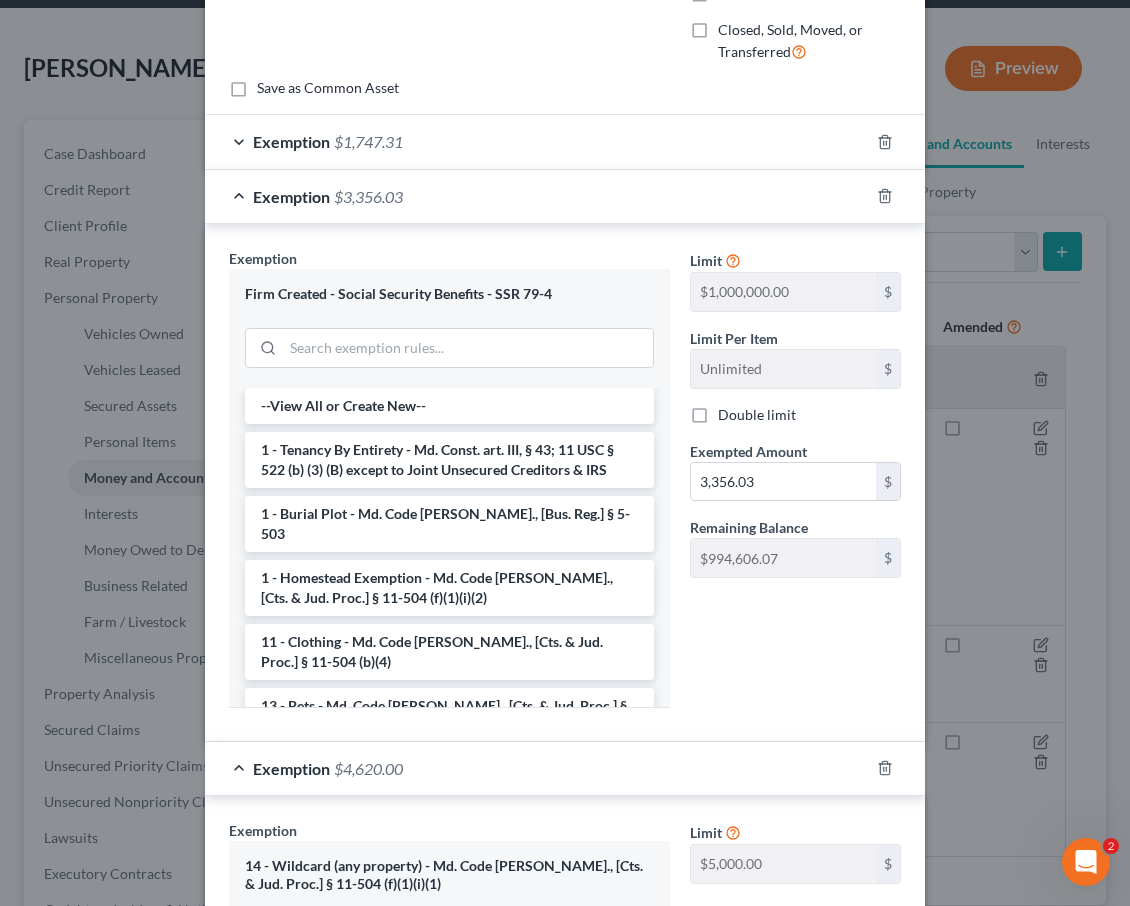 scroll, scrollTop: 430, scrollLeft: 0, axis: vertical 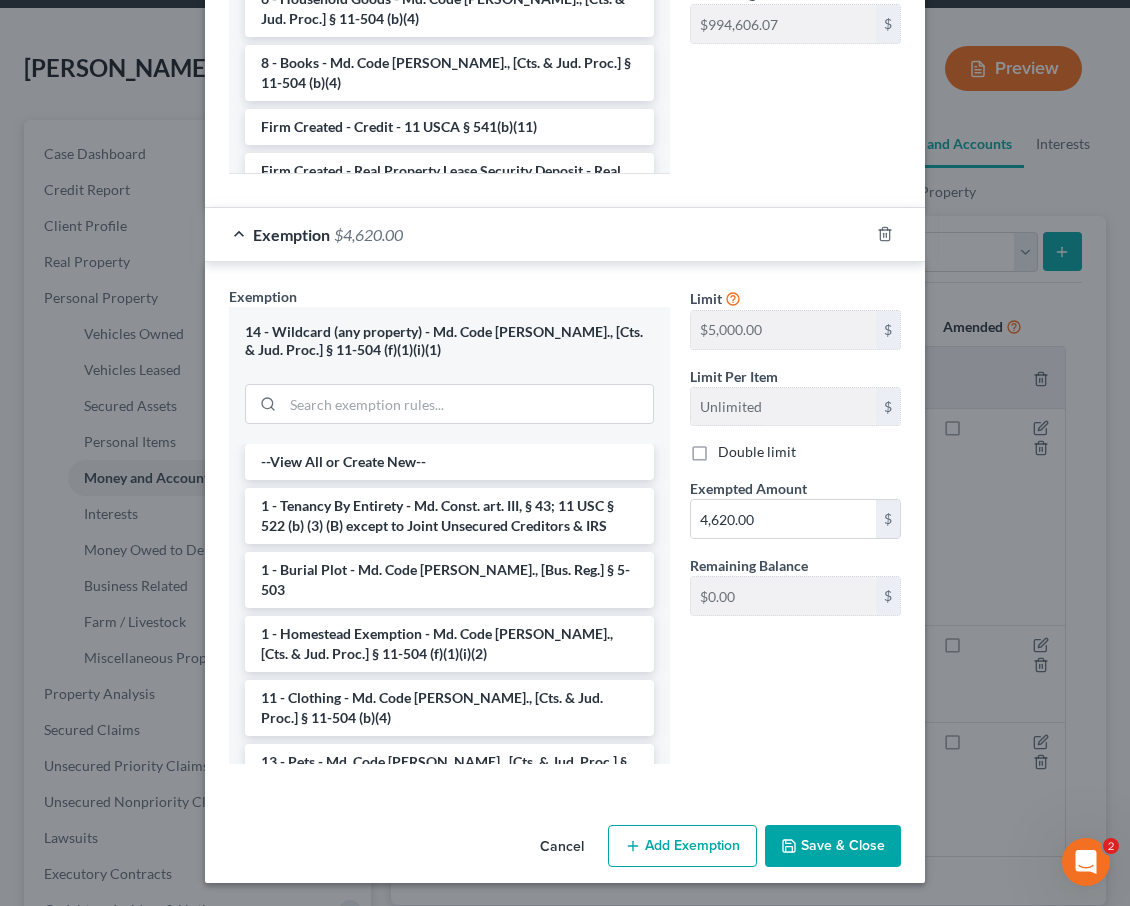 click on "Save & Close" at bounding box center [833, 846] 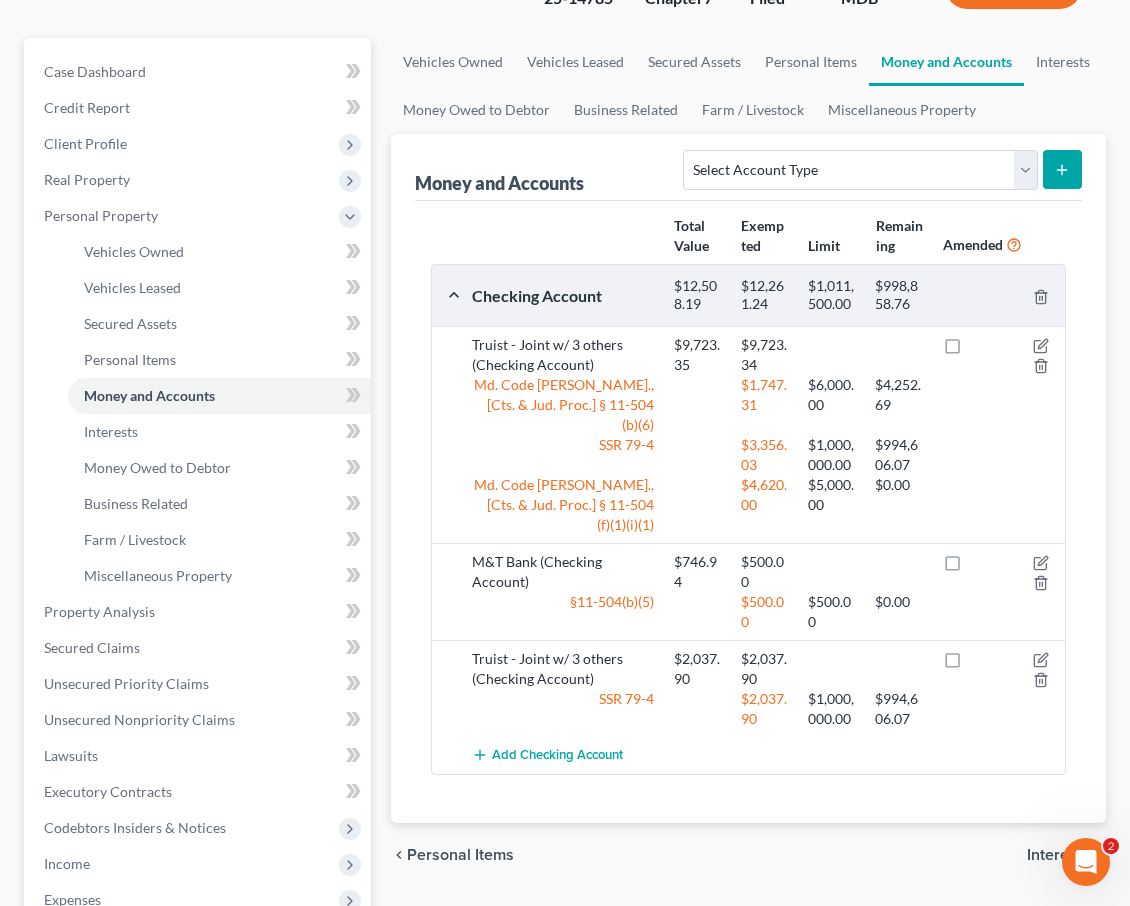 scroll, scrollTop: 0, scrollLeft: 0, axis: both 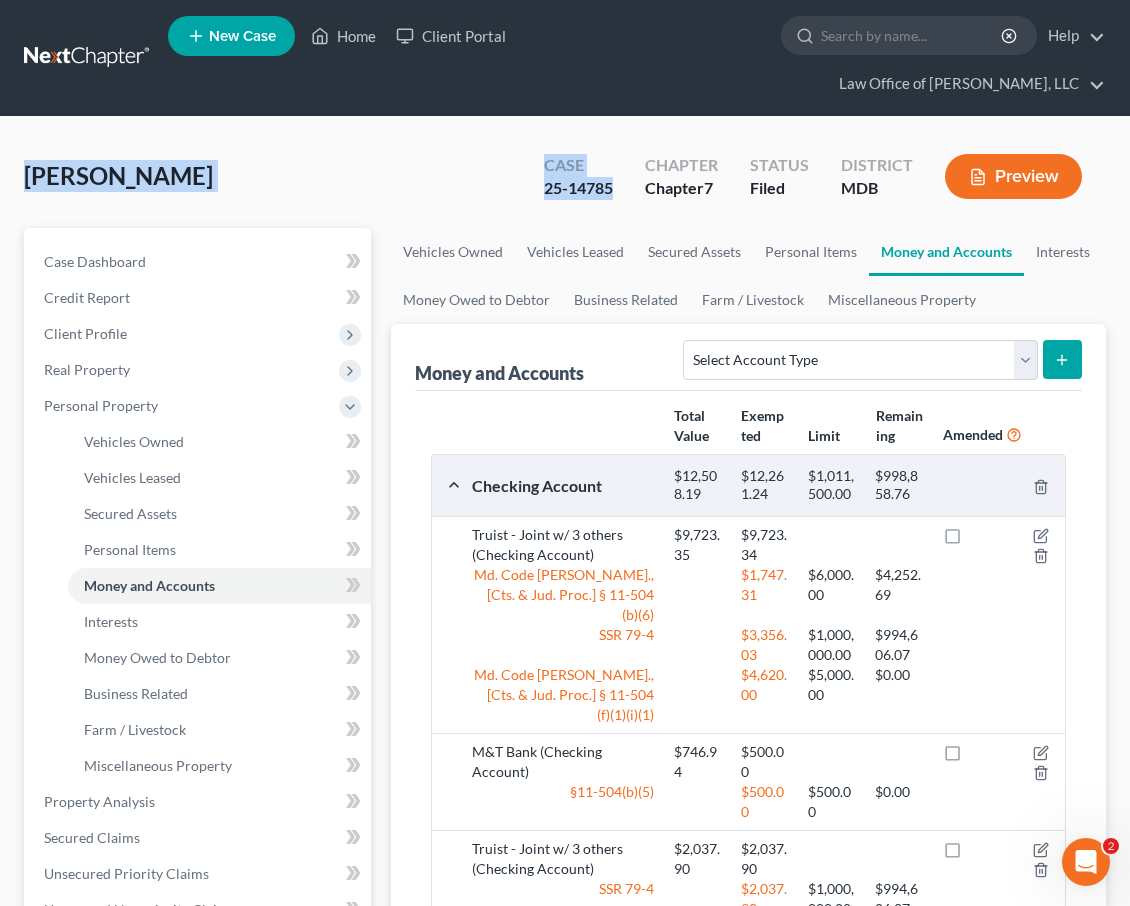 drag, startPoint x: 614, startPoint y: 151, endPoint x: 29, endPoint y: 149, distance: 585.0034 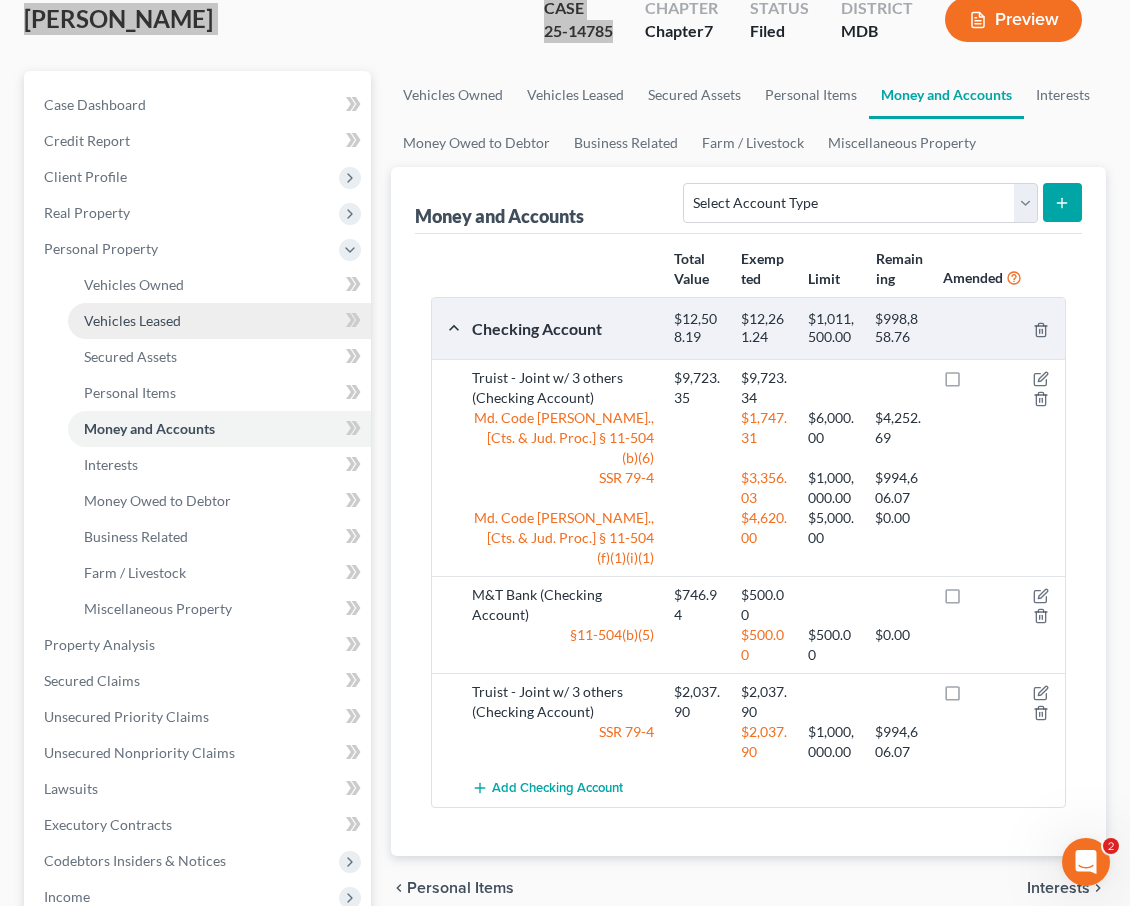 scroll, scrollTop: 160, scrollLeft: 0, axis: vertical 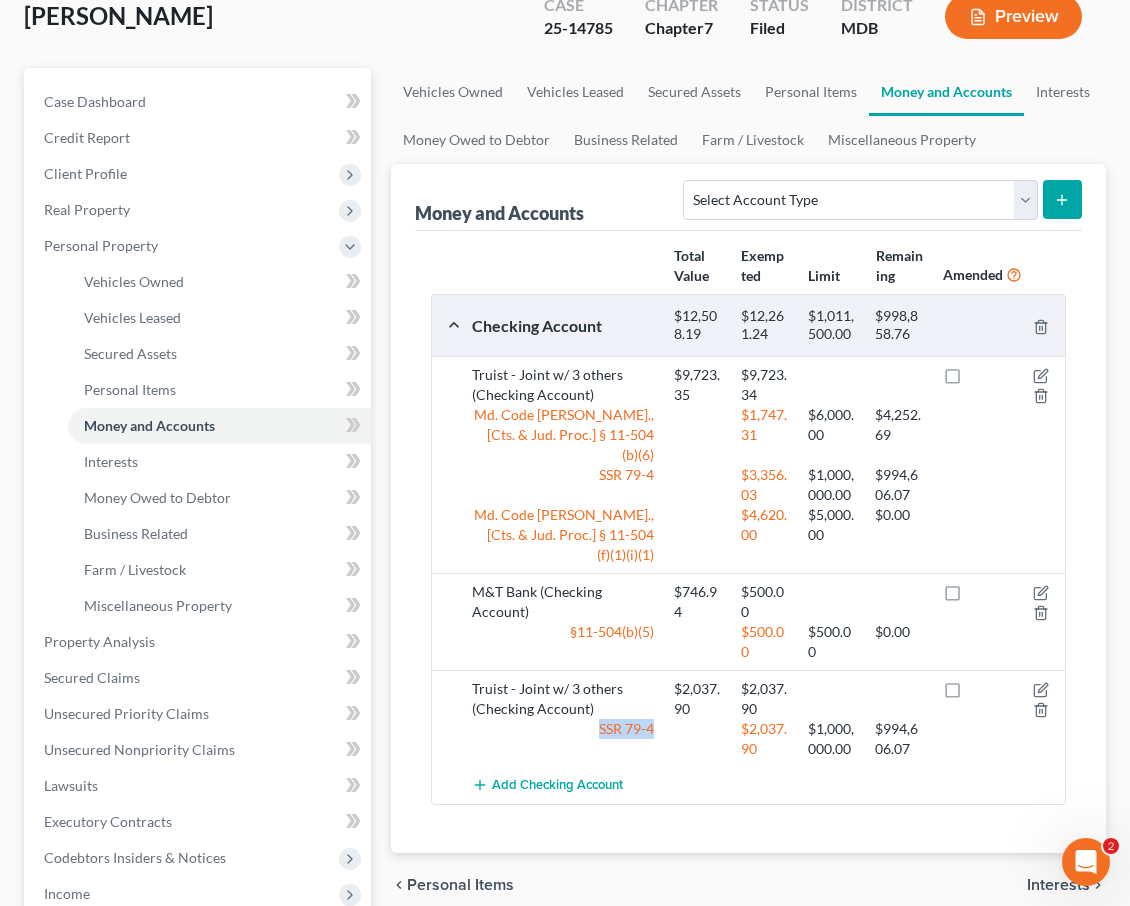 drag, startPoint x: 653, startPoint y: 653, endPoint x: 586, endPoint y: 653, distance: 67 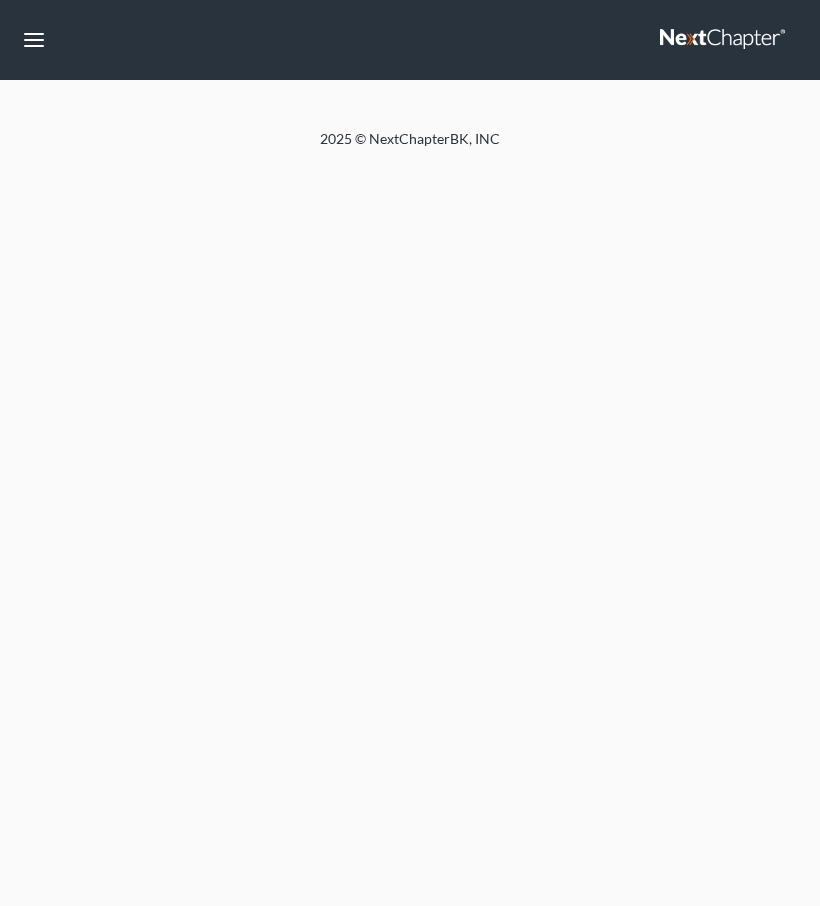 scroll, scrollTop: 0, scrollLeft: 0, axis: both 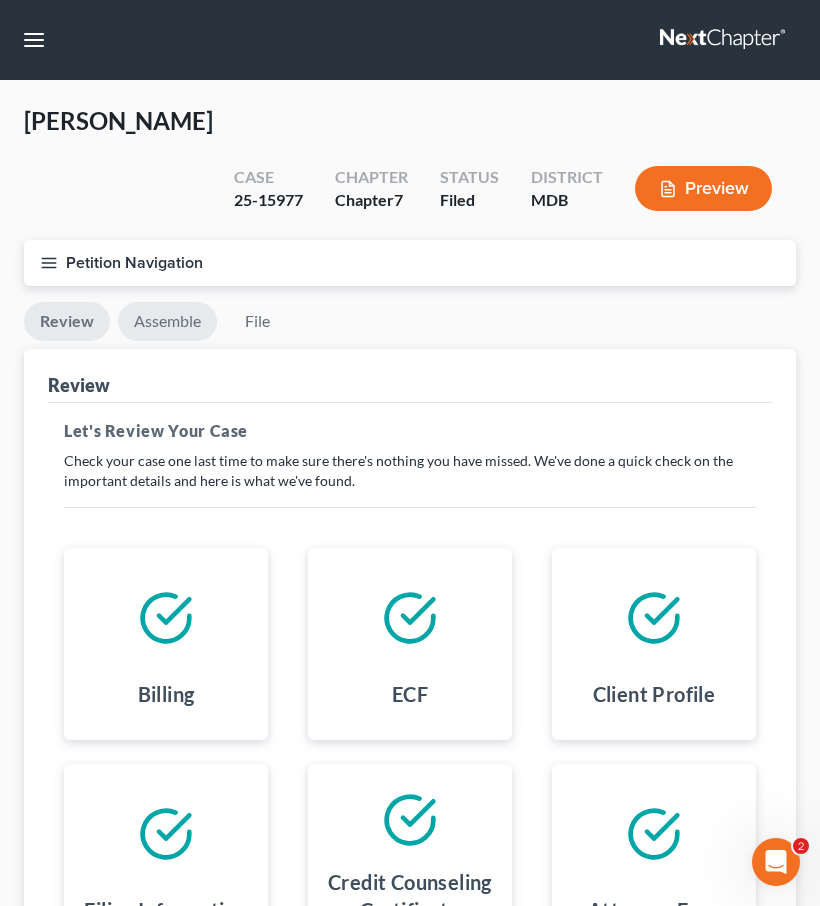 click on "Assemble" at bounding box center [167, 321] 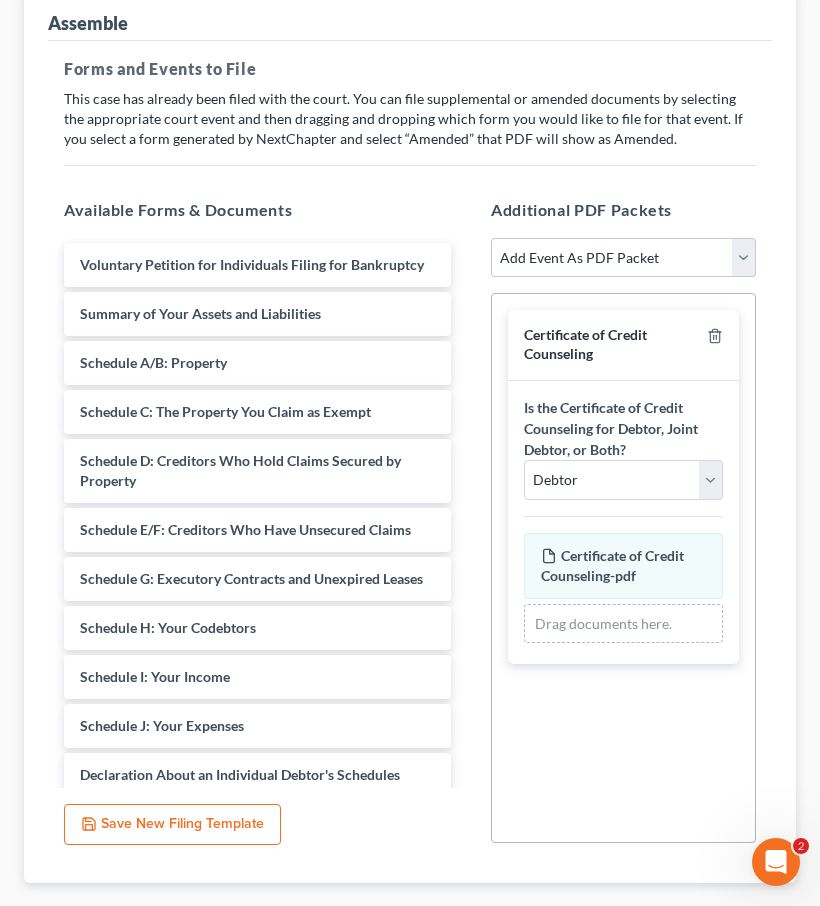 scroll, scrollTop: 430, scrollLeft: 0, axis: vertical 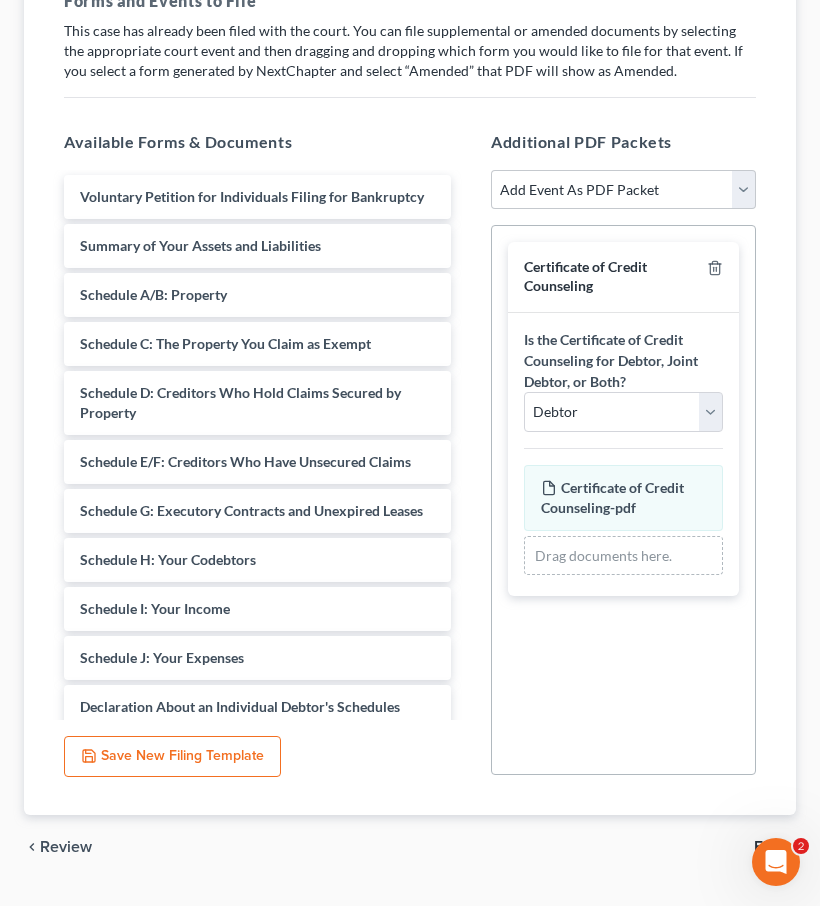 click at bounding box center (711, 276) 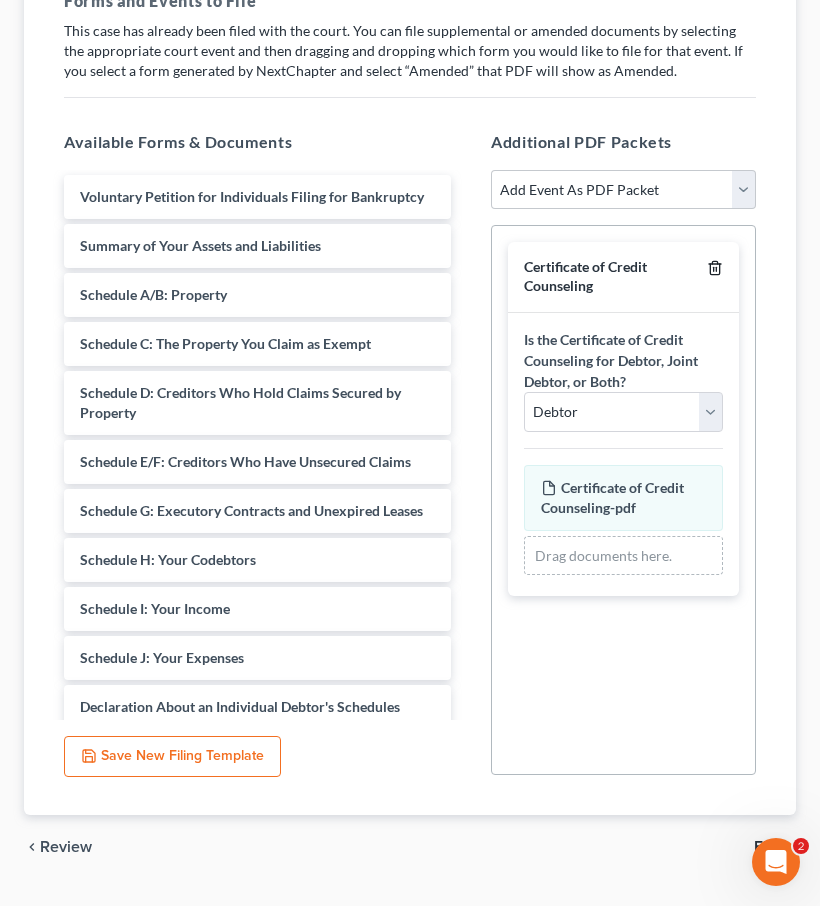 click 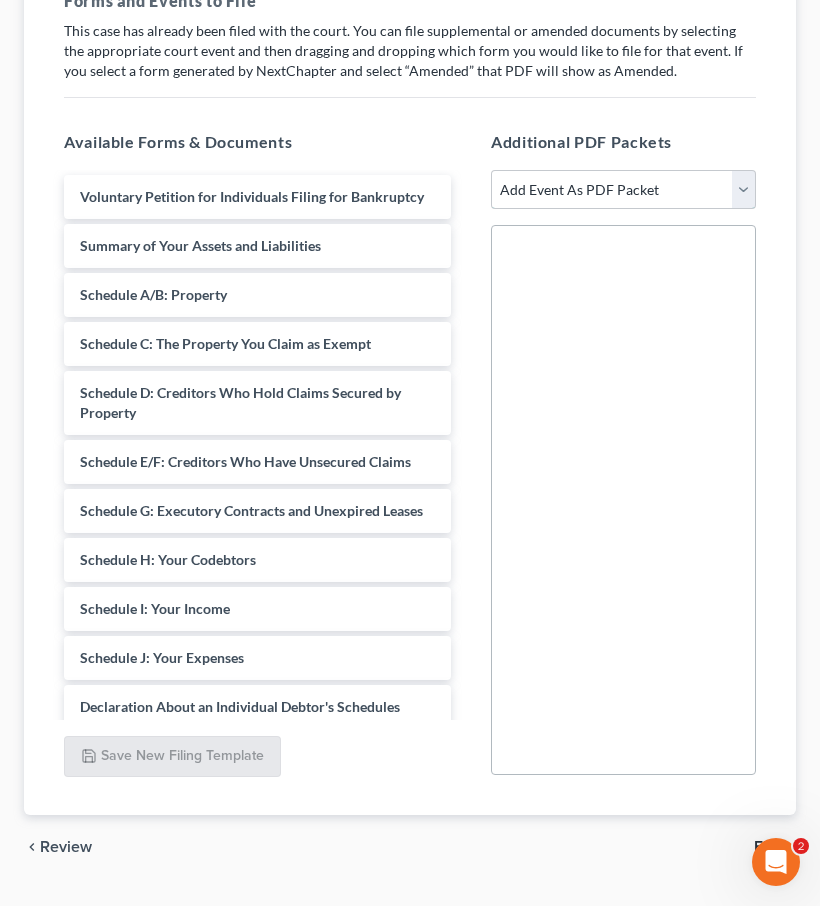 click on "Add Event As PDF Packet Affidavit Affidavit of Adequate Protection and Lease Payments Affidavit of Default Affidavit of Justification Amended Creditor Matrix Amended Disclosure of Compensation of Attorney for Debtor Amended Reaffirmation Agreement Amended Schedules Amended Social Security Number Verification Page Amended Statement of Financial Affairs Amended Voluntary Petition Balance Sheet Bankruptcy Petition Preparer's Notice, Declaration, and Signature (Form 119) Bill of Costs Certificate of Credit Counseling Certificate of Service Certificate of Service of Tax Information to Requestor Certificate of Service of Tax Information to Taxing Authority Chapter 7 Means Test Calculation 122A-2 Chapter 7 Statements - Monthly Income (122A-1) / Exemption Presumption of Abuse (122A-1Supp) Debtor's Affidavit Requesting Discharge Debtor's Rebuttal of Presumption of Abuse Debtor's Request for Electronic Bankruptcy Notification (DeBN) Declaration Declaration About Individual Debtors Schedules Domestic Support Obligations" at bounding box center [623, 190] 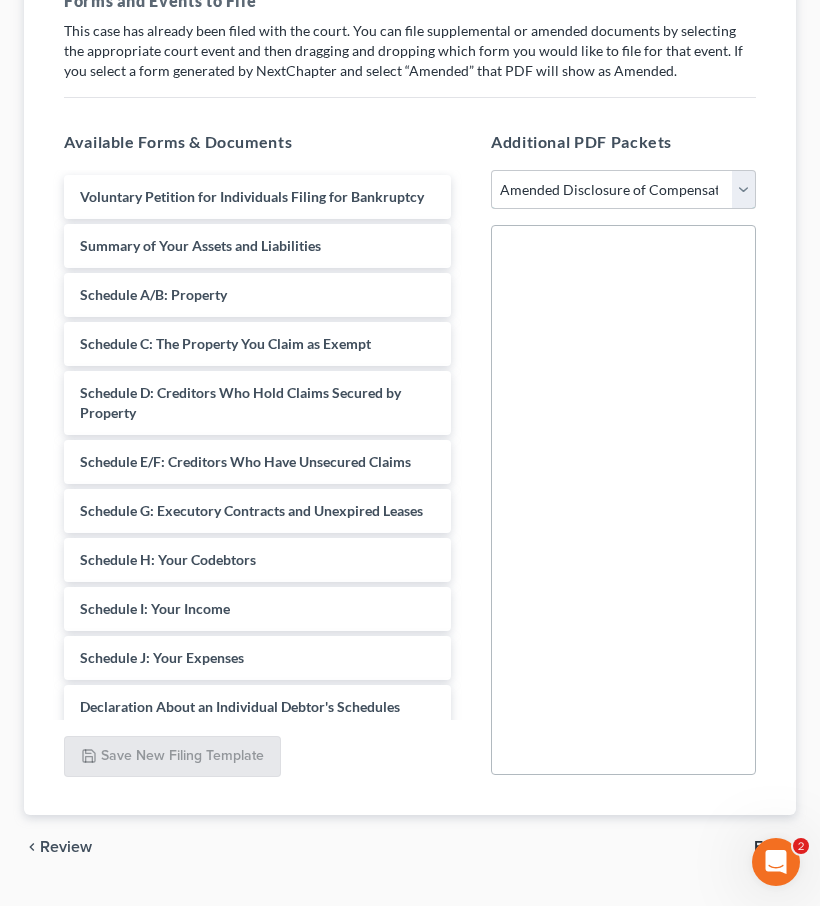 select 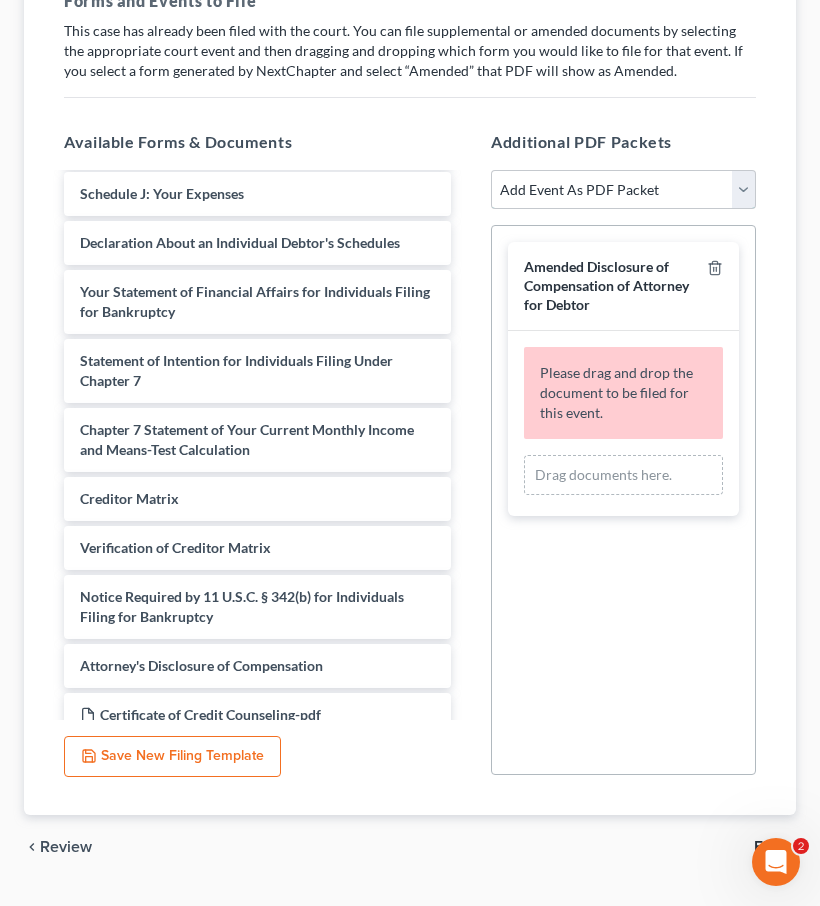 scroll, scrollTop: 486, scrollLeft: 0, axis: vertical 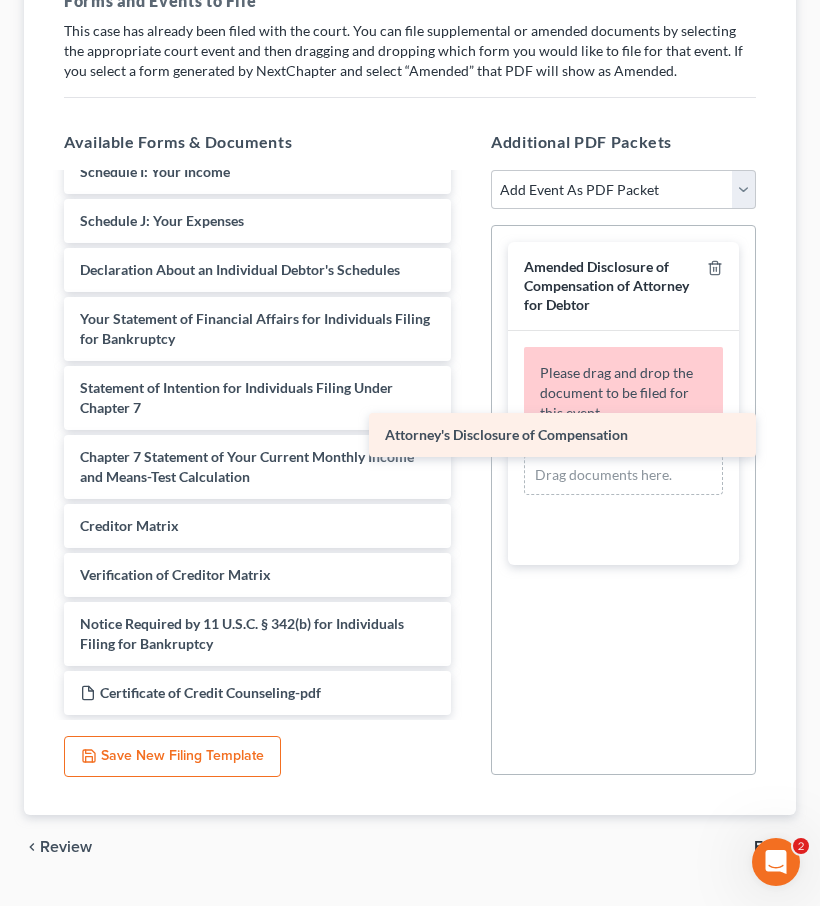 drag, startPoint x: 224, startPoint y: 600, endPoint x: 529, endPoint y: 441, distance: 343.9564 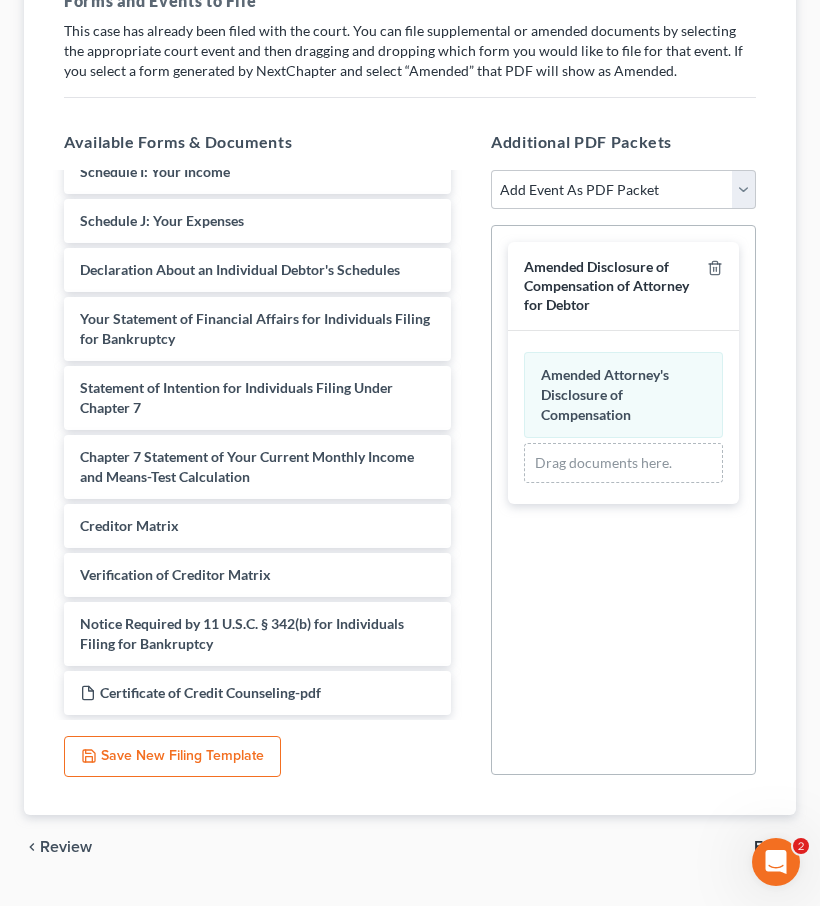 click on "File" at bounding box center [767, 847] 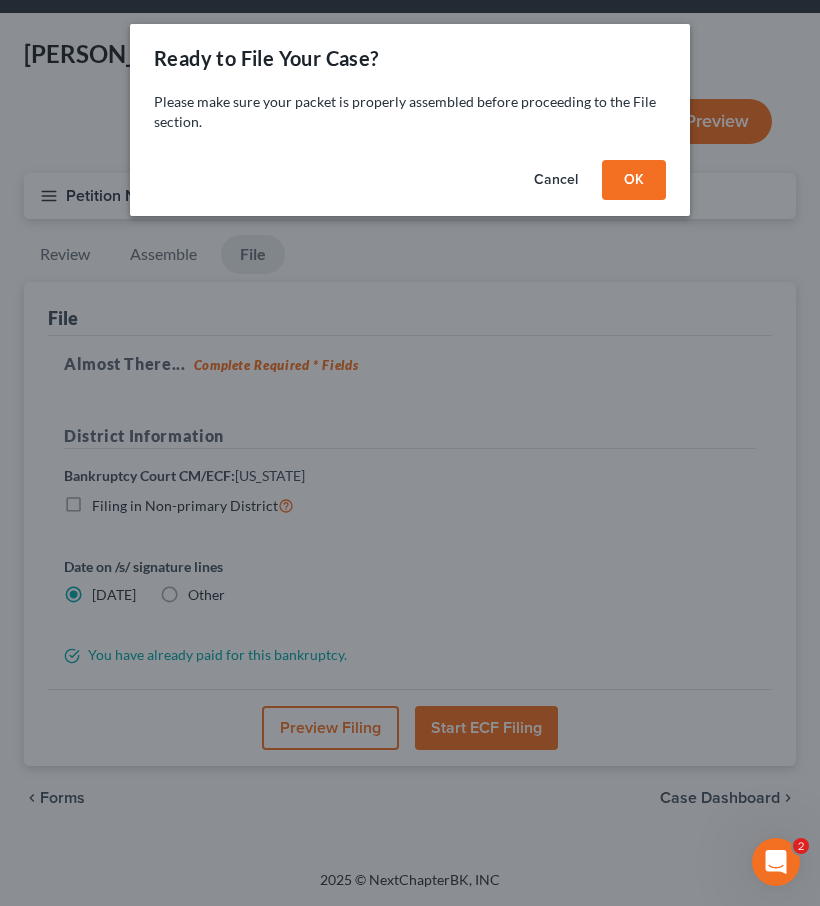scroll, scrollTop: 18, scrollLeft: 0, axis: vertical 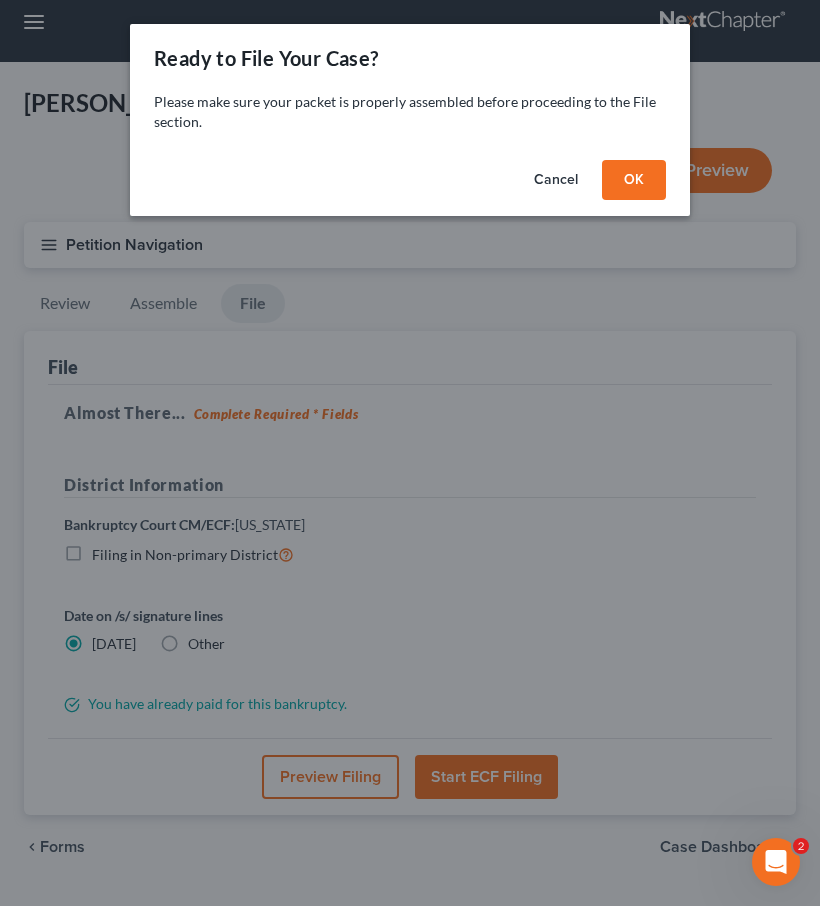 click on "OK" at bounding box center (634, 180) 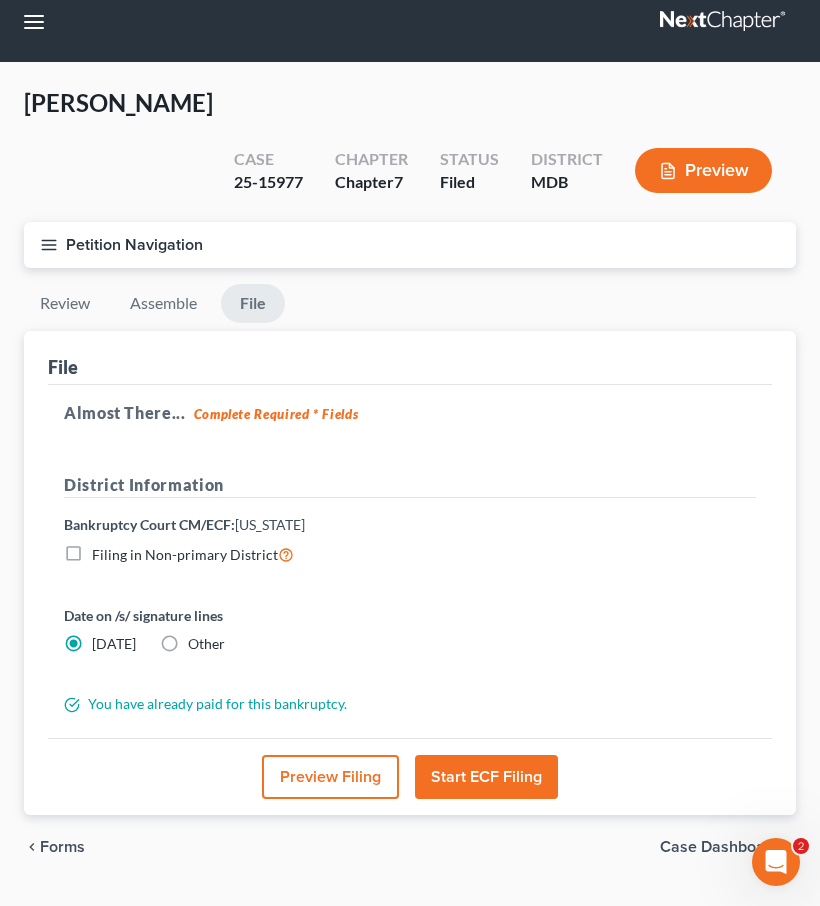 click on "Start ECF Filing" at bounding box center [486, 777] 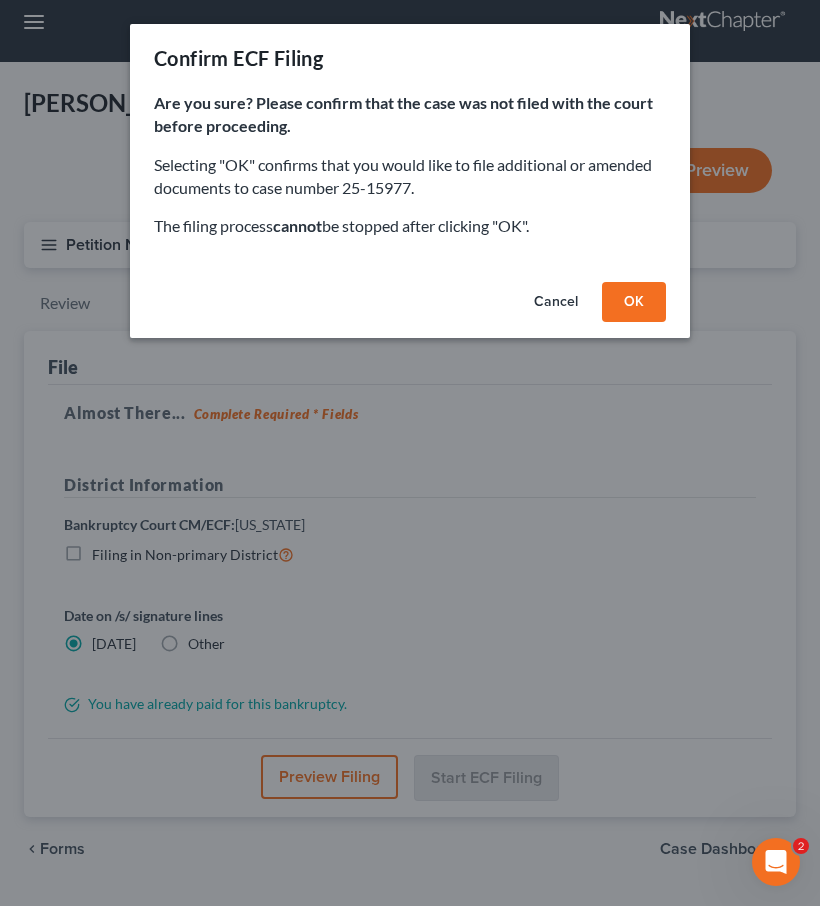 click on "OK" at bounding box center [634, 302] 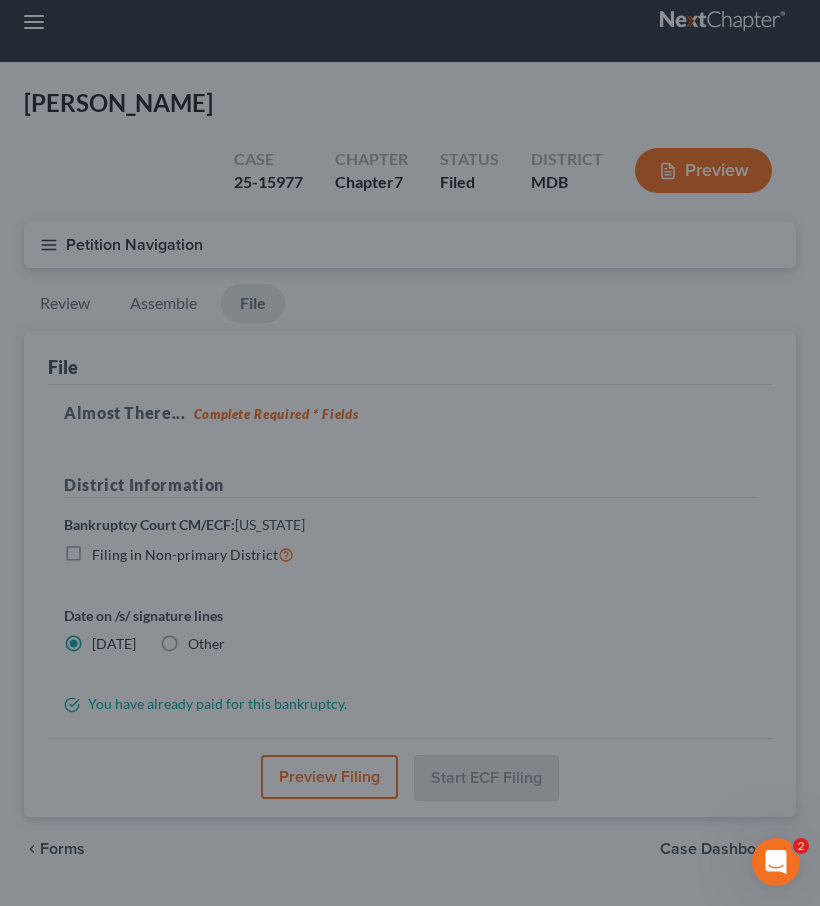 scroll, scrollTop: 0, scrollLeft: 0, axis: both 